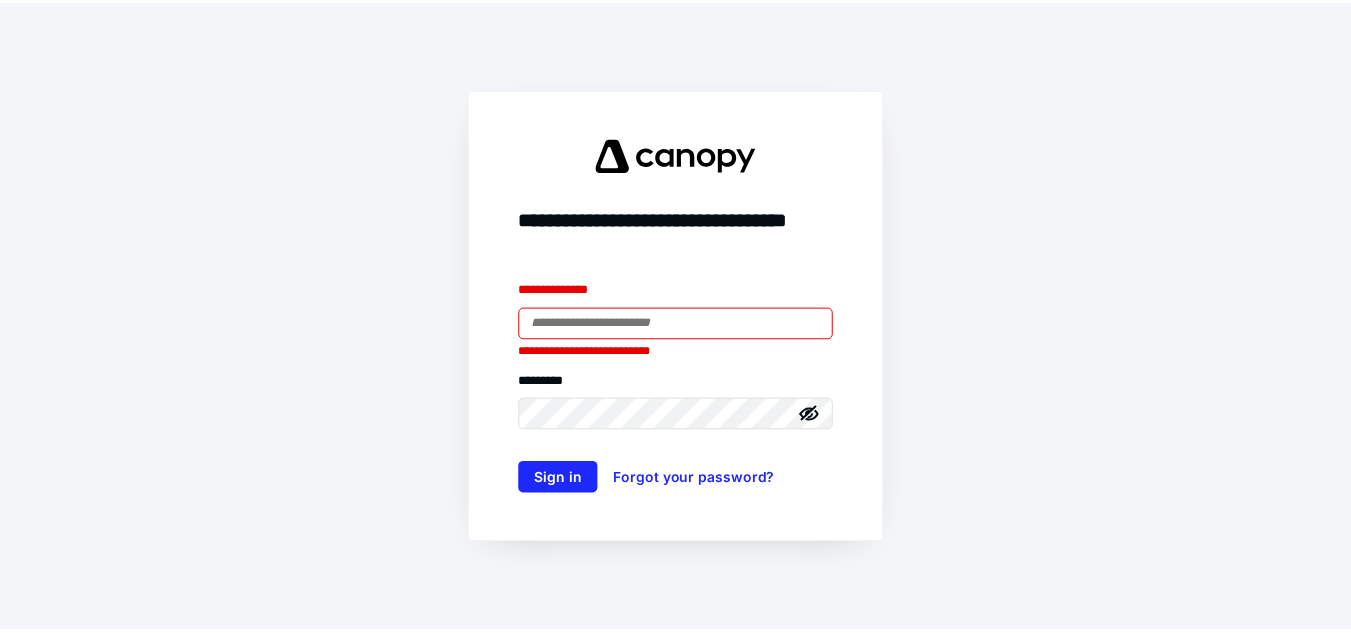 scroll, scrollTop: 0, scrollLeft: 0, axis: both 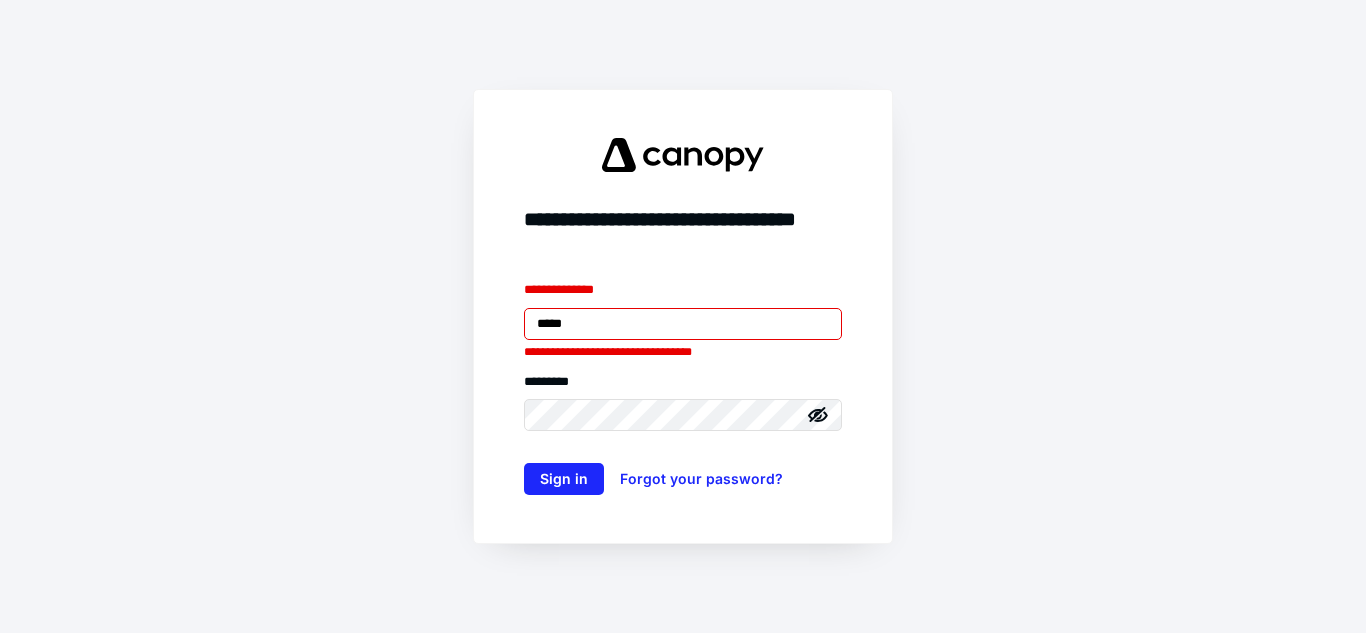 type on "**********" 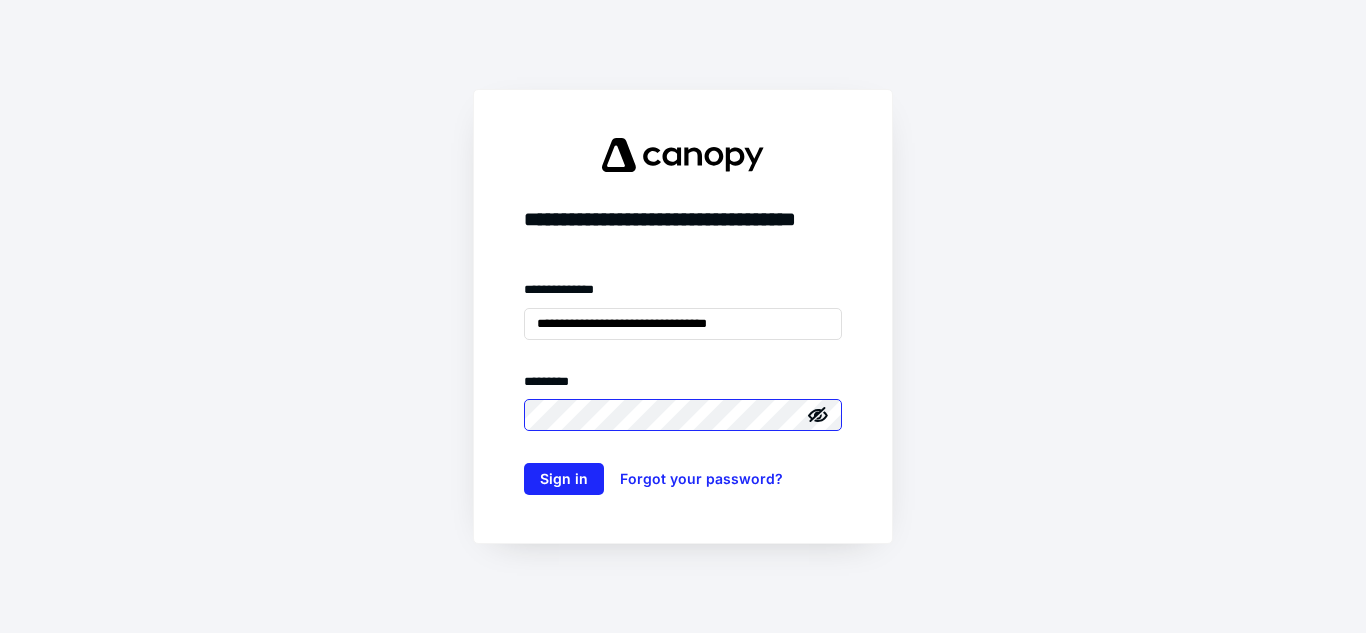 click on "Sign in" at bounding box center (564, 479) 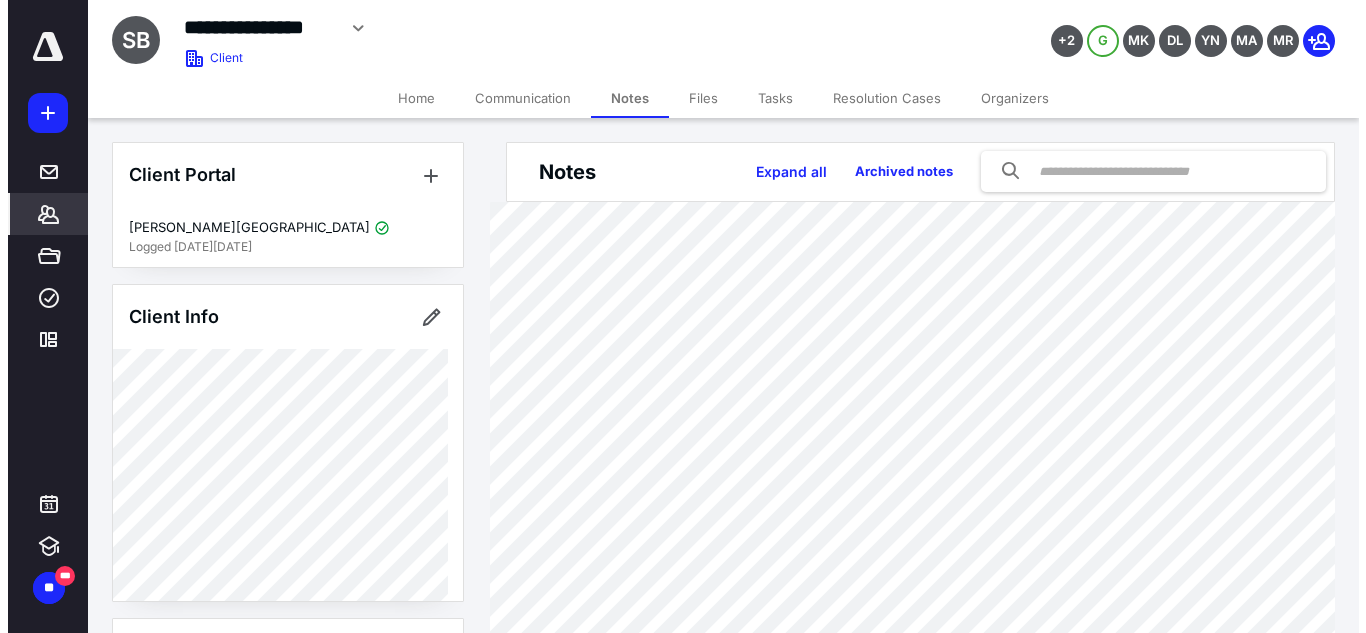 scroll, scrollTop: 0, scrollLeft: 0, axis: both 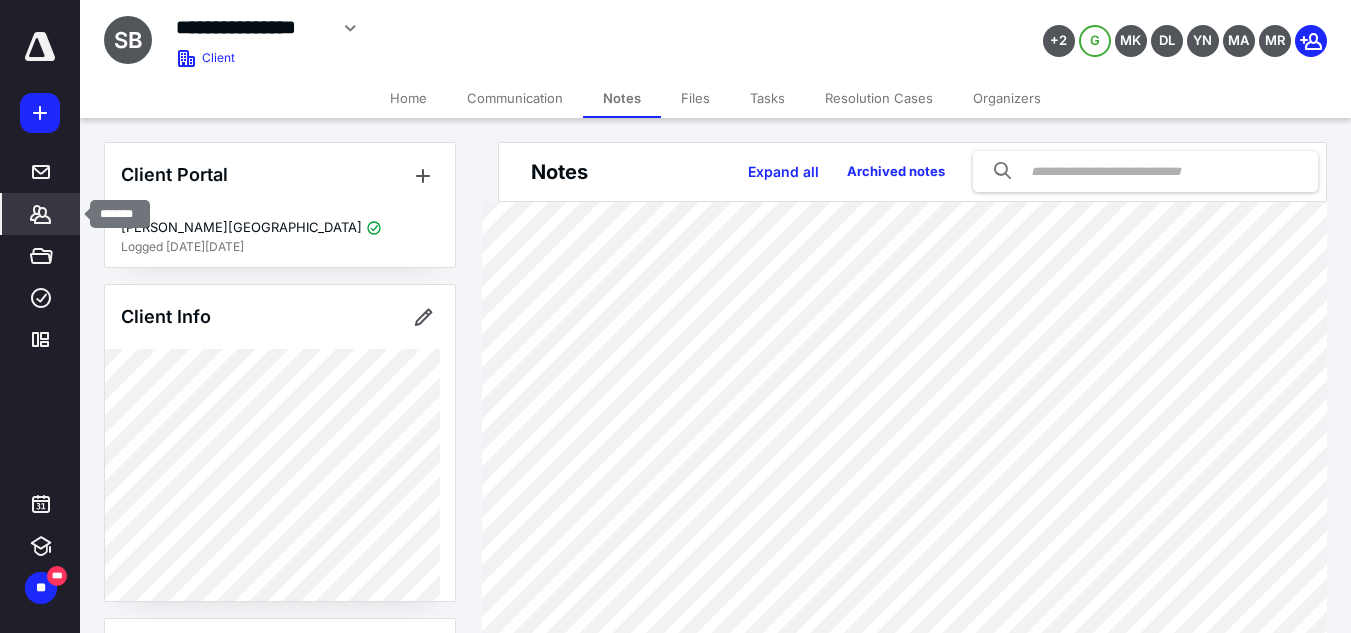 click 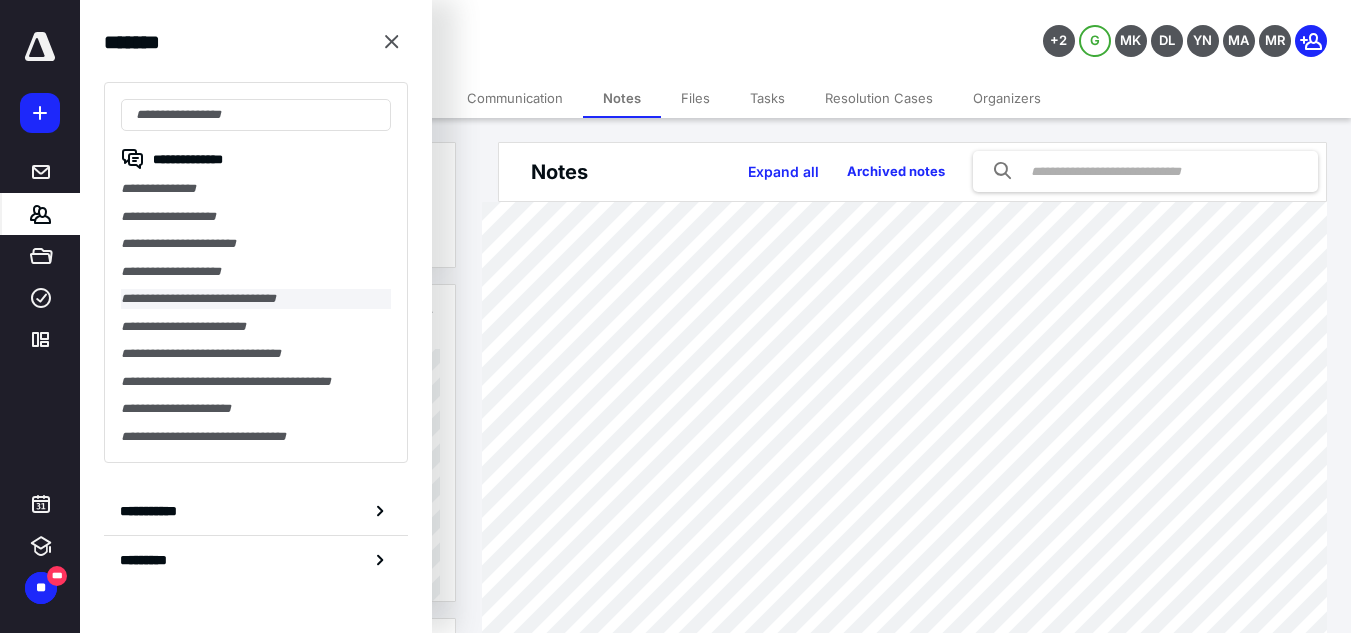 click on "**********" at bounding box center (256, 299) 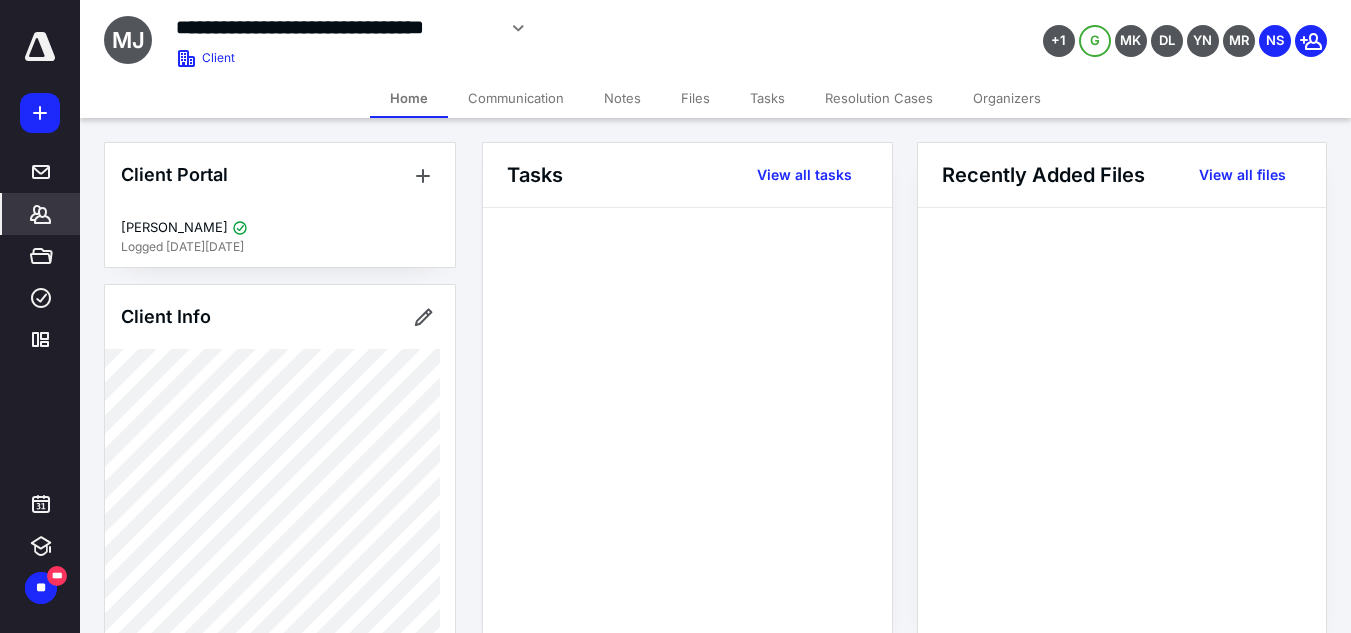 click on "Files" at bounding box center [695, 98] 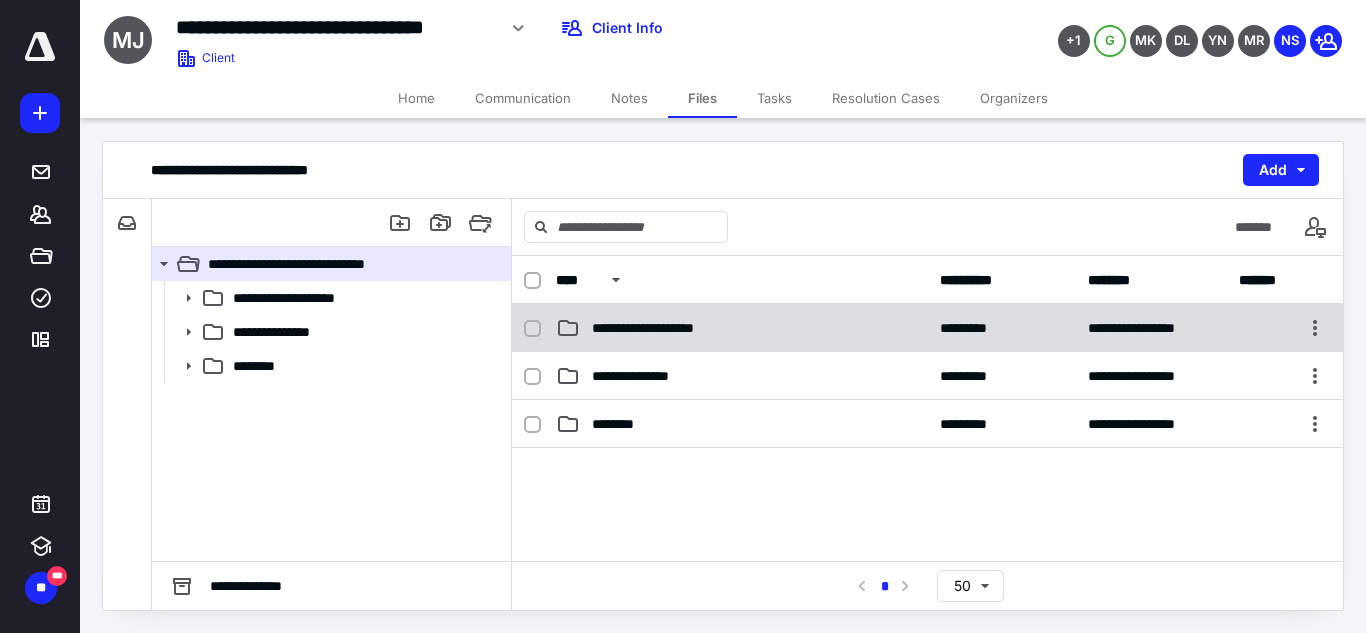 click on "**********" at bounding box center (927, 328) 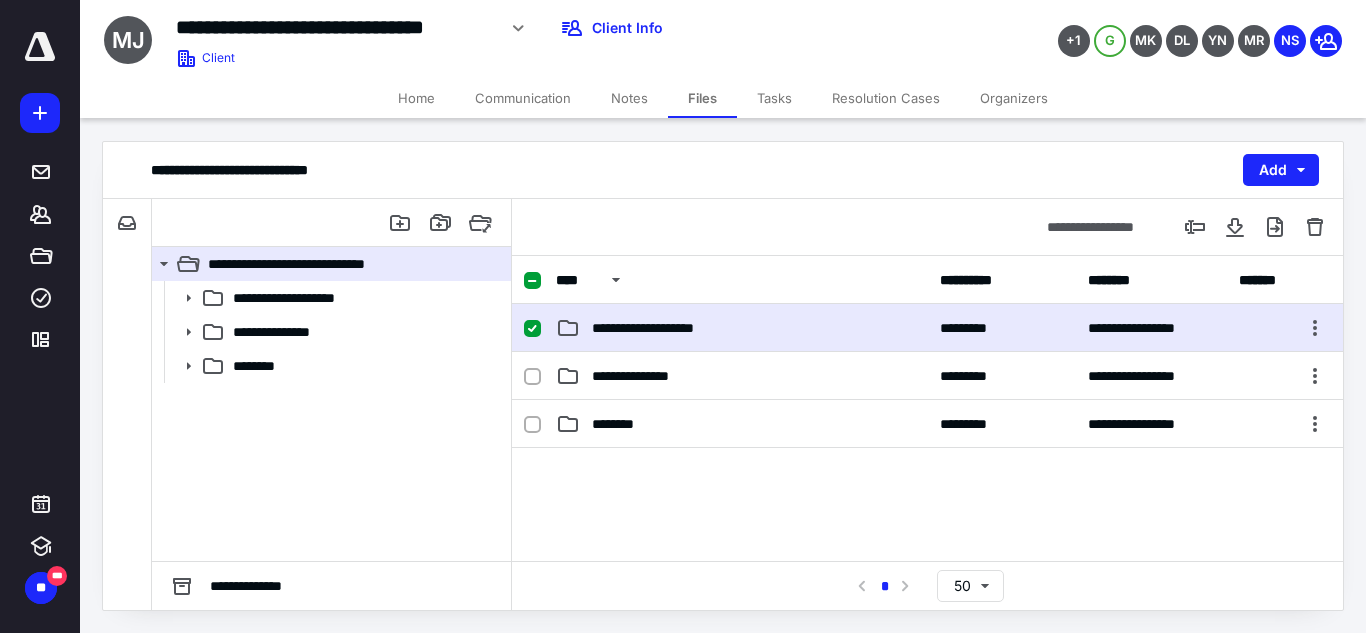 click on "**********" at bounding box center (927, 328) 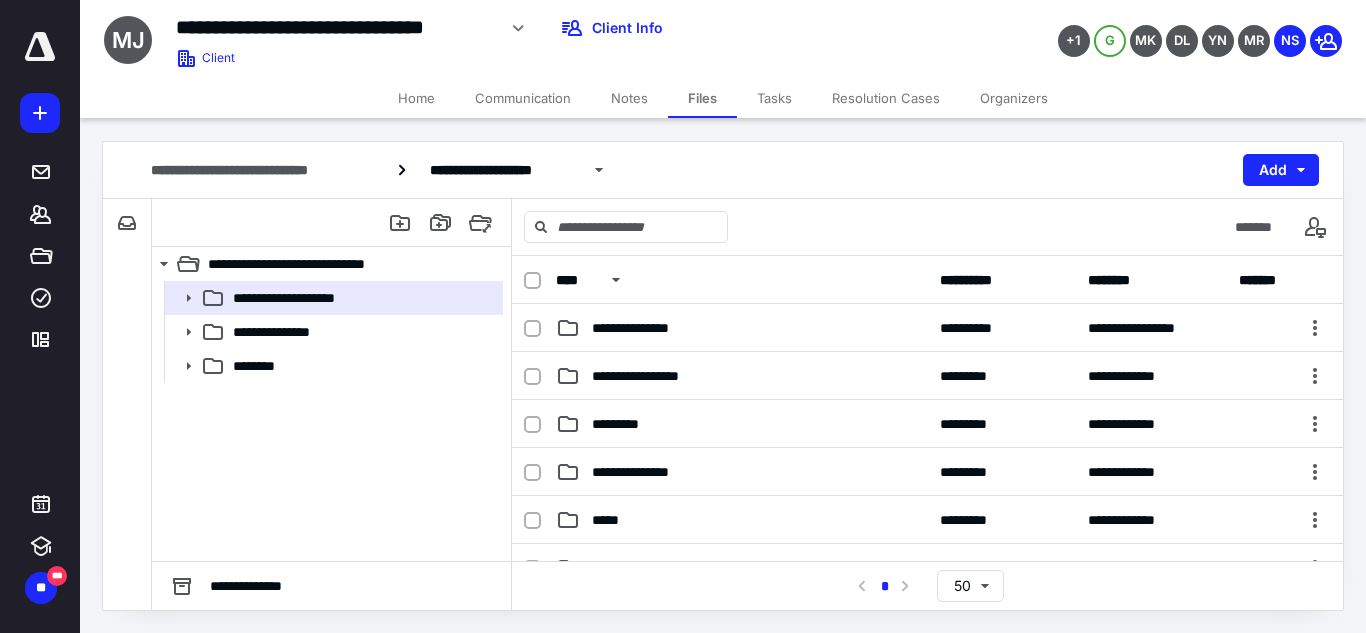 click on "**********" at bounding box center (927, 328) 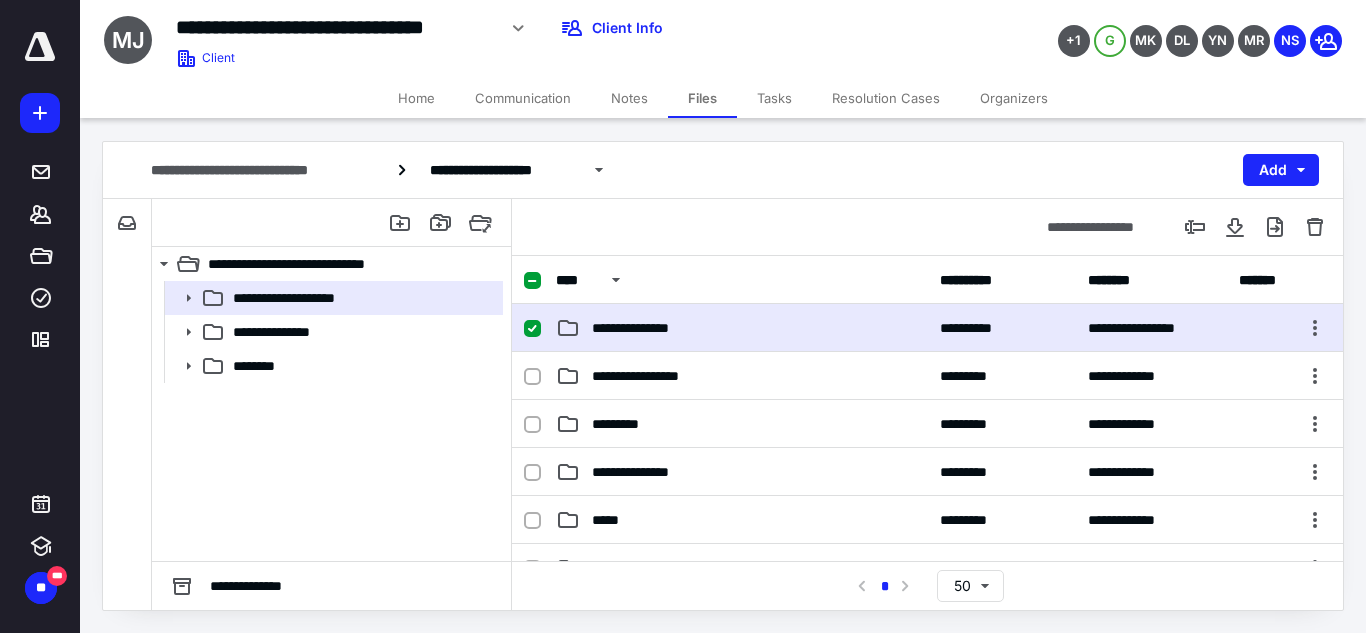 click on "**********" at bounding box center [927, 328] 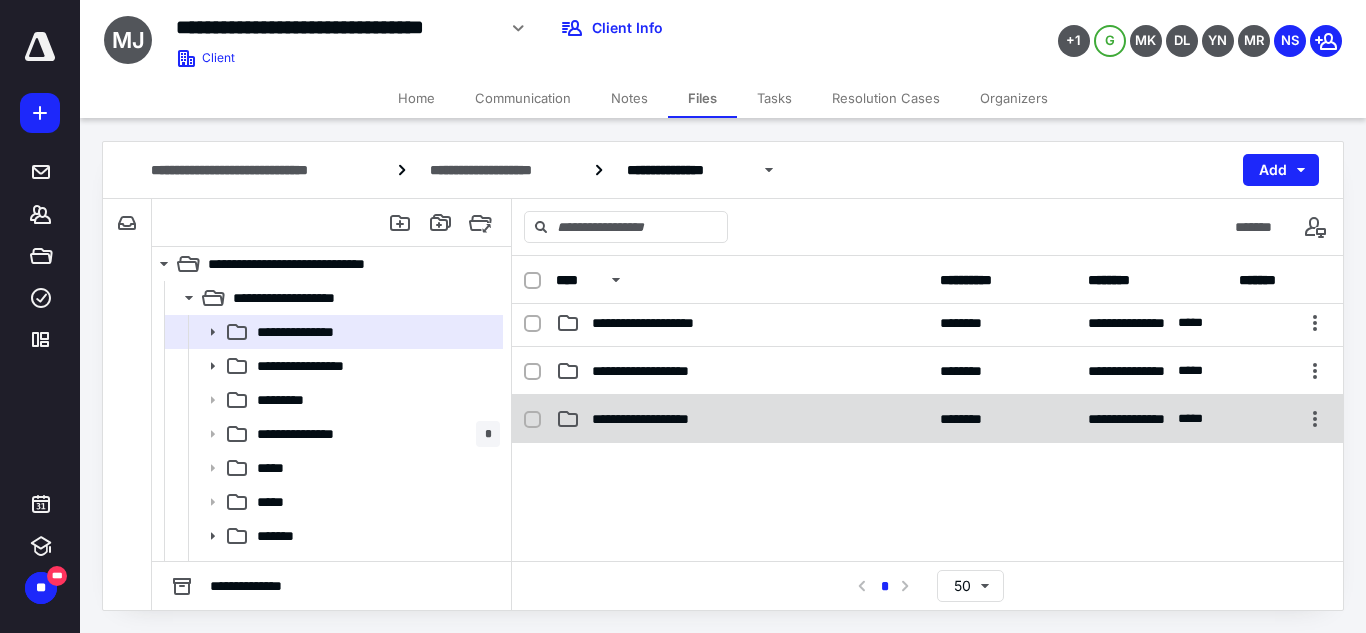 scroll, scrollTop: 102, scrollLeft: 0, axis: vertical 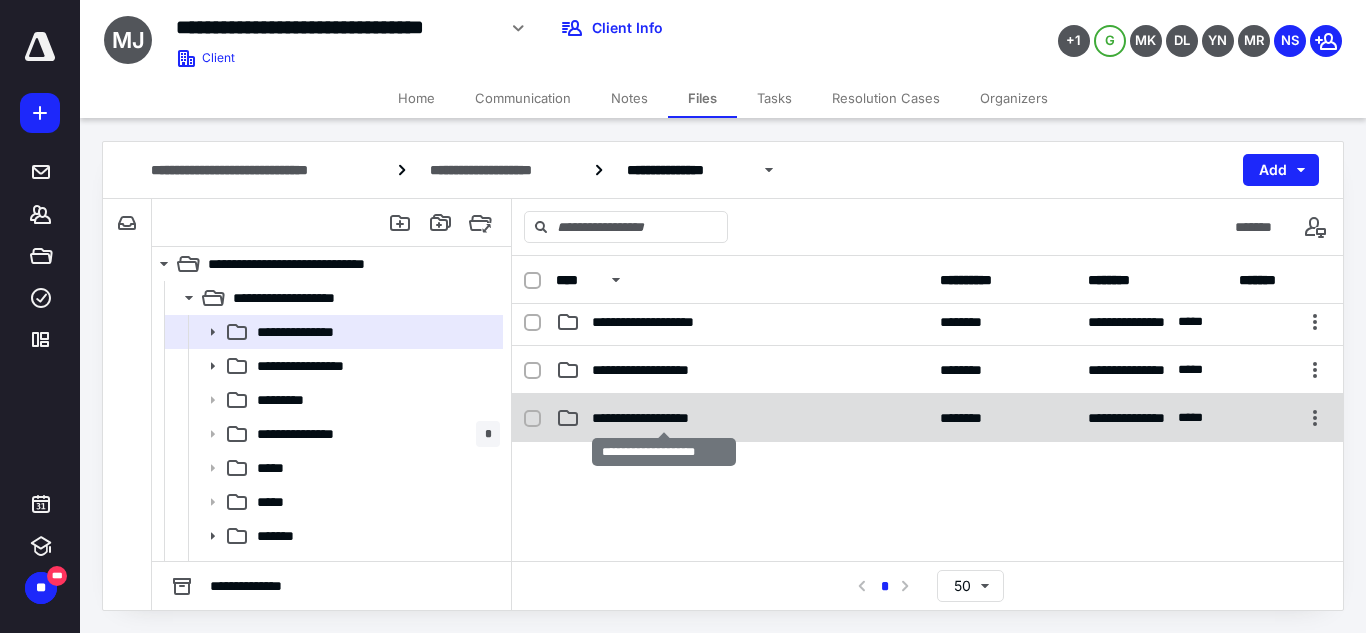 click on "**********" at bounding box center (664, 418) 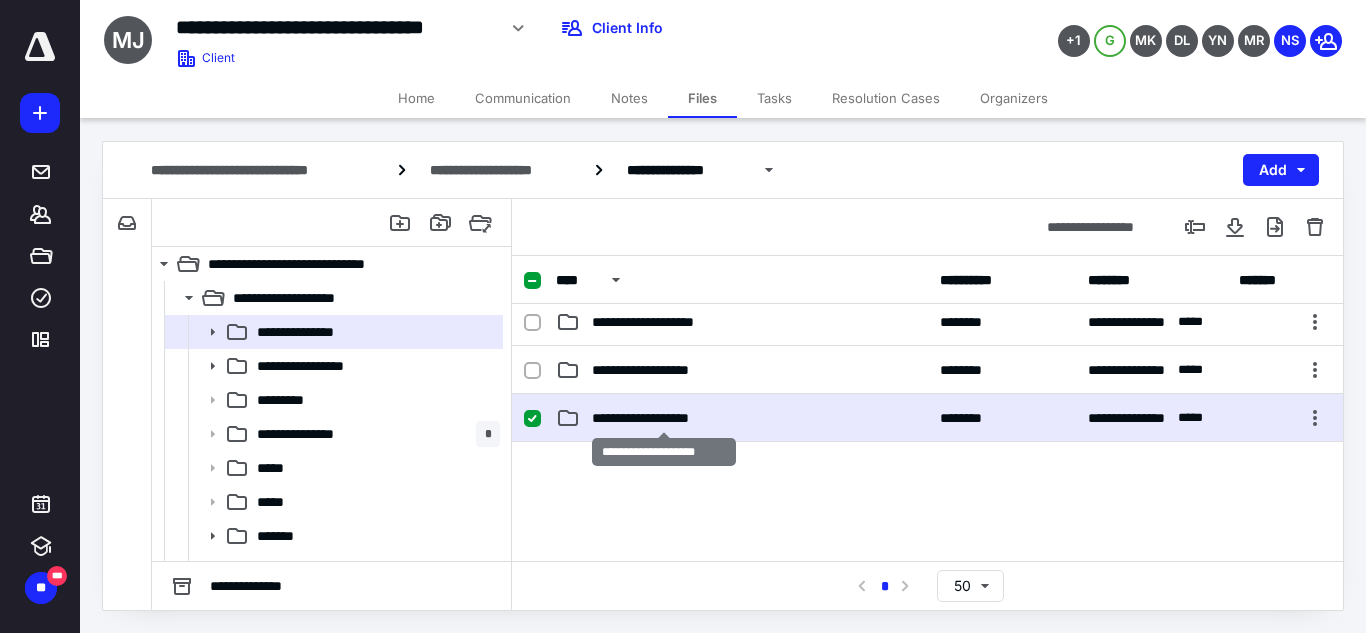 click on "**********" at bounding box center [664, 418] 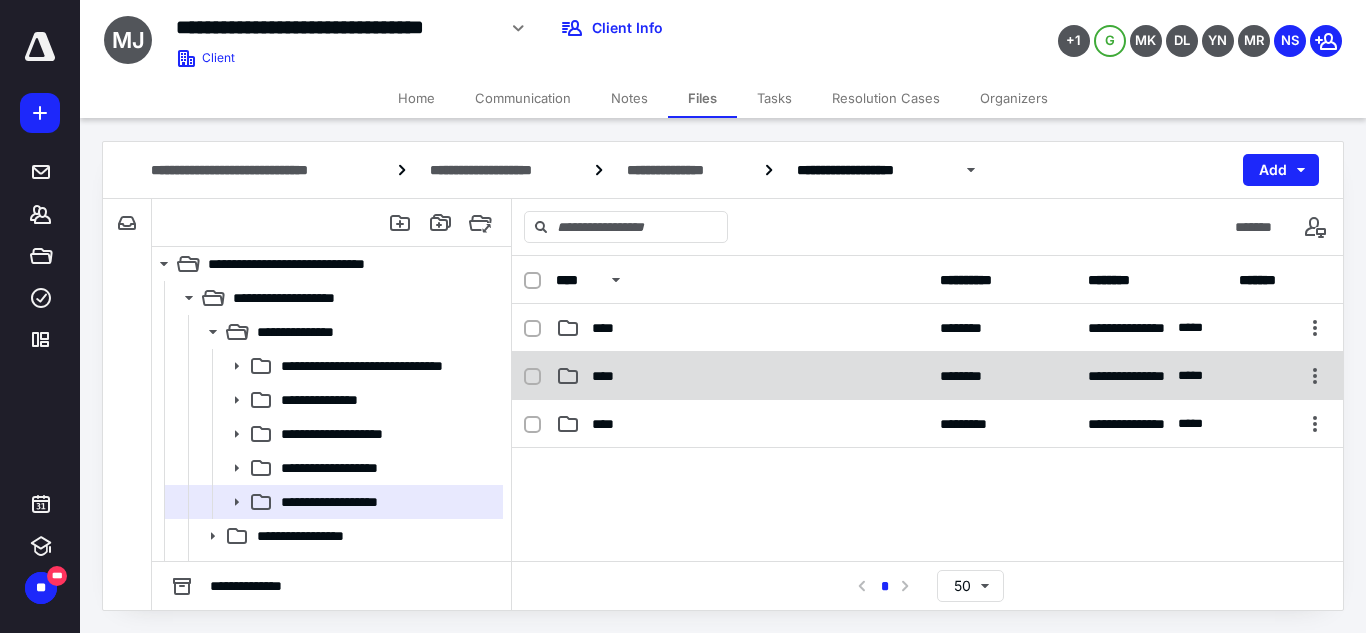 click on "****" at bounding box center [742, 376] 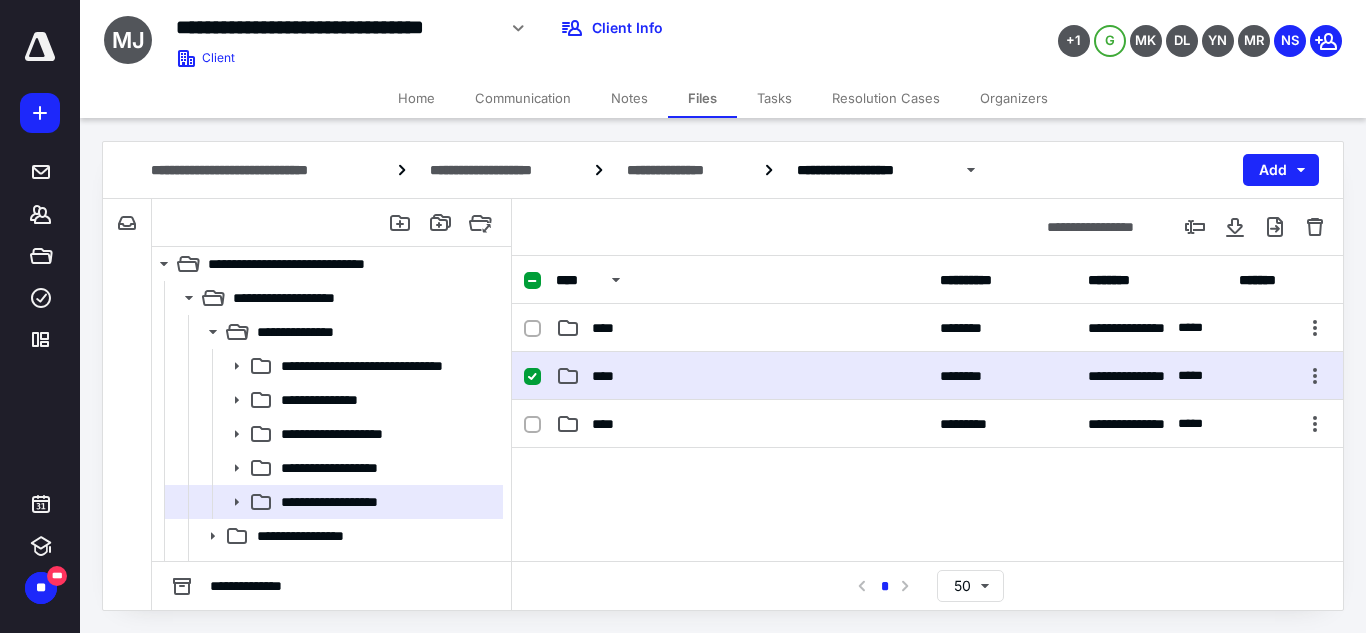 click on "****" at bounding box center [742, 376] 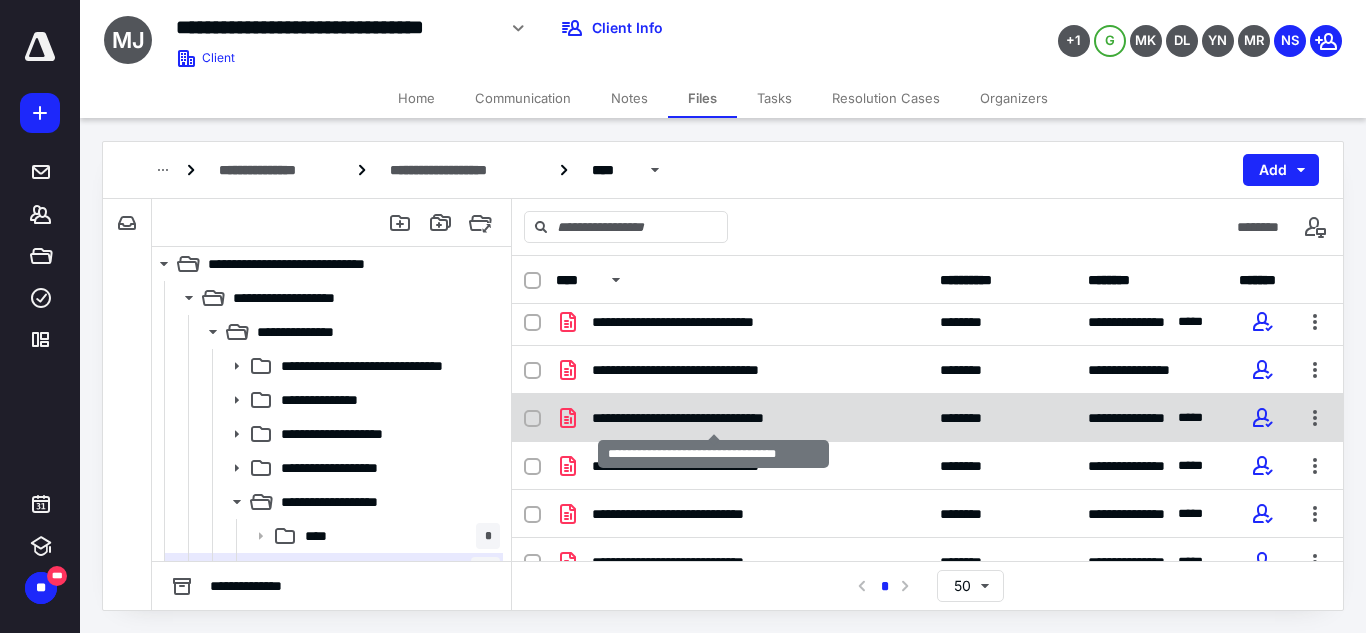 scroll, scrollTop: 56, scrollLeft: 0, axis: vertical 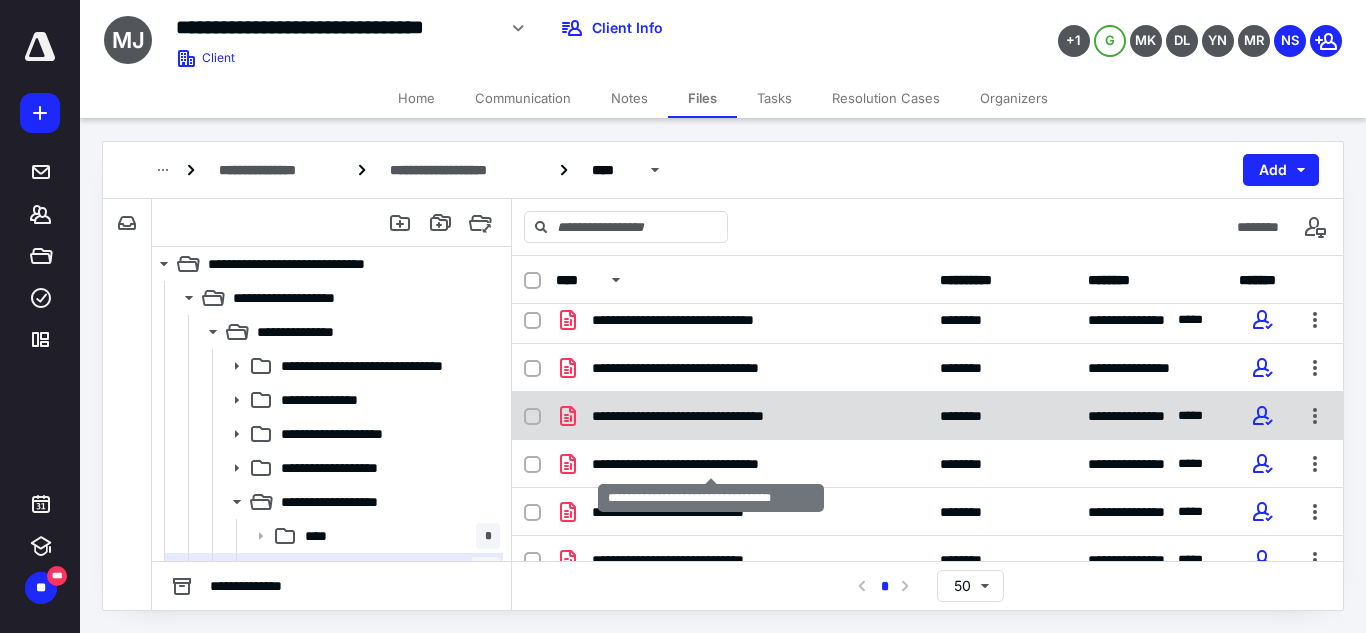 click on "**********" at bounding box center [711, 464] 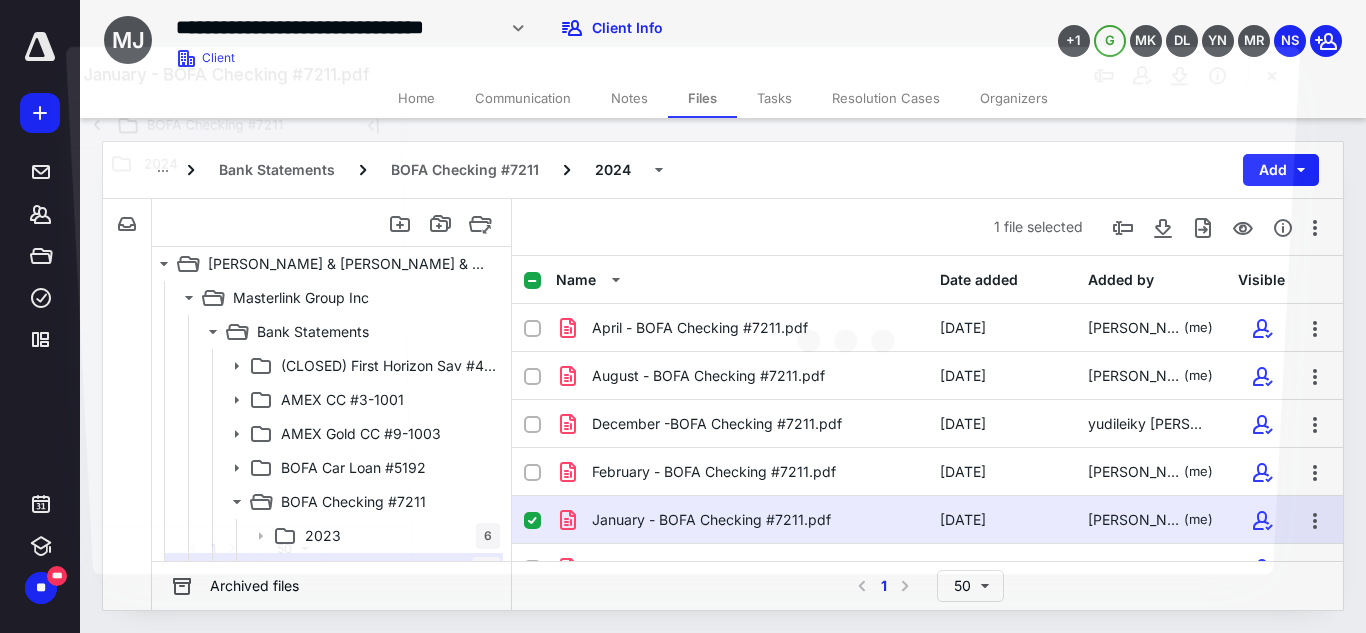 click at bounding box center (849, 336) 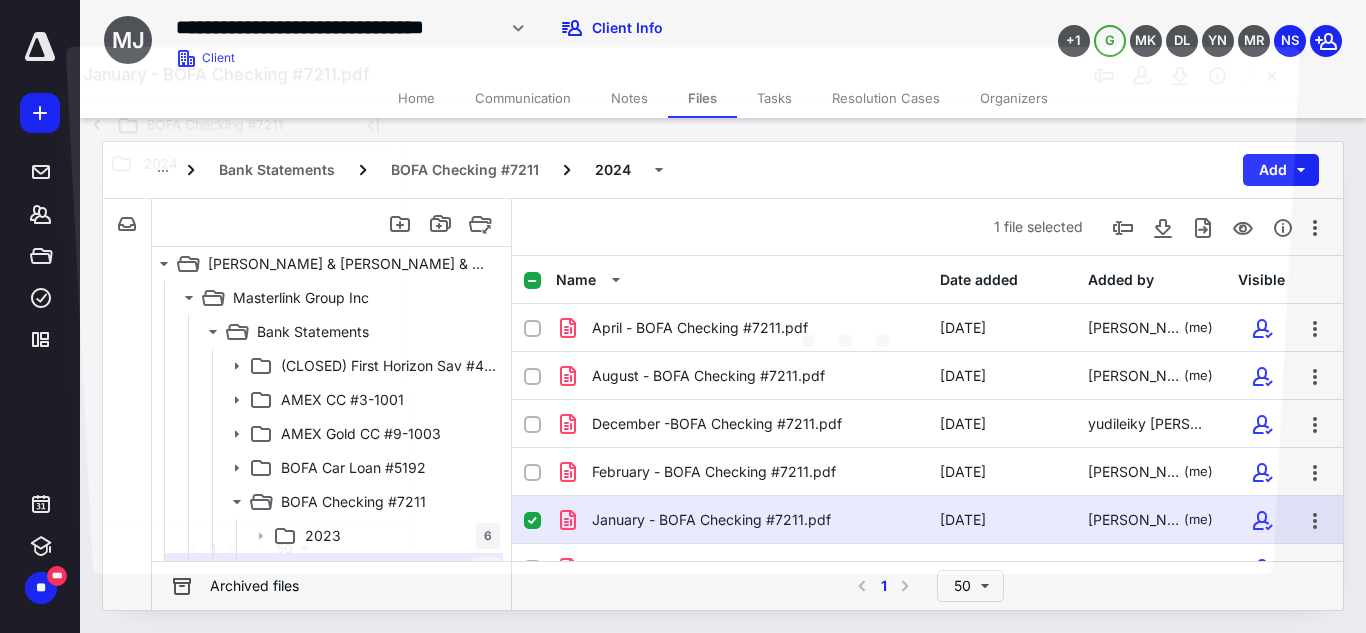 scroll, scrollTop: 56, scrollLeft: 0, axis: vertical 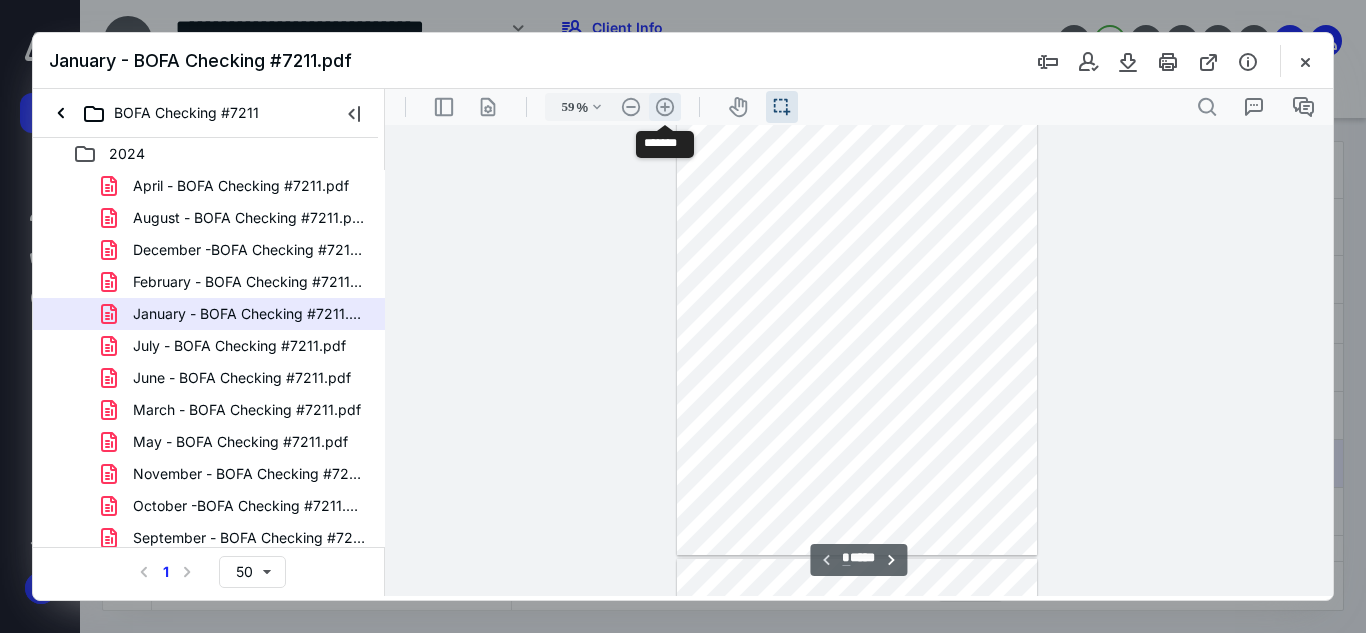 click on ".cls-1{fill:#abb0c4;} icon - header - zoom - in - line" at bounding box center (665, 107) 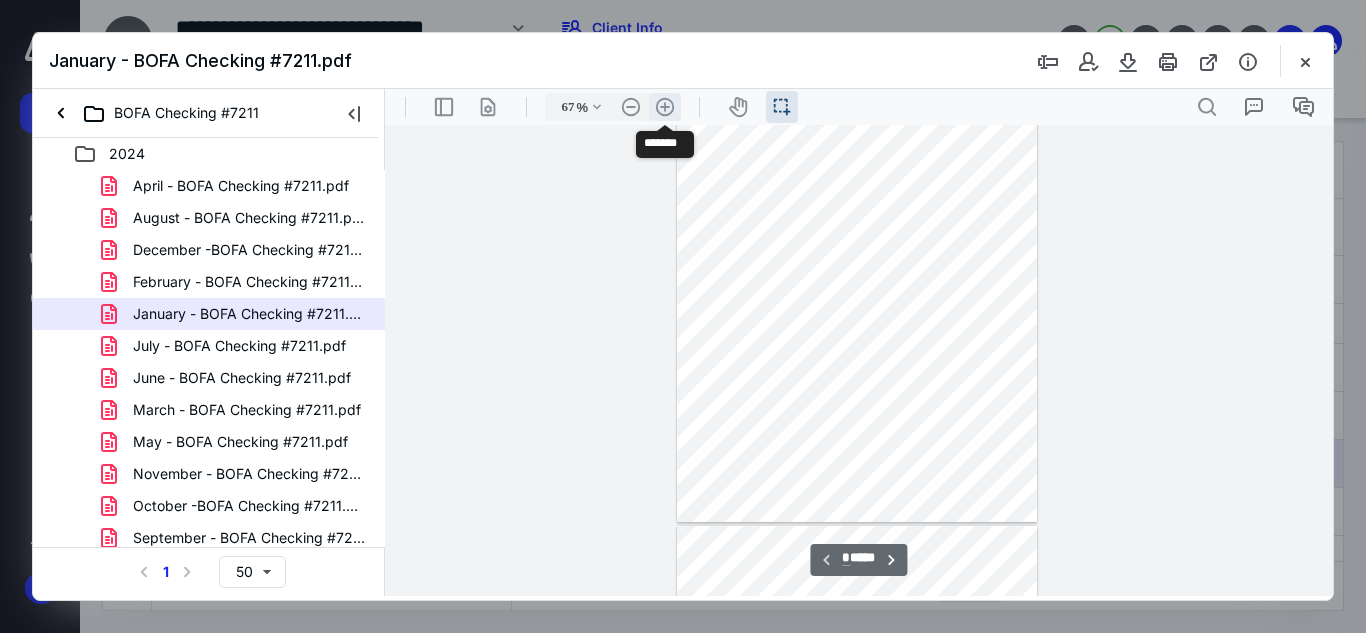 click on ".cls-1{fill:#abb0c4;} icon - header - zoom - in - line" at bounding box center (665, 107) 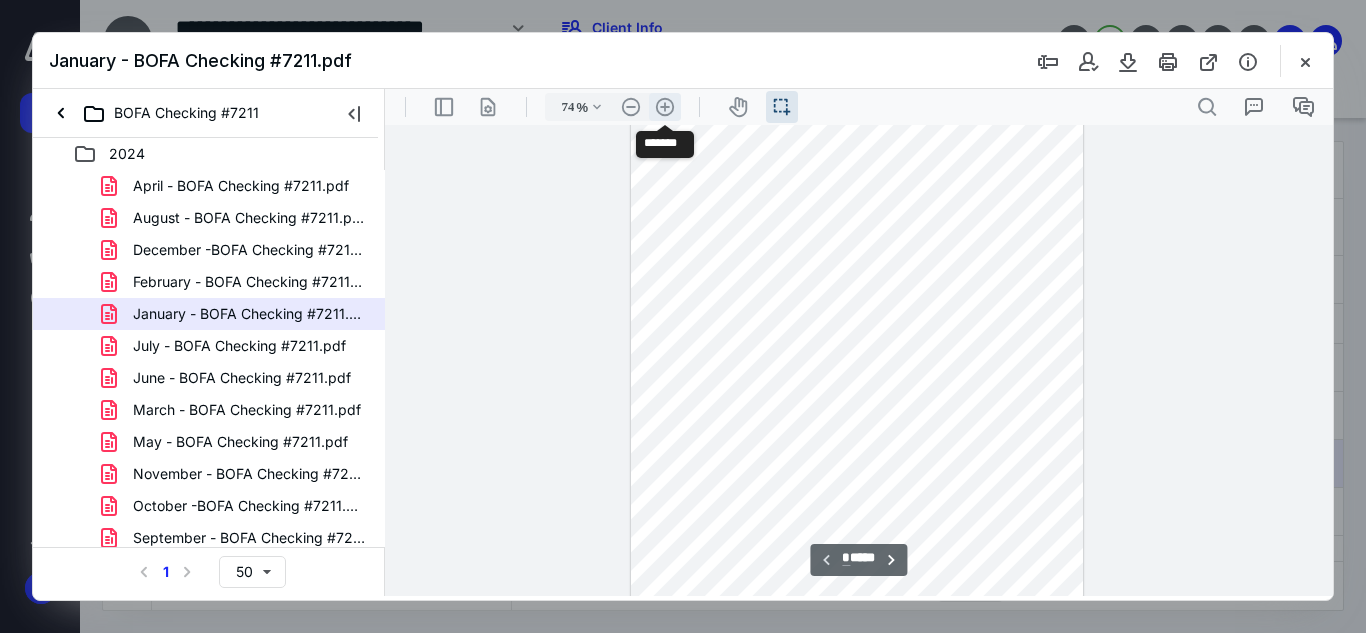 click on ".cls-1{fill:#abb0c4;} icon - header - zoom - in - line" at bounding box center [665, 107] 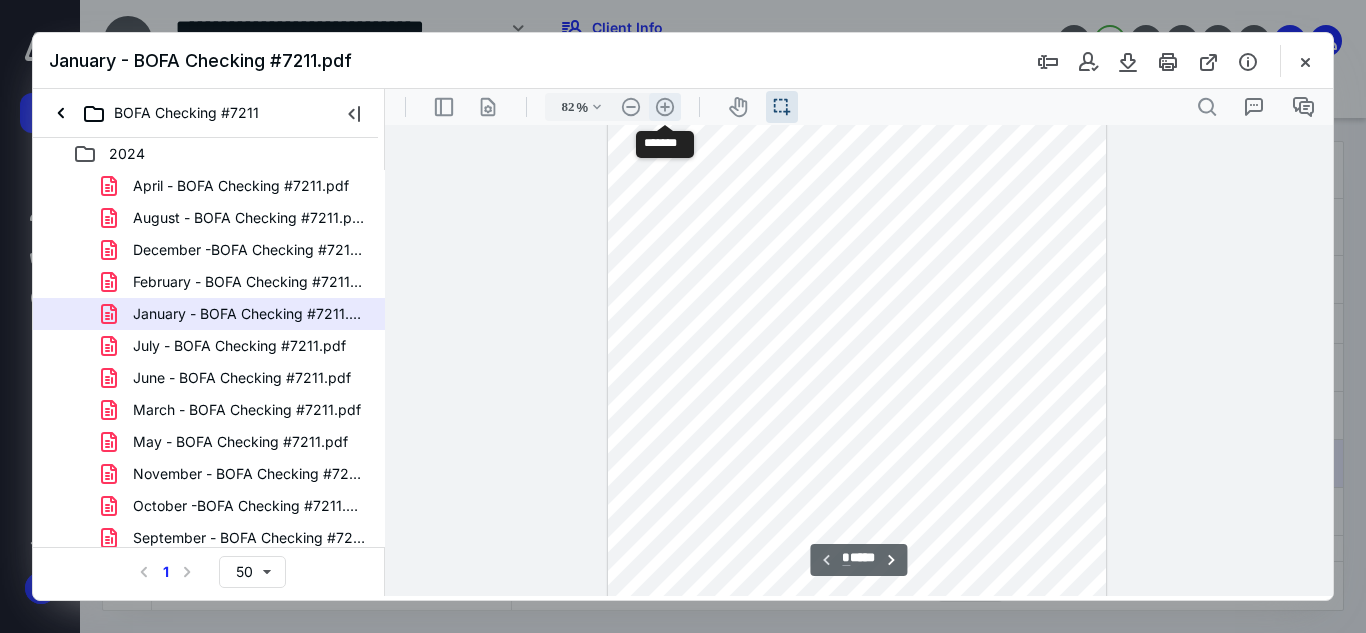 click on ".cls-1{fill:#abb0c4;} icon - header - zoom - in - line" at bounding box center (665, 107) 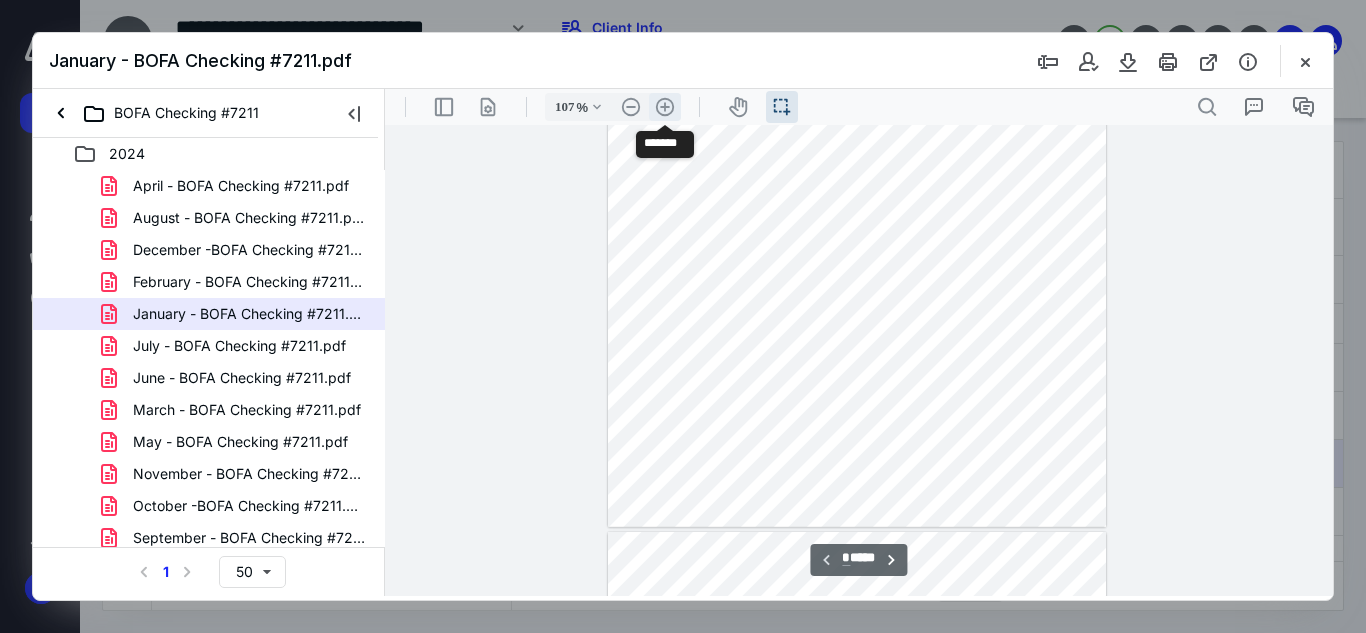 click on ".cls-1{fill:#abb0c4;} icon - header - zoom - in - line" at bounding box center (665, 107) 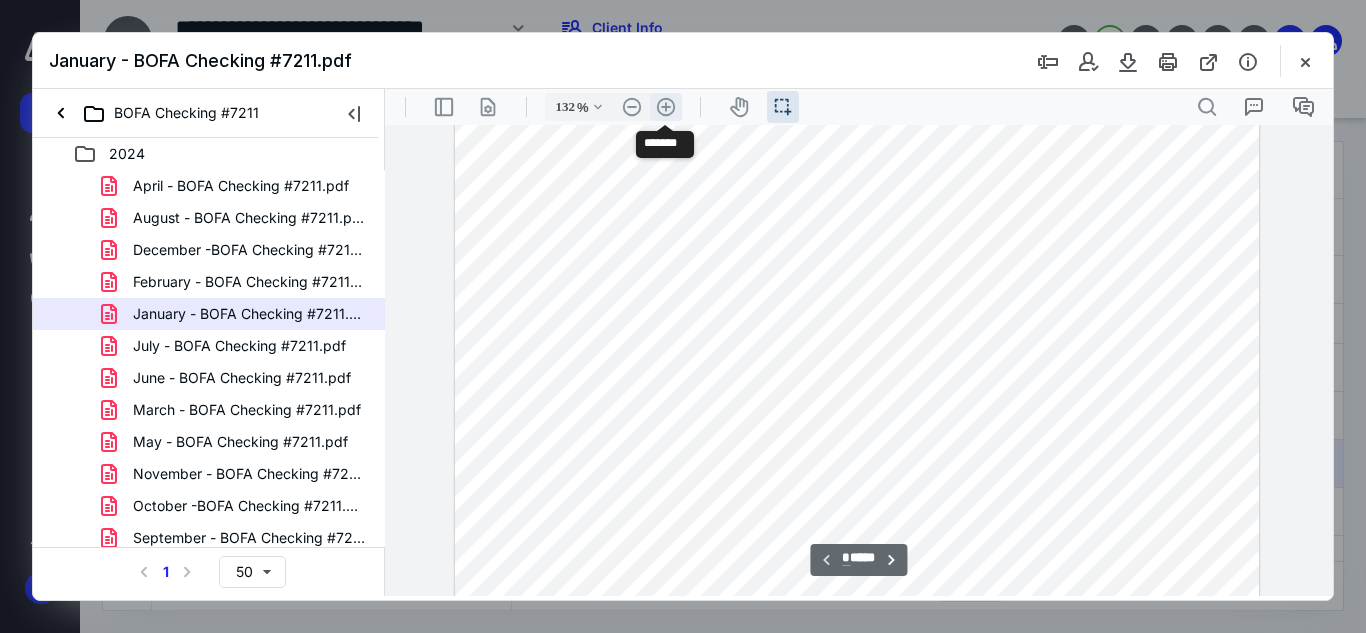 scroll, scrollTop: 355, scrollLeft: 0, axis: vertical 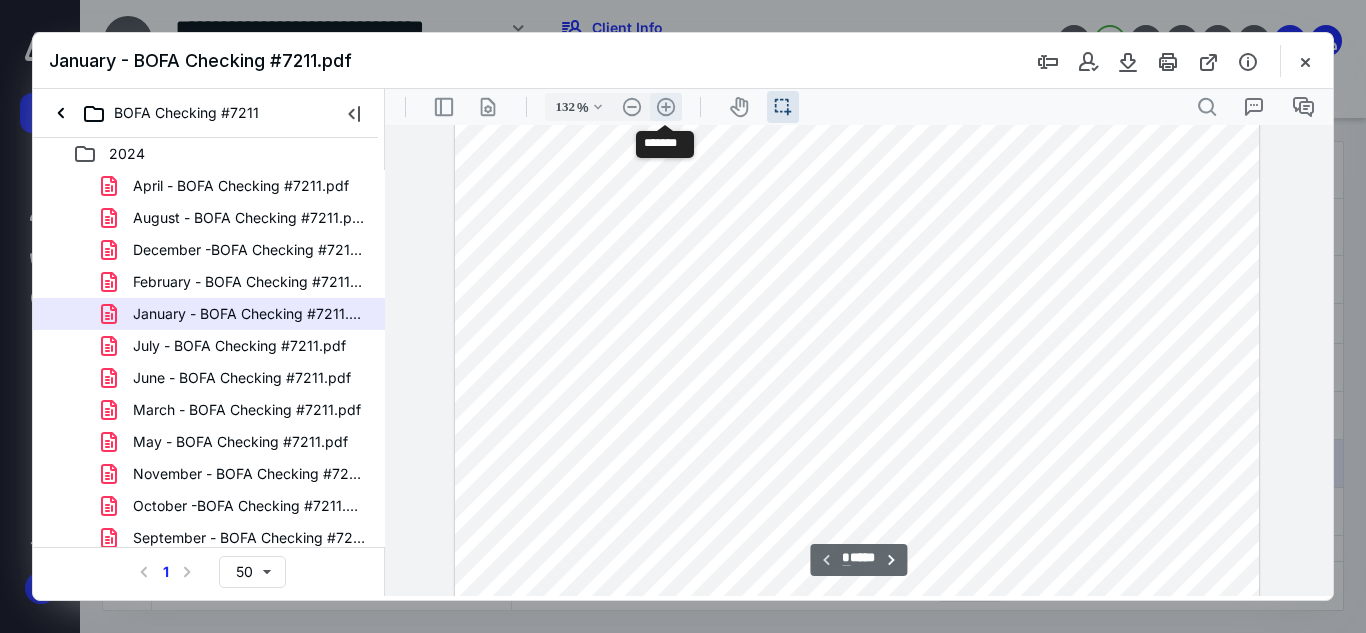 click on ".cls-1{fill:#abb0c4;} icon - header - zoom - in - line" at bounding box center (666, 107) 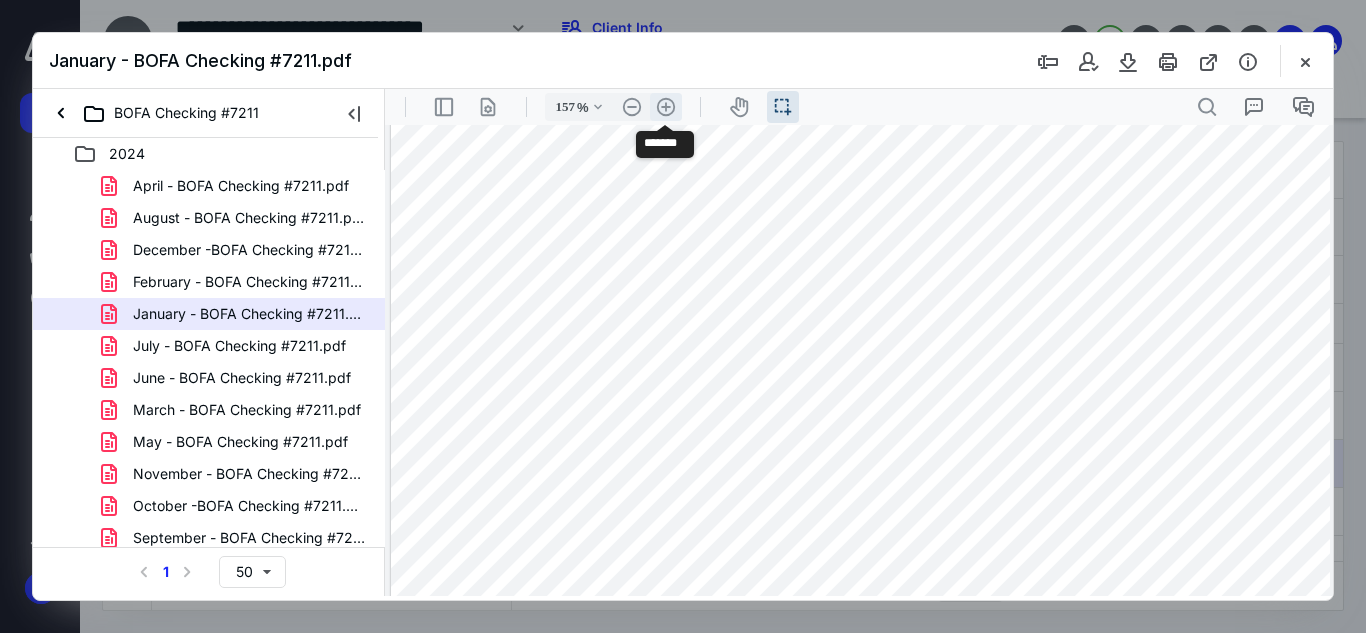 scroll, scrollTop: 464, scrollLeft: 16, axis: both 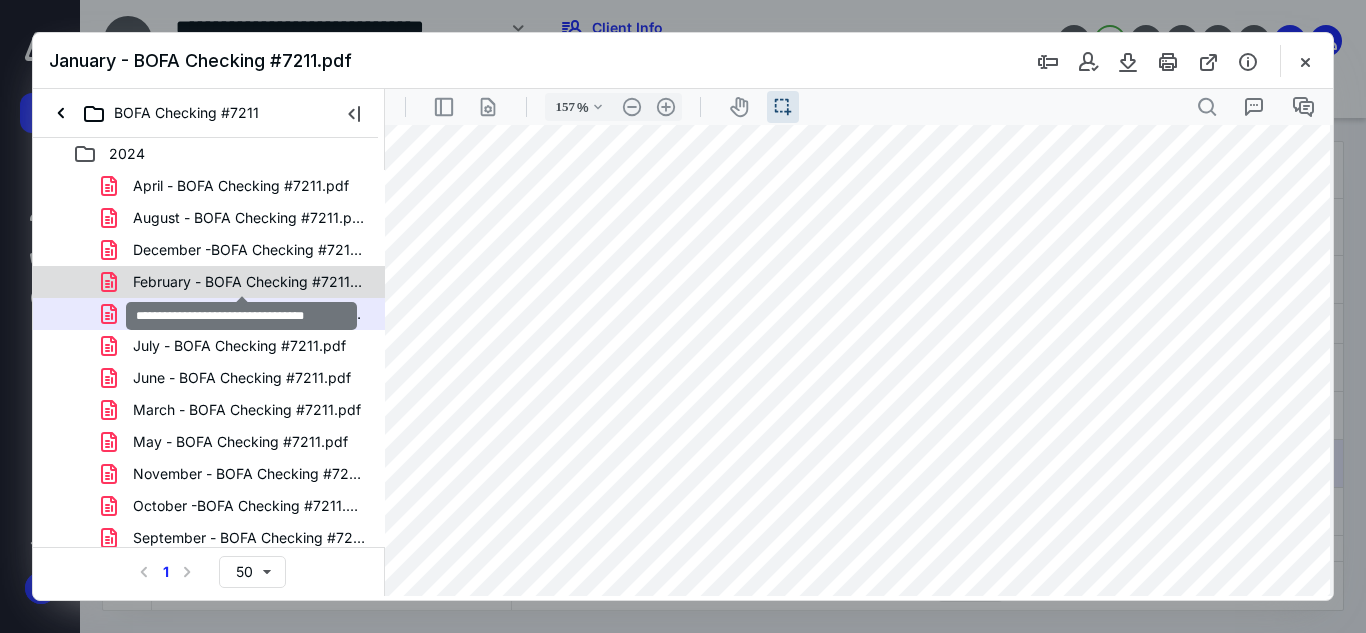 click on "February - BOFA Checking #7211.pdf" at bounding box center (249, 282) 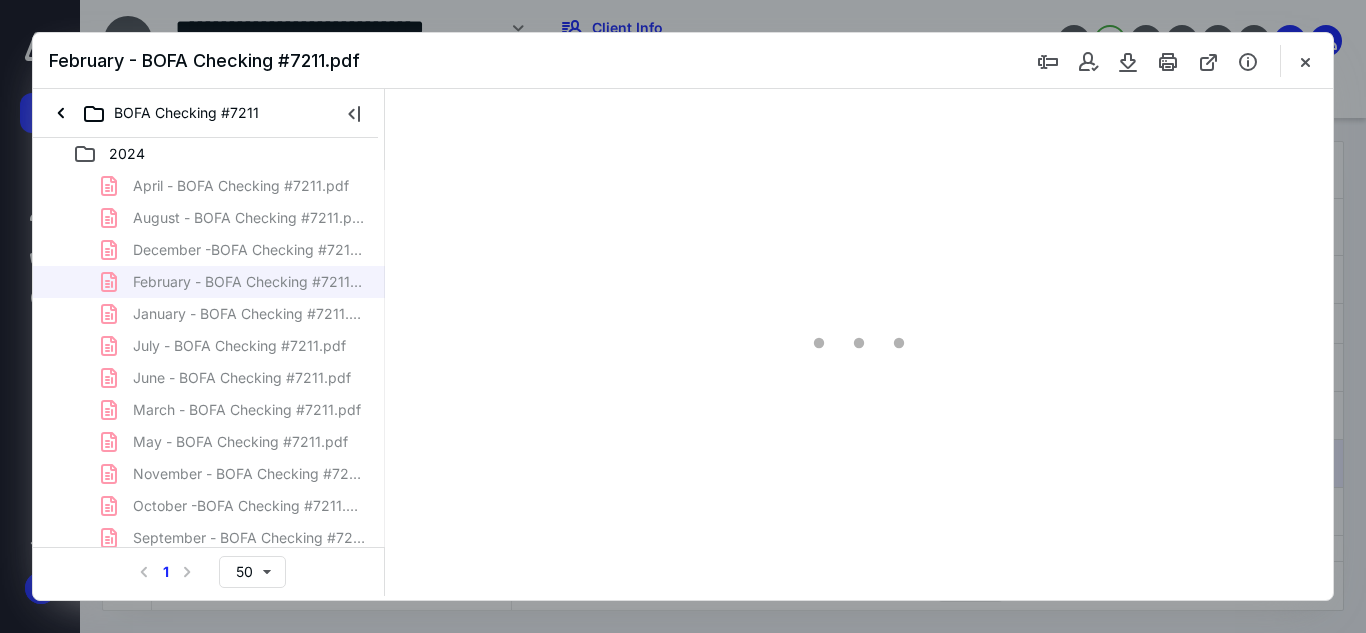 scroll, scrollTop: 38, scrollLeft: 0, axis: vertical 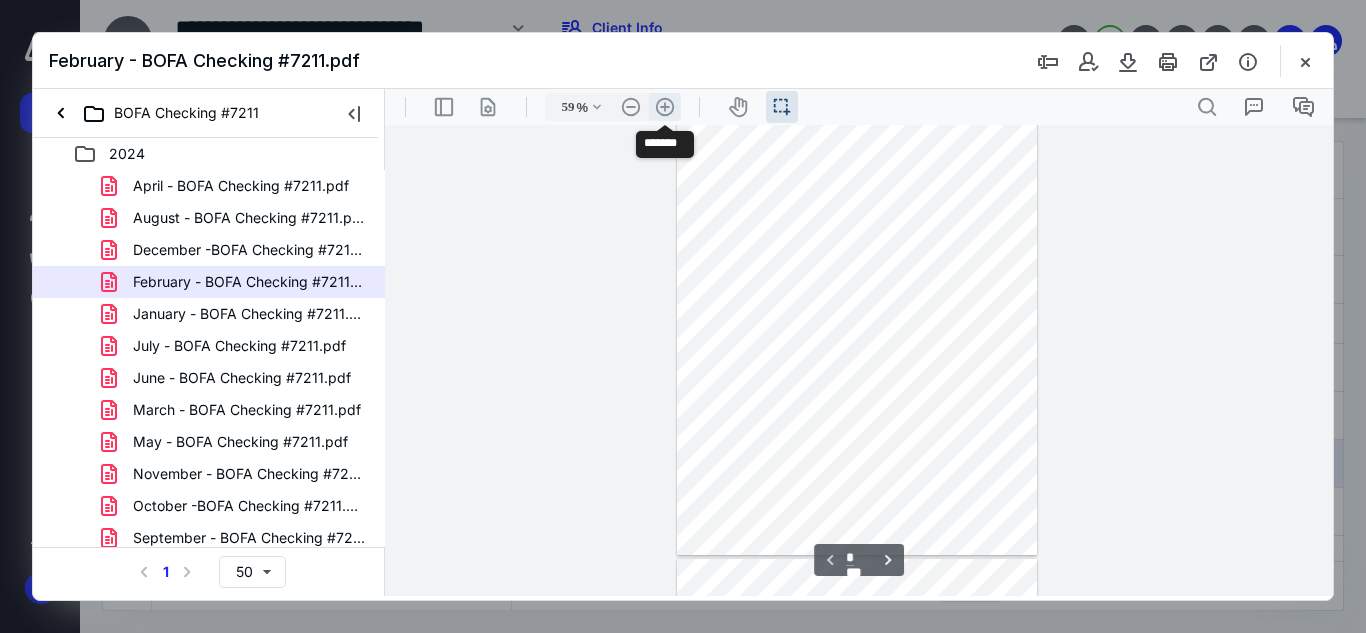 click on ".cls-1{fill:#abb0c4;} icon - header - zoom - in - line" at bounding box center (665, 107) 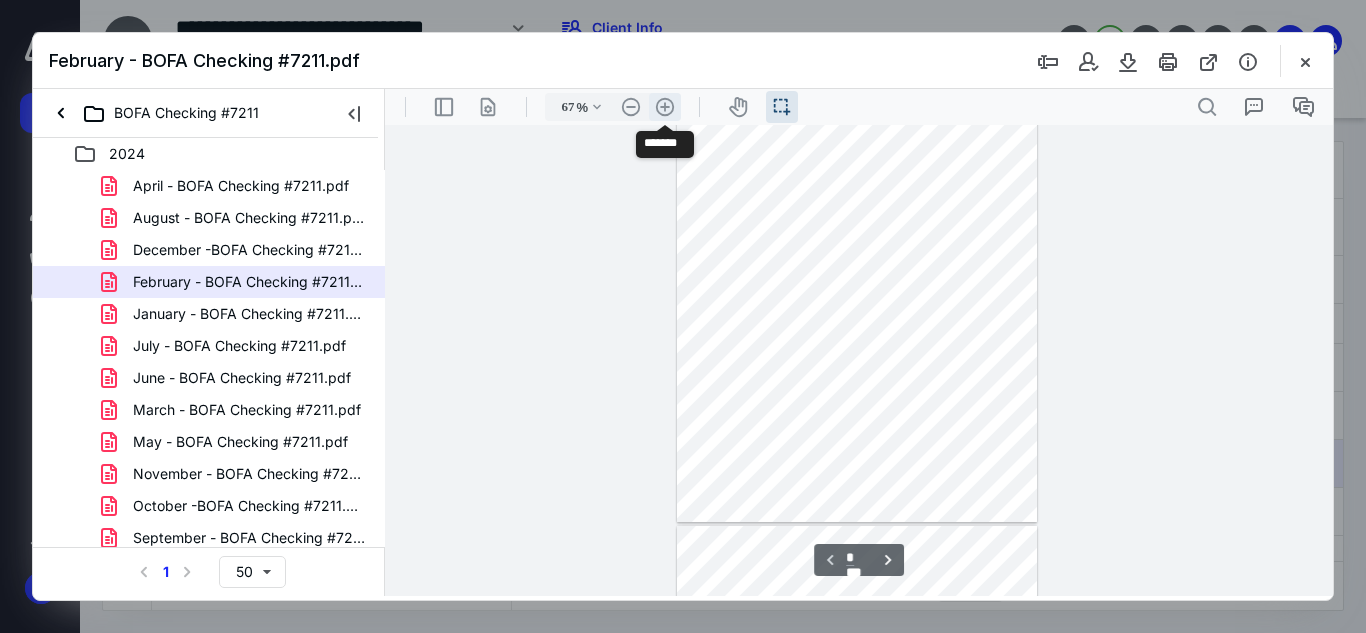 click on ".cls-1{fill:#abb0c4;} icon - header - zoom - in - line" at bounding box center (665, 107) 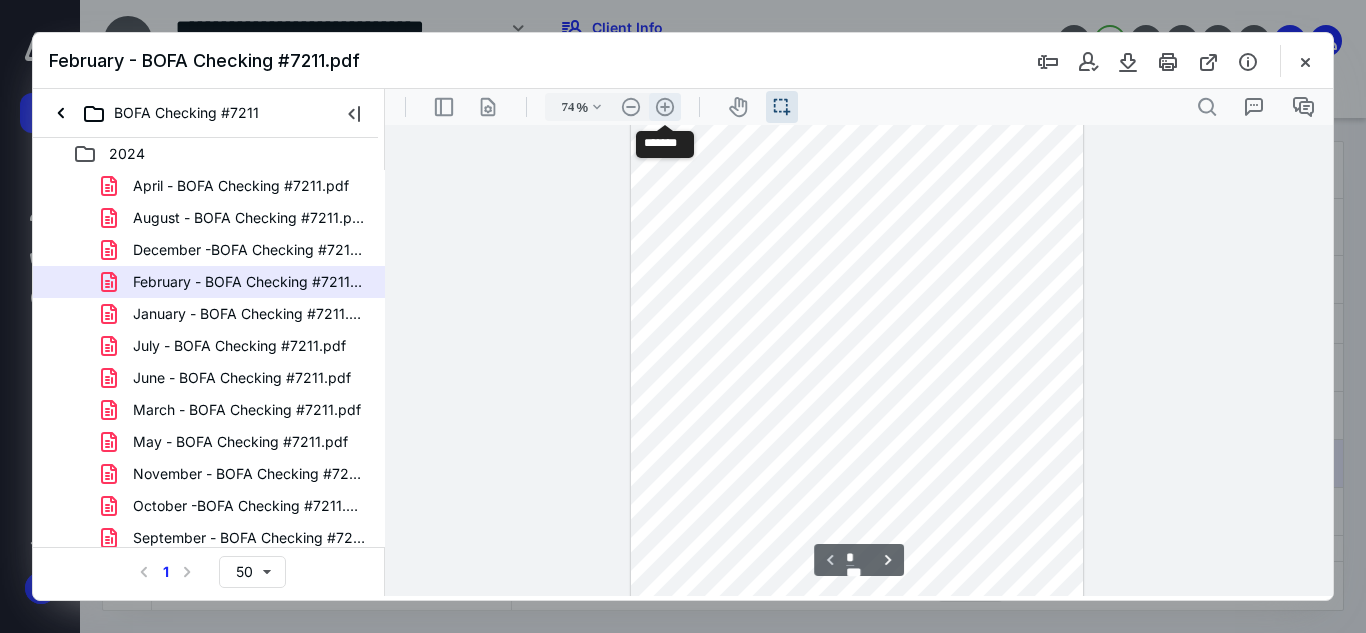 click on ".cls-1{fill:#abb0c4;} icon - header - zoom - in - line" at bounding box center [665, 107] 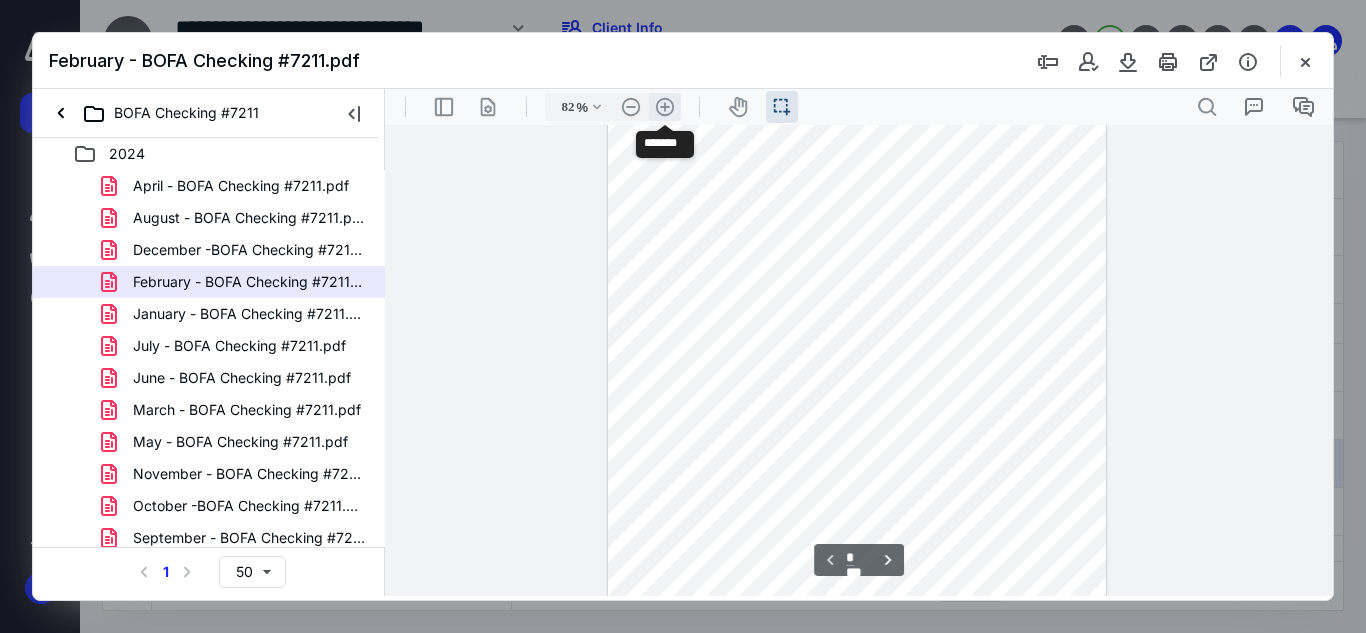click on ".cls-1{fill:#abb0c4;} icon - header - zoom - in - line" at bounding box center [665, 107] 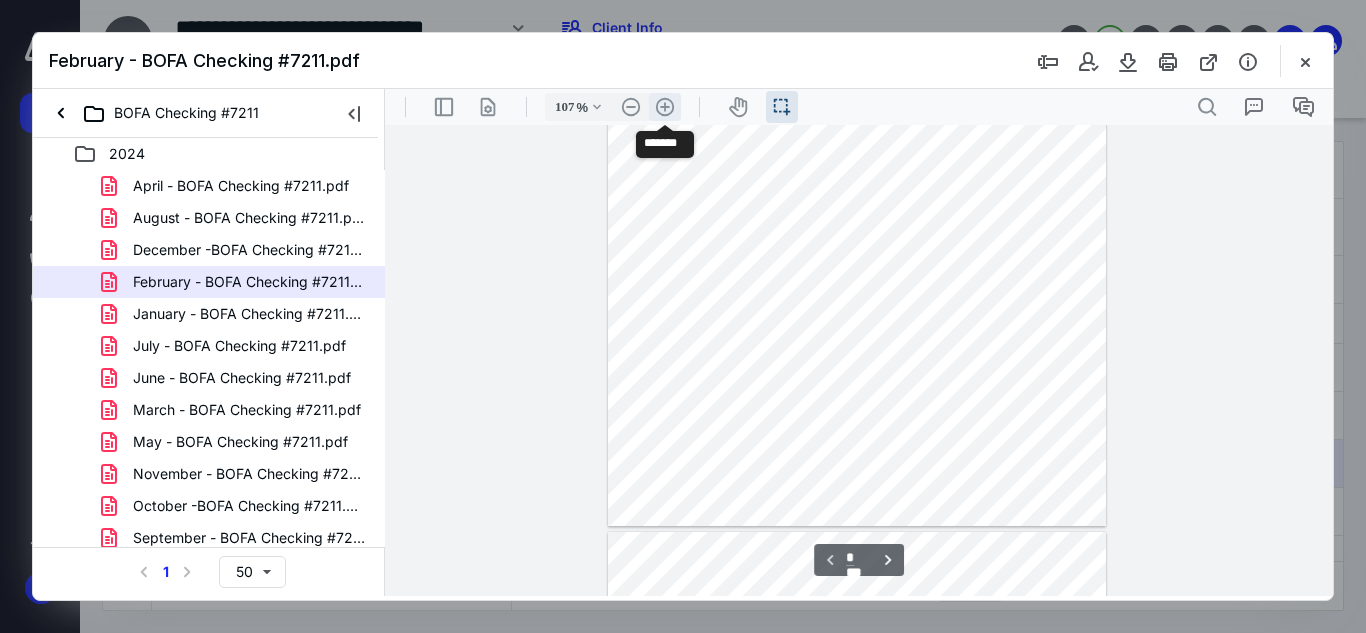 click on ".cls-1{fill:#abb0c4;} icon - header - zoom - in - line" at bounding box center (665, 107) 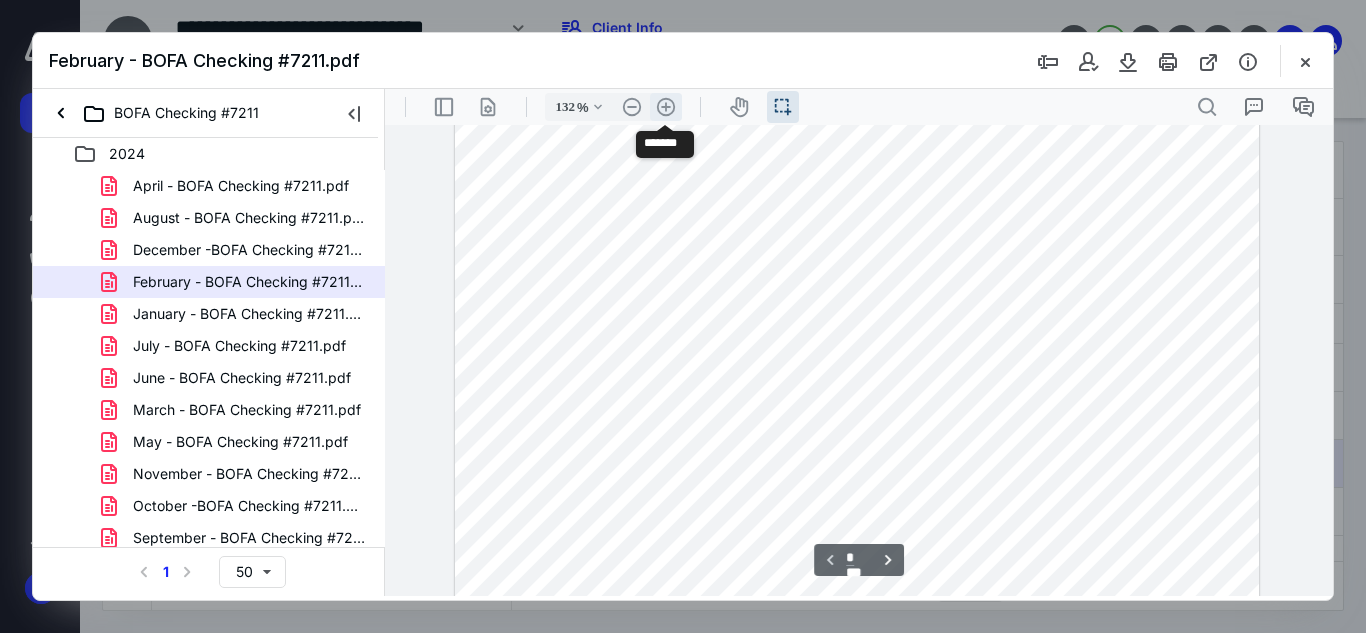 scroll, scrollTop: 355, scrollLeft: 0, axis: vertical 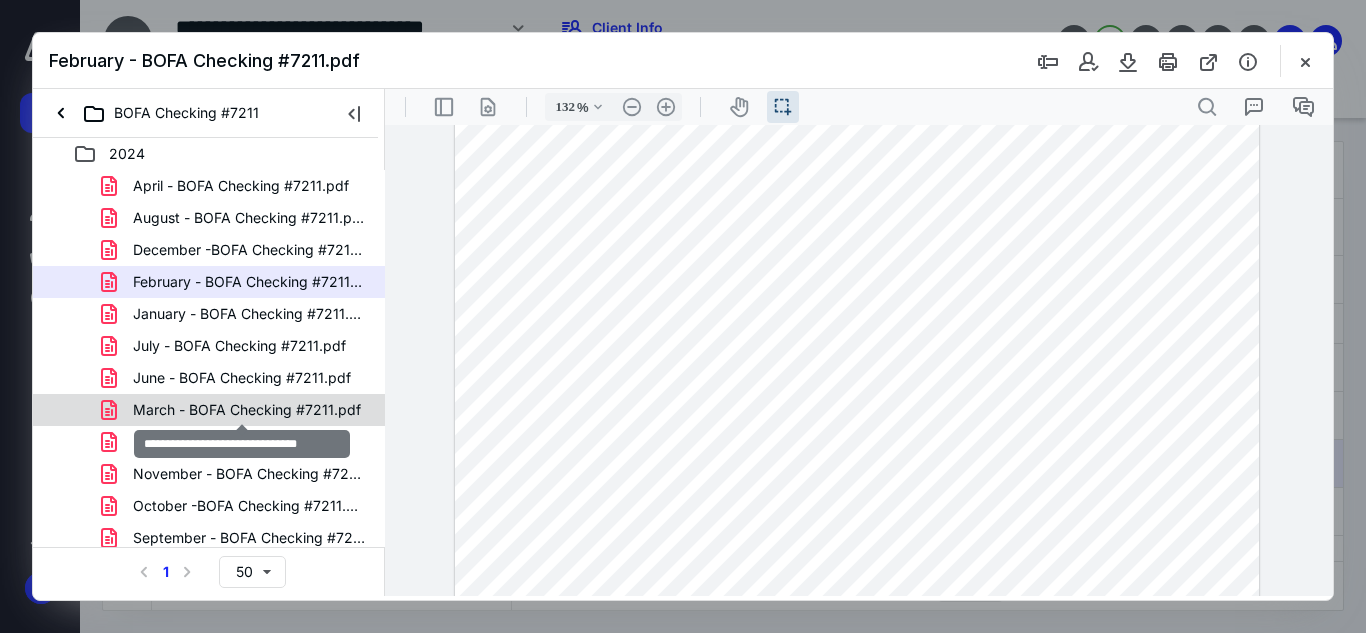 click on "March - BOFA Checking #7211.pdf" at bounding box center [247, 410] 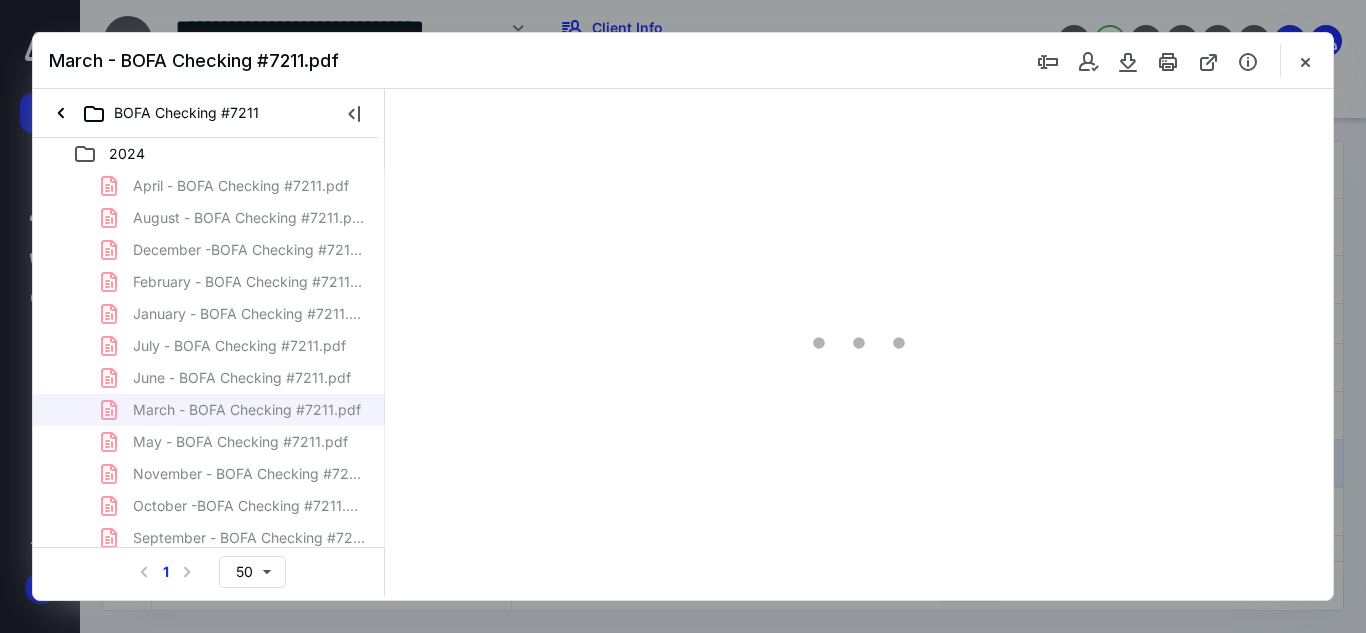 click at bounding box center (859, 342) 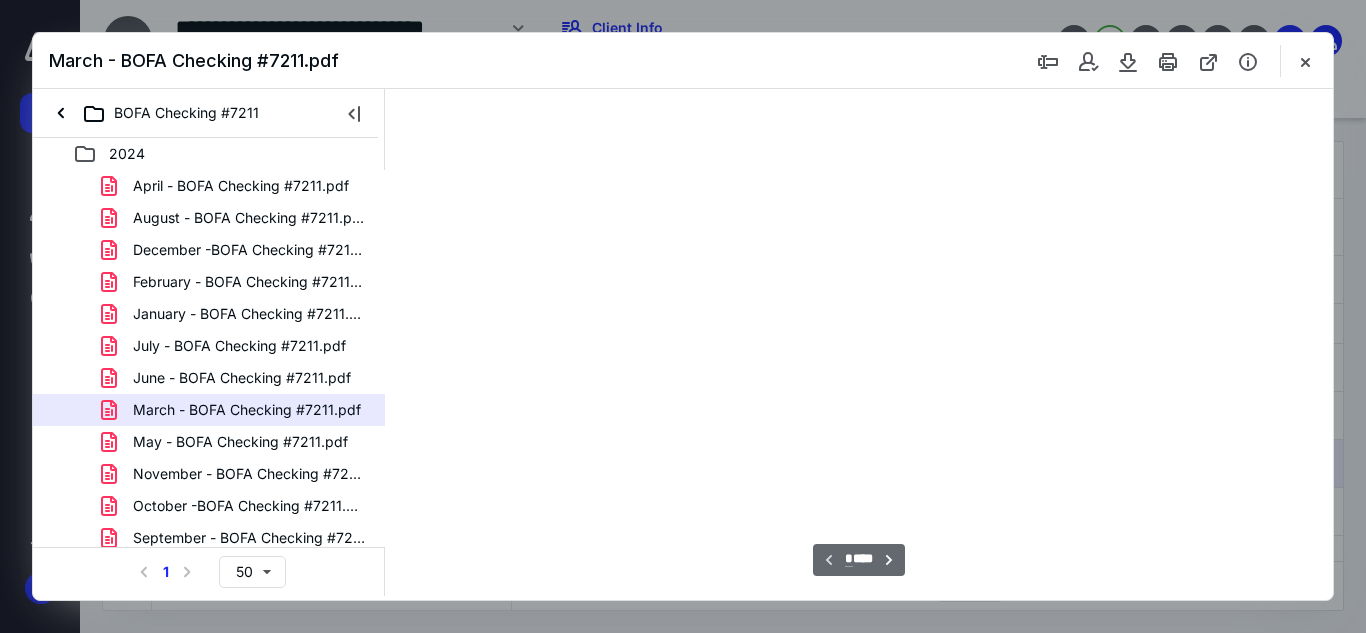 scroll, scrollTop: 38, scrollLeft: 0, axis: vertical 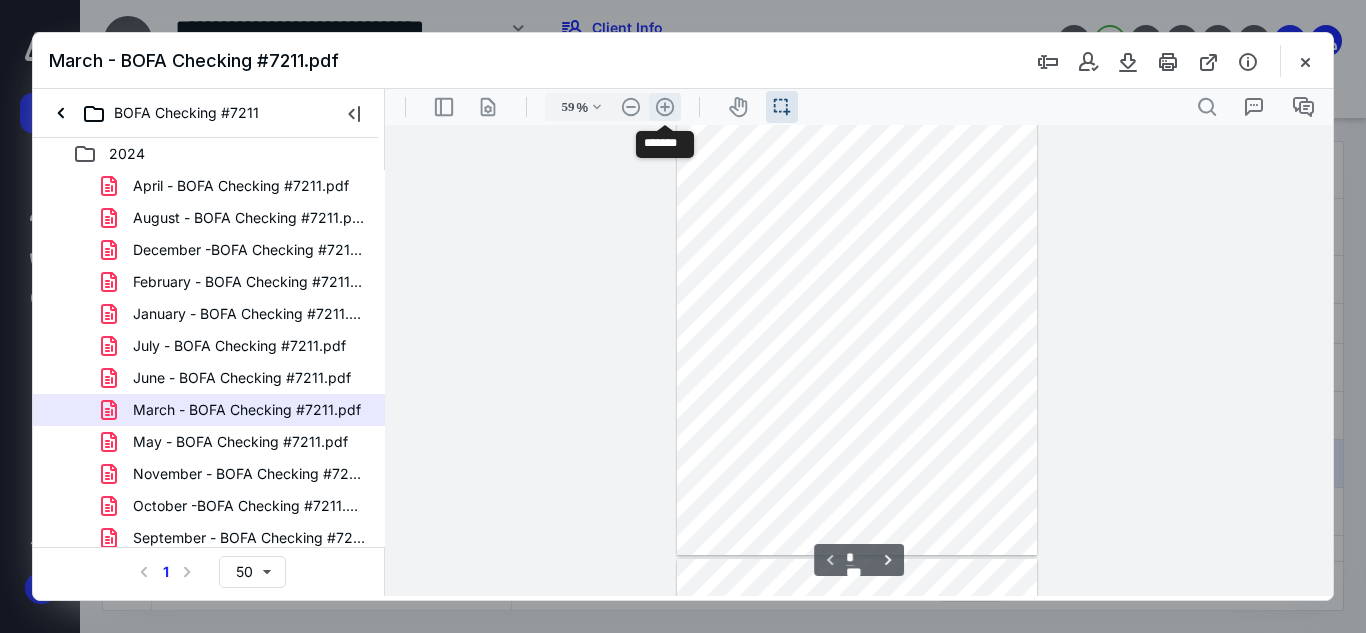 click on ".cls-1{fill:#abb0c4;} icon - header - zoom - in - line" at bounding box center [665, 107] 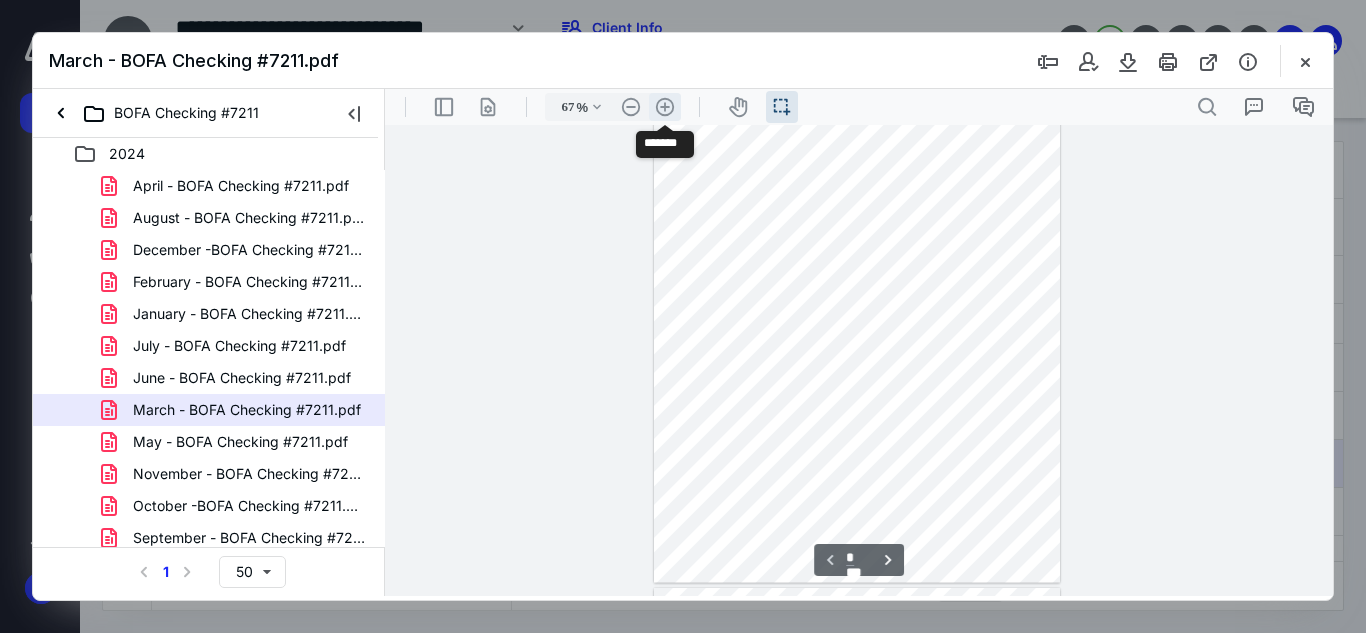 click on ".cls-1{fill:#abb0c4;} icon - header - zoom - in - line" at bounding box center (665, 107) 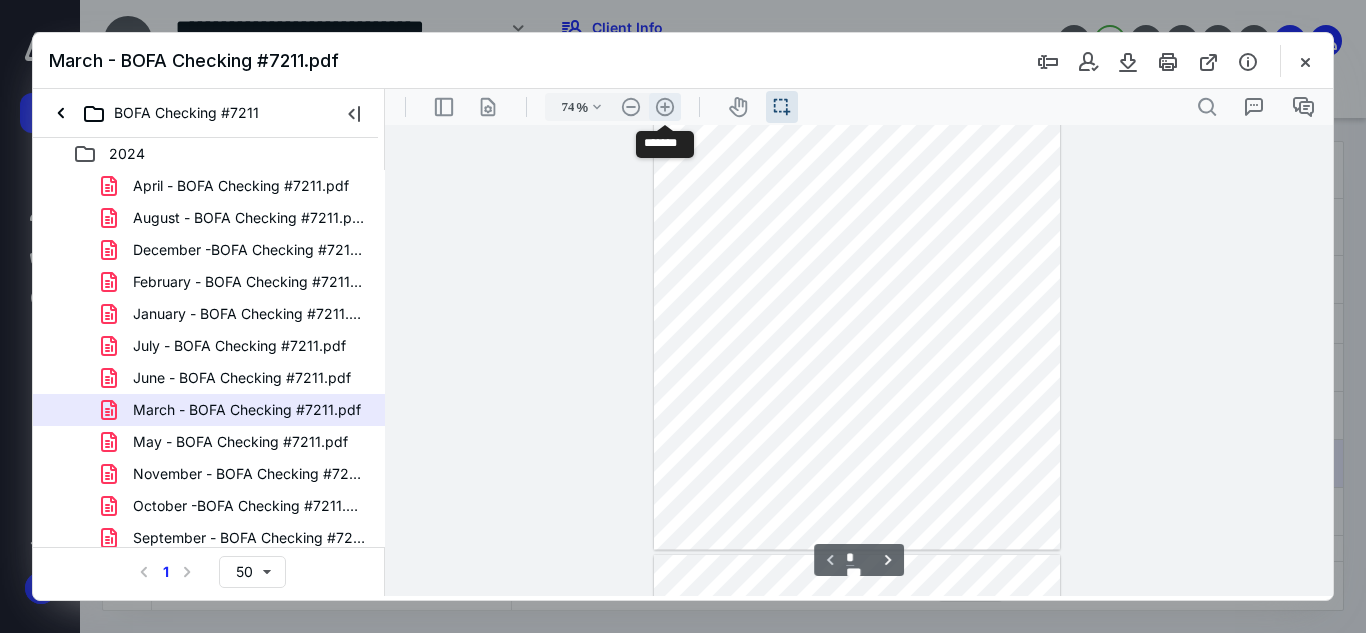 click on ".cls-1{fill:#abb0c4;} icon - header - zoom - in - line" at bounding box center (665, 107) 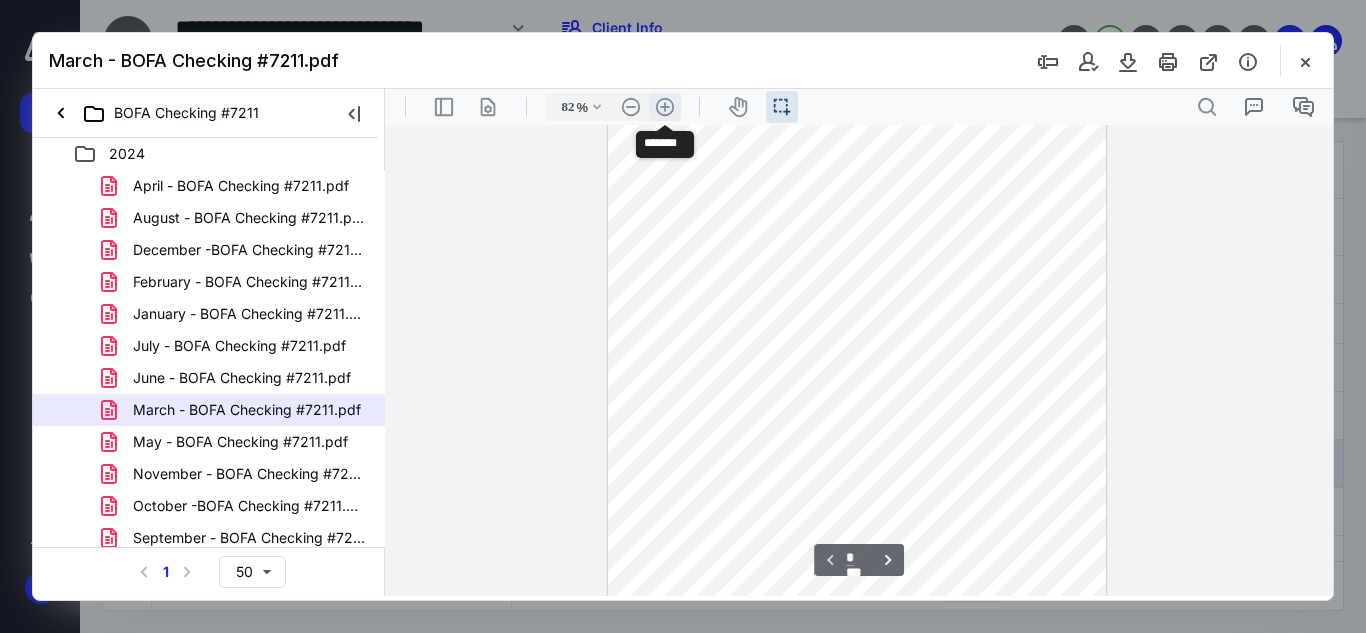 click on ".cls-1{fill:#abb0c4;} icon - header - zoom - in - line" at bounding box center (665, 107) 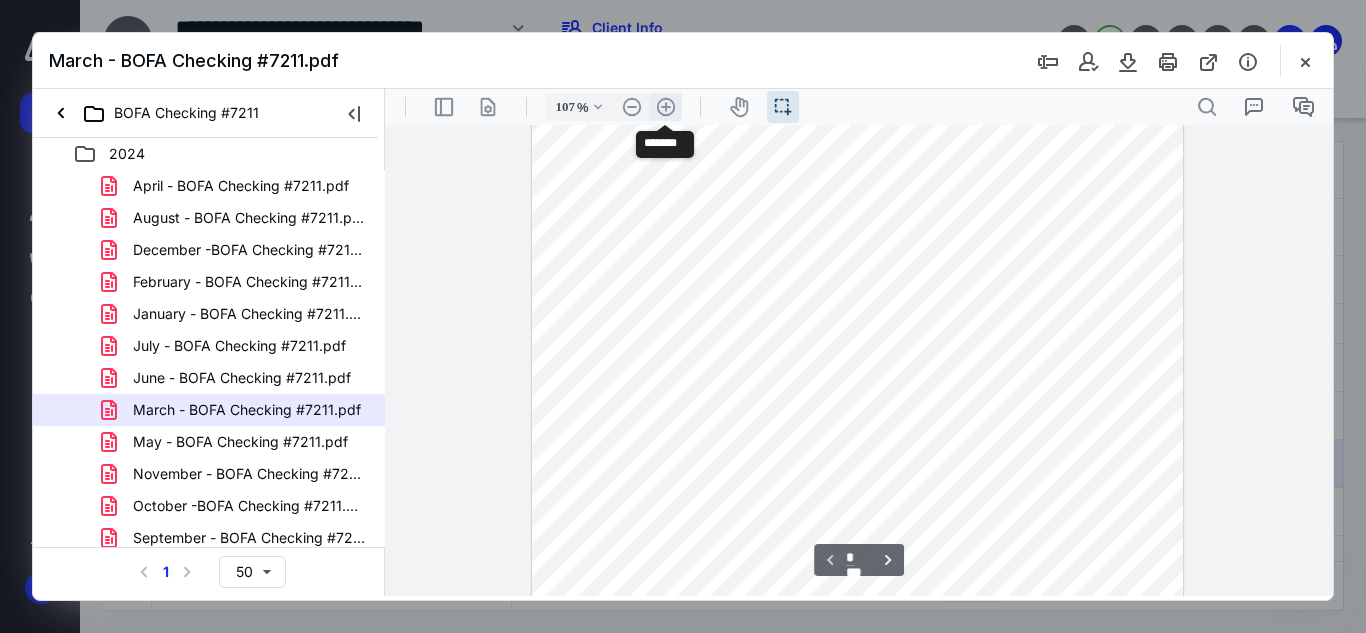 click on ".cls-1{fill:#abb0c4;} icon - header - zoom - in - line" at bounding box center (666, 107) 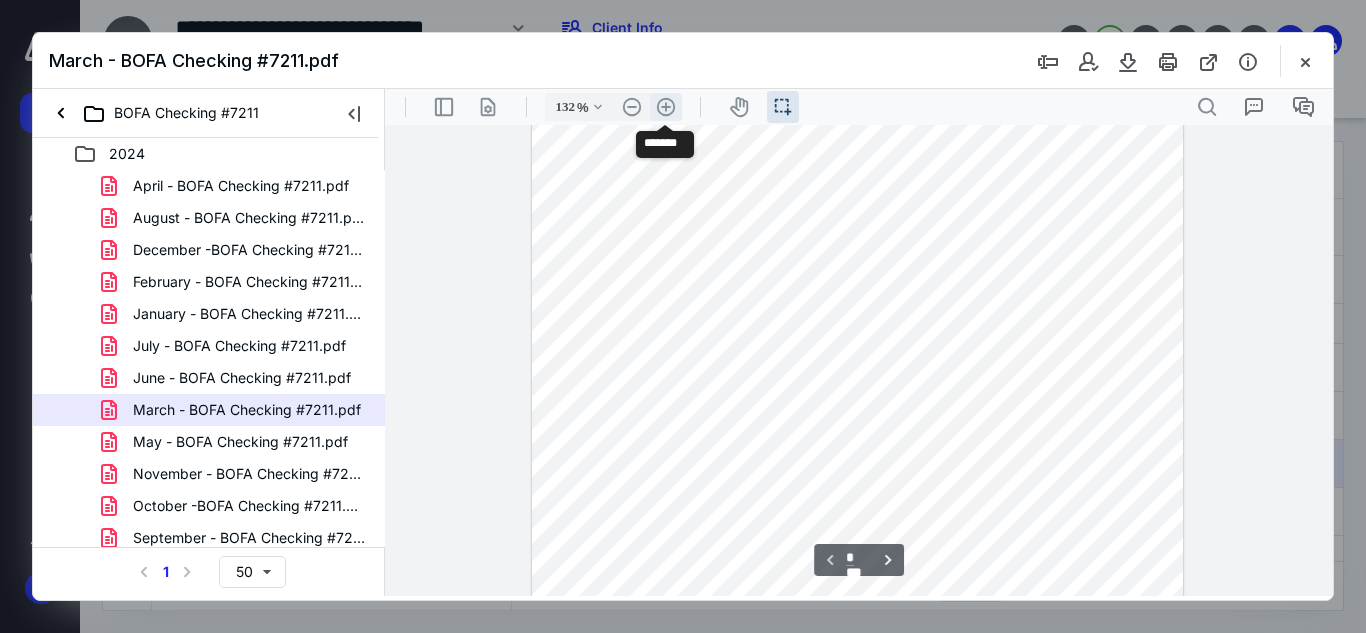 scroll, scrollTop: 355, scrollLeft: 0, axis: vertical 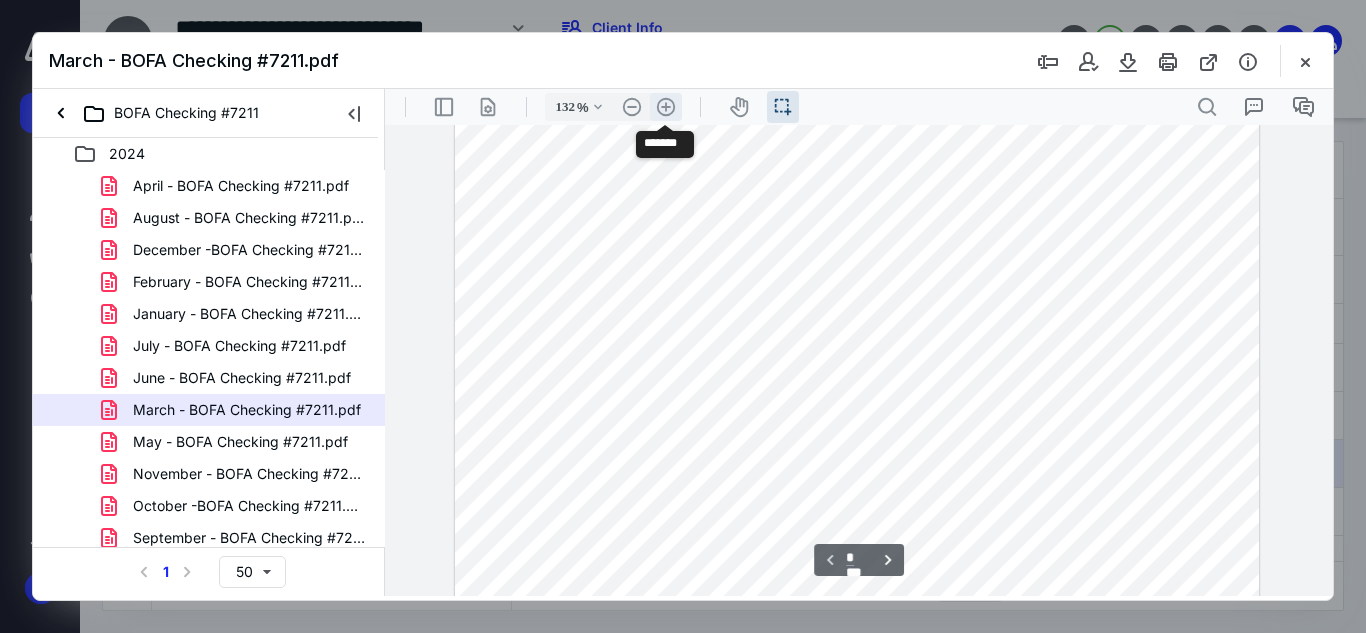 click on ".cls-1{fill:#abb0c4;} icon - header - zoom - in - line" at bounding box center (666, 107) 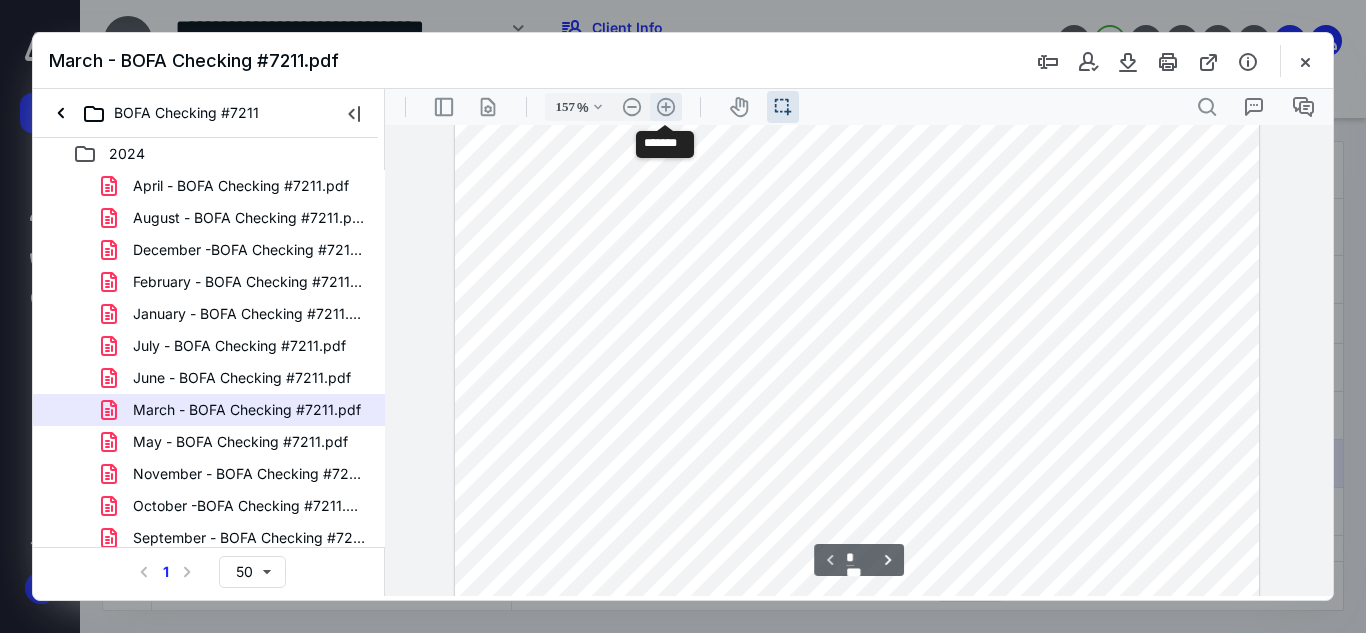 scroll, scrollTop: 464, scrollLeft: 16, axis: both 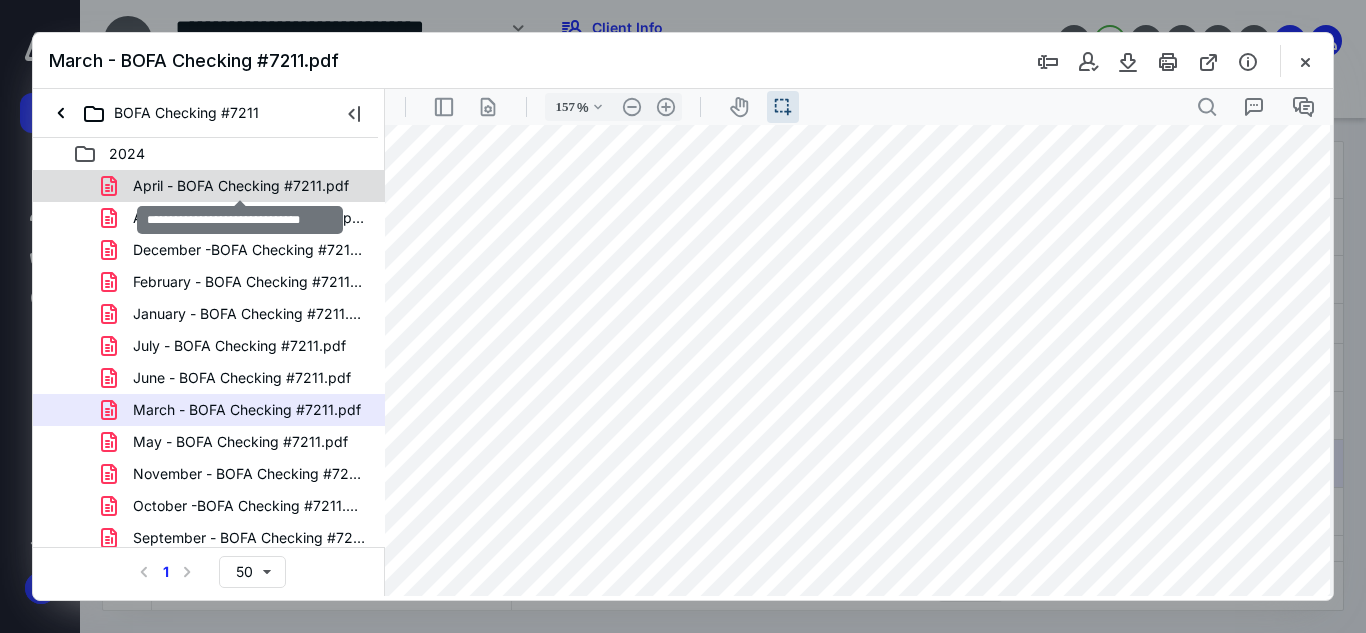 click on "April - BOFA Checking #7211.pdf" at bounding box center [241, 186] 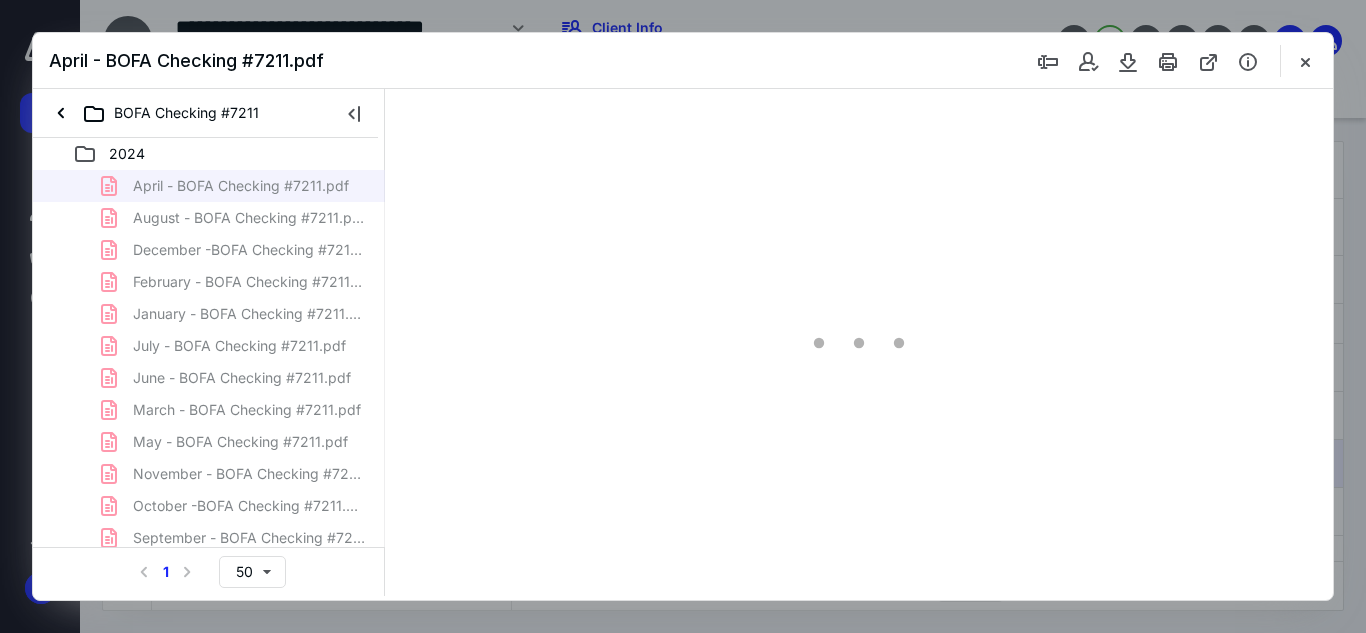 click at bounding box center [859, 342] 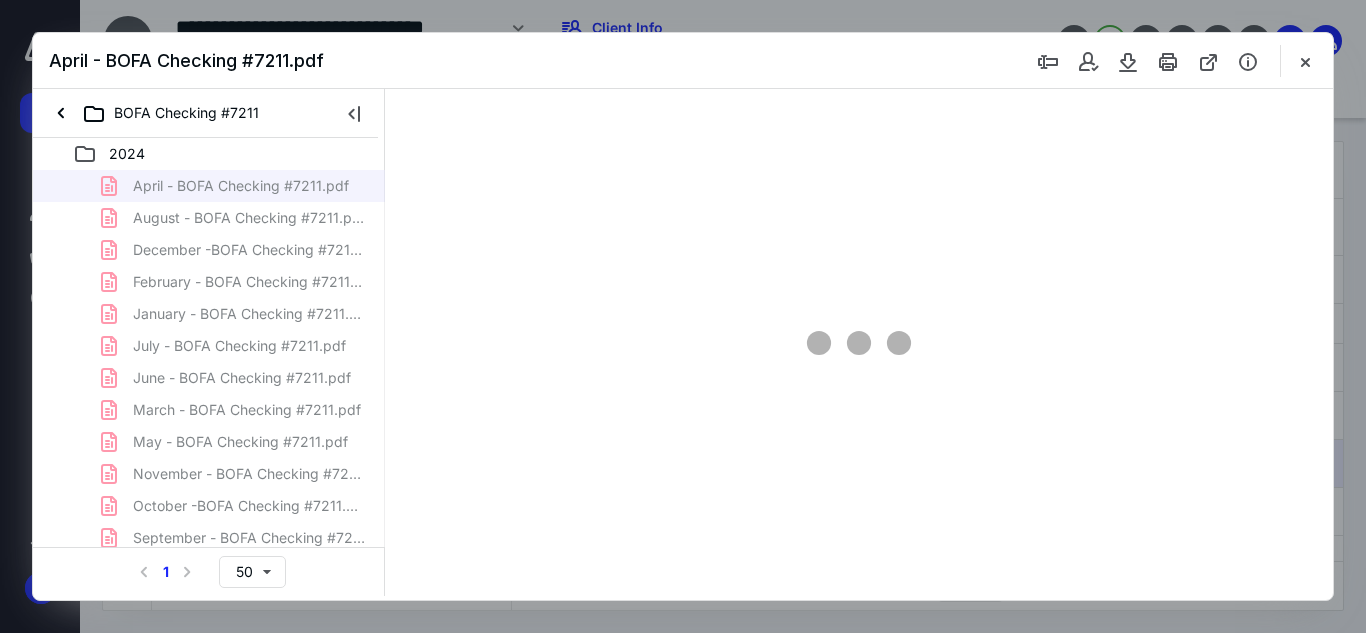 click at bounding box center [859, 342] 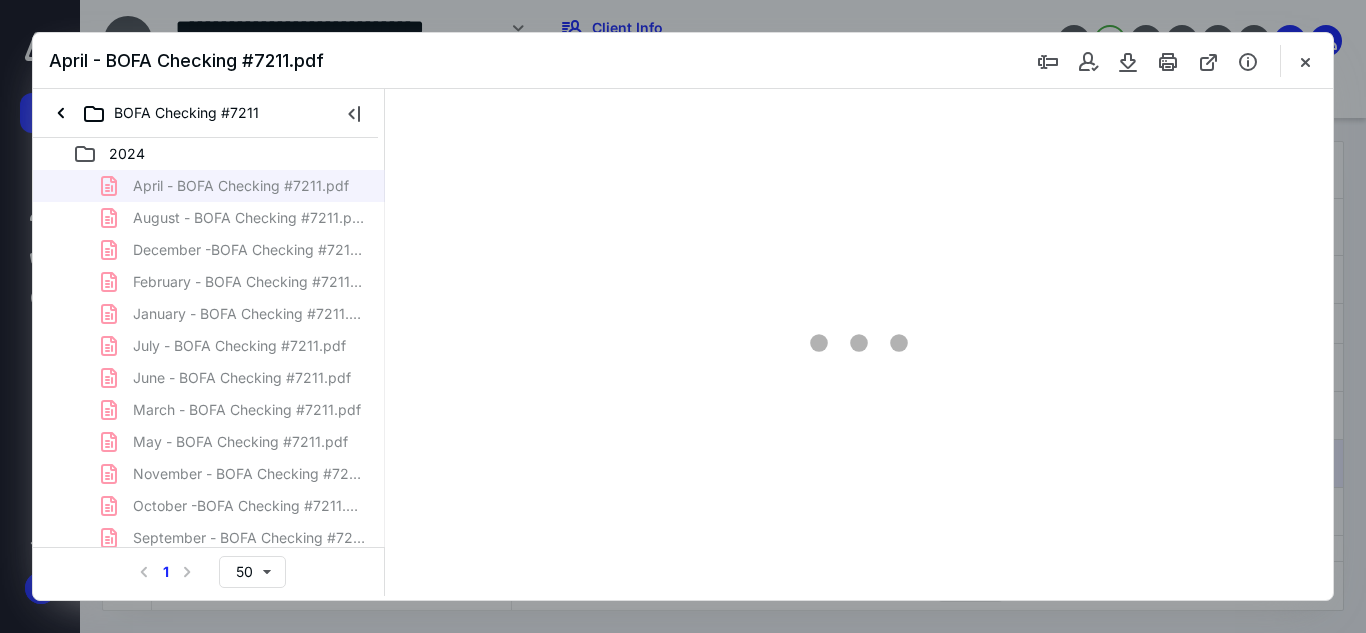 click at bounding box center [859, 342] 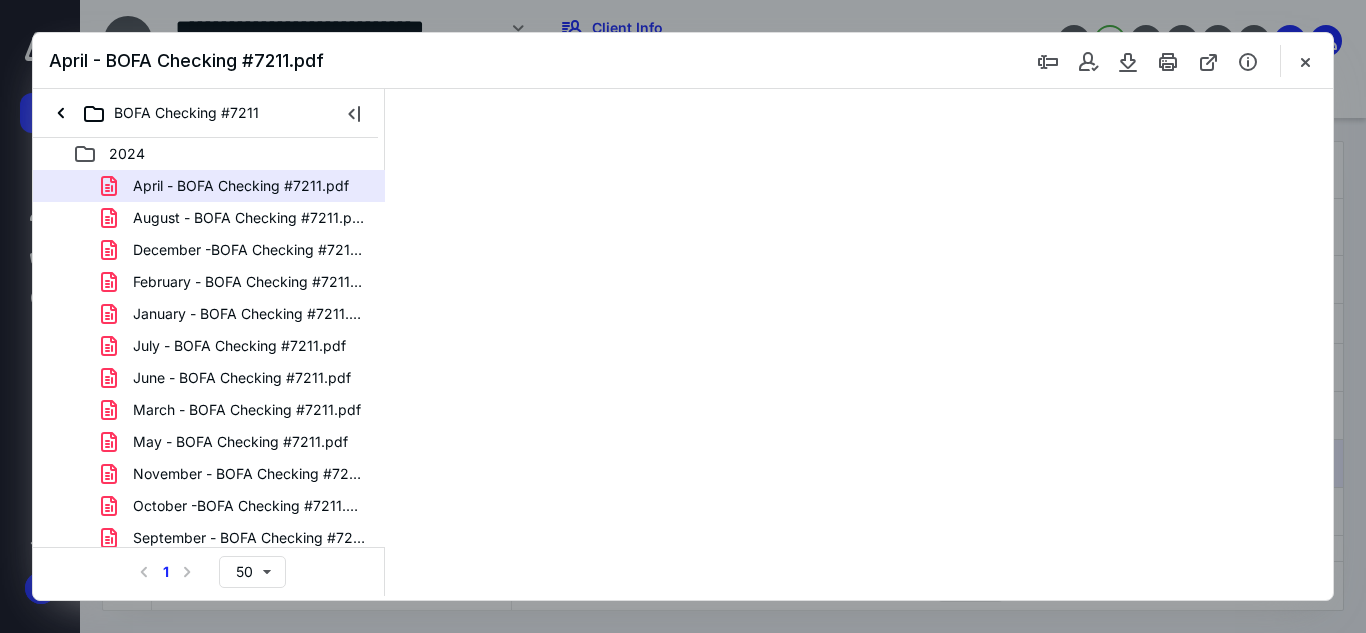 scroll, scrollTop: 38, scrollLeft: 0, axis: vertical 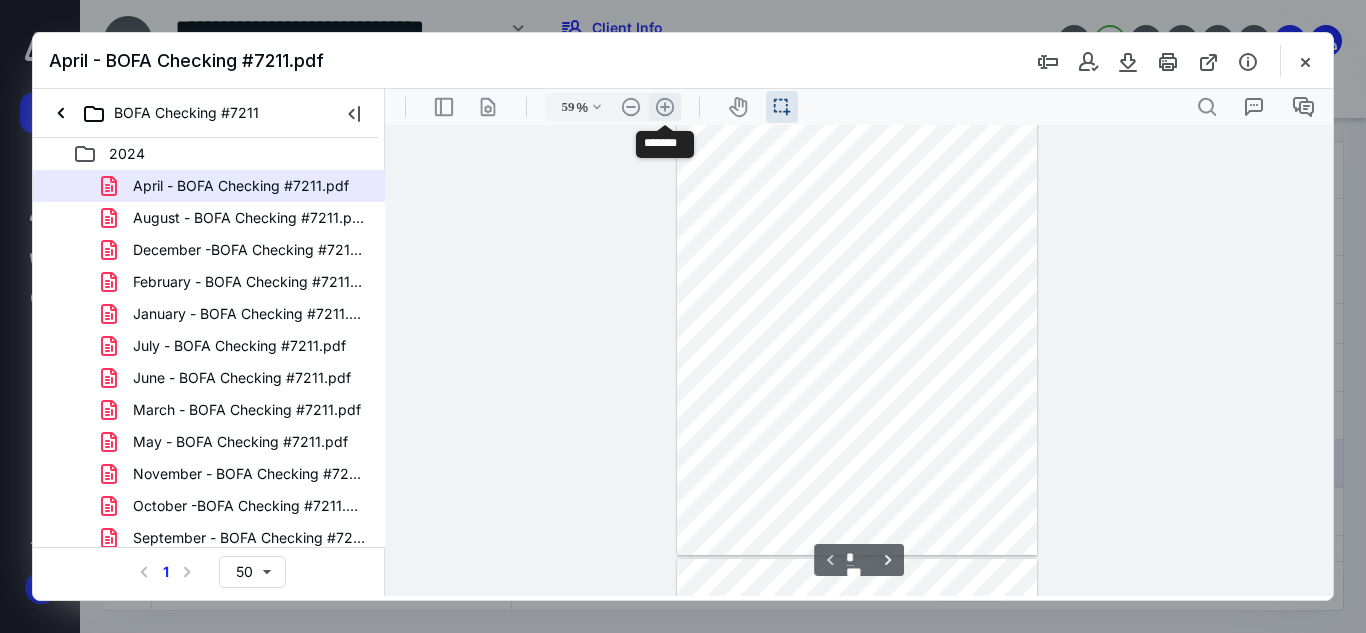 click on ".cls-1{fill:#abb0c4;} icon - header - zoom - in - line" at bounding box center (665, 107) 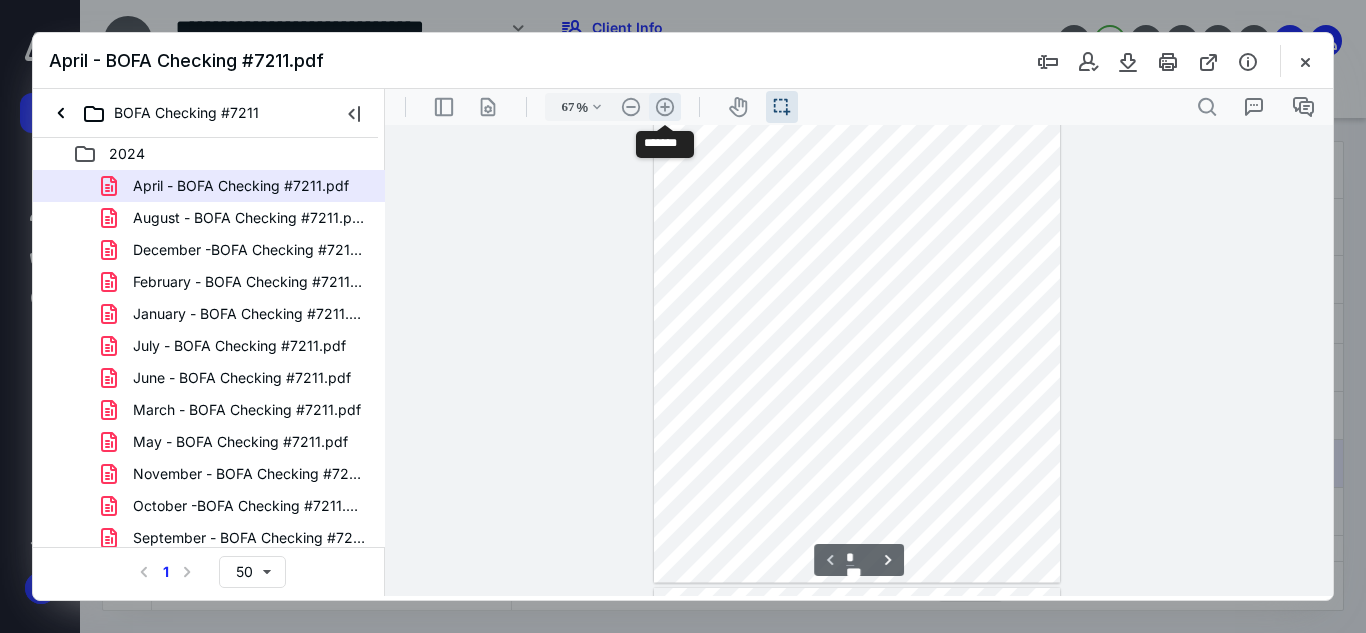 click on ".cls-1{fill:#abb0c4;} icon - header - zoom - in - line" at bounding box center (665, 107) 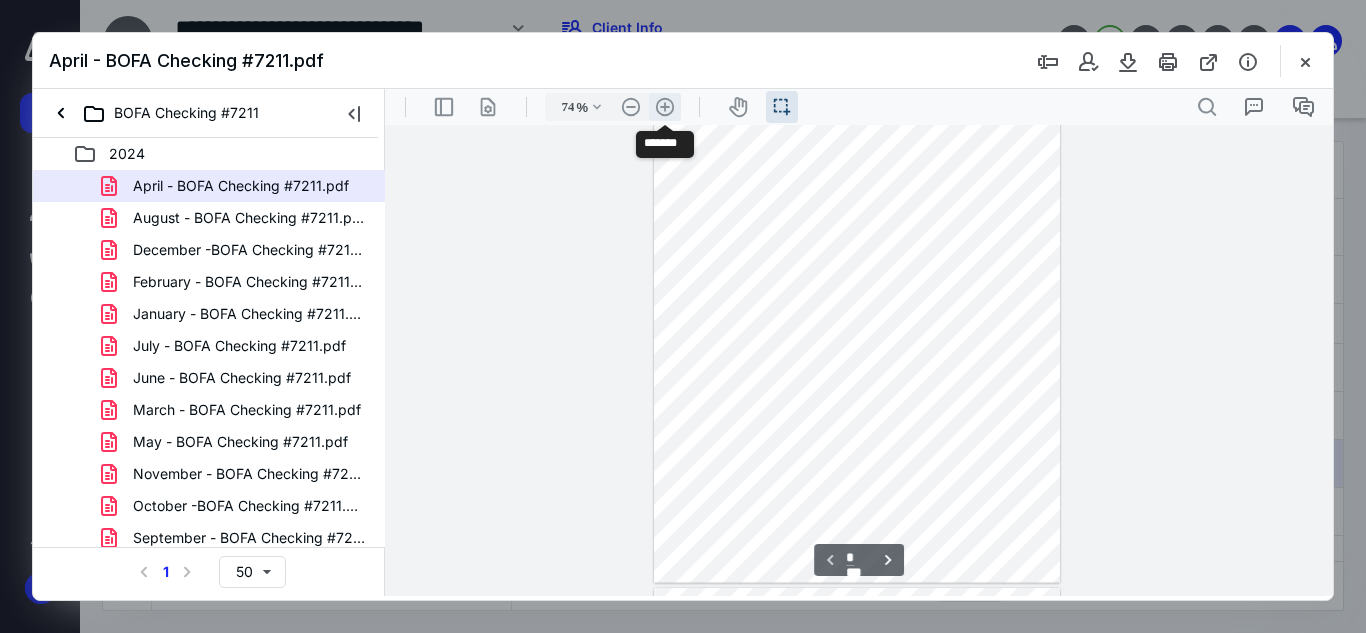 click on ".cls-1{fill:#abb0c4;} icon - header - zoom - in - line" at bounding box center (665, 107) 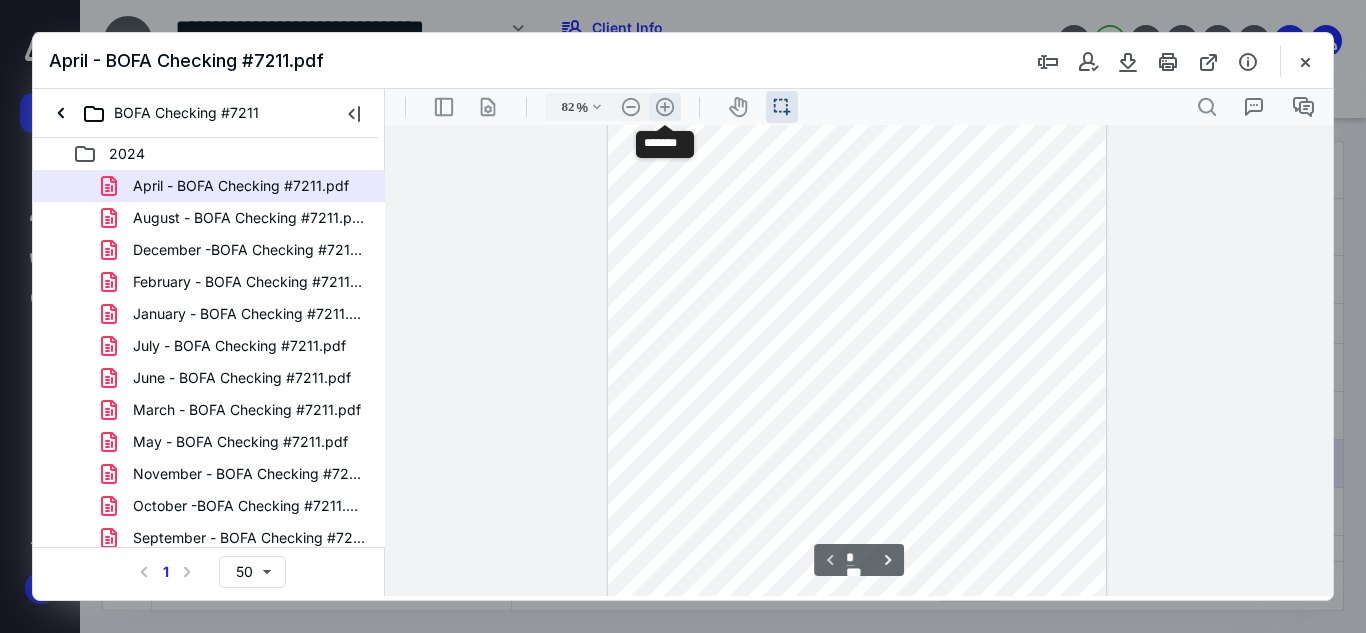 click on ".cls-1{fill:#abb0c4;} icon - header - zoom - in - line" at bounding box center [665, 107] 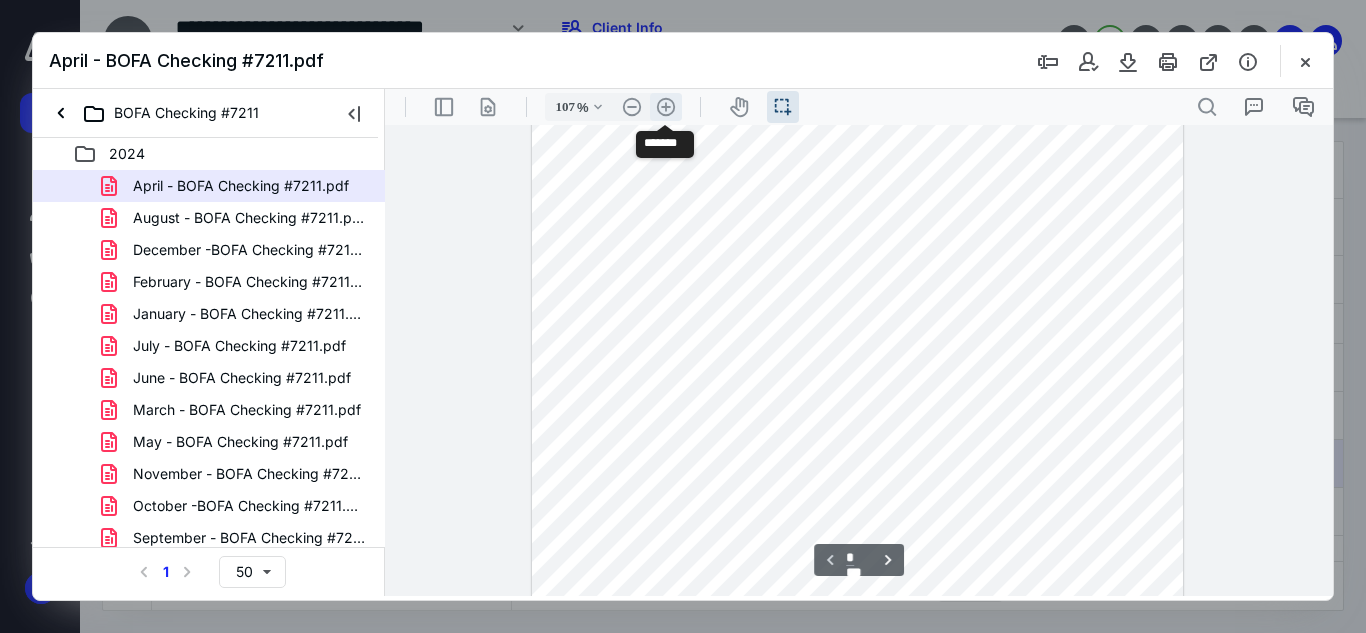 click on ".cls-1{fill:#abb0c4;} icon - header - zoom - in - line" at bounding box center [666, 107] 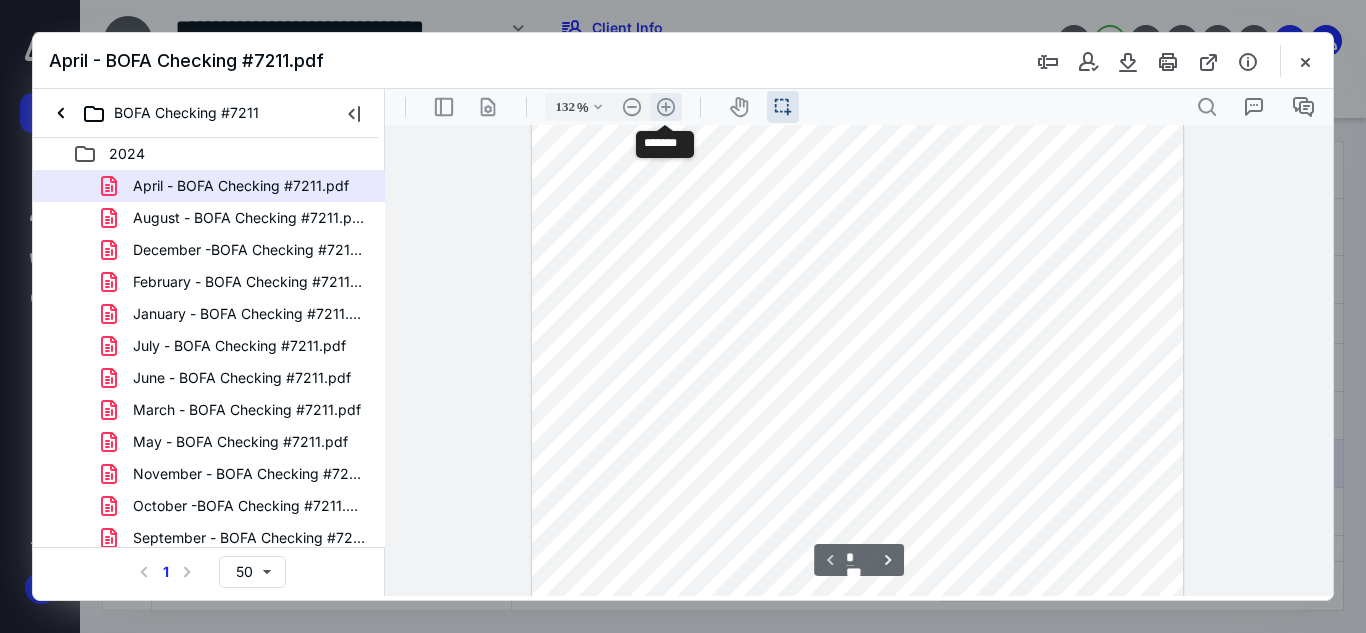 scroll, scrollTop: 355, scrollLeft: 0, axis: vertical 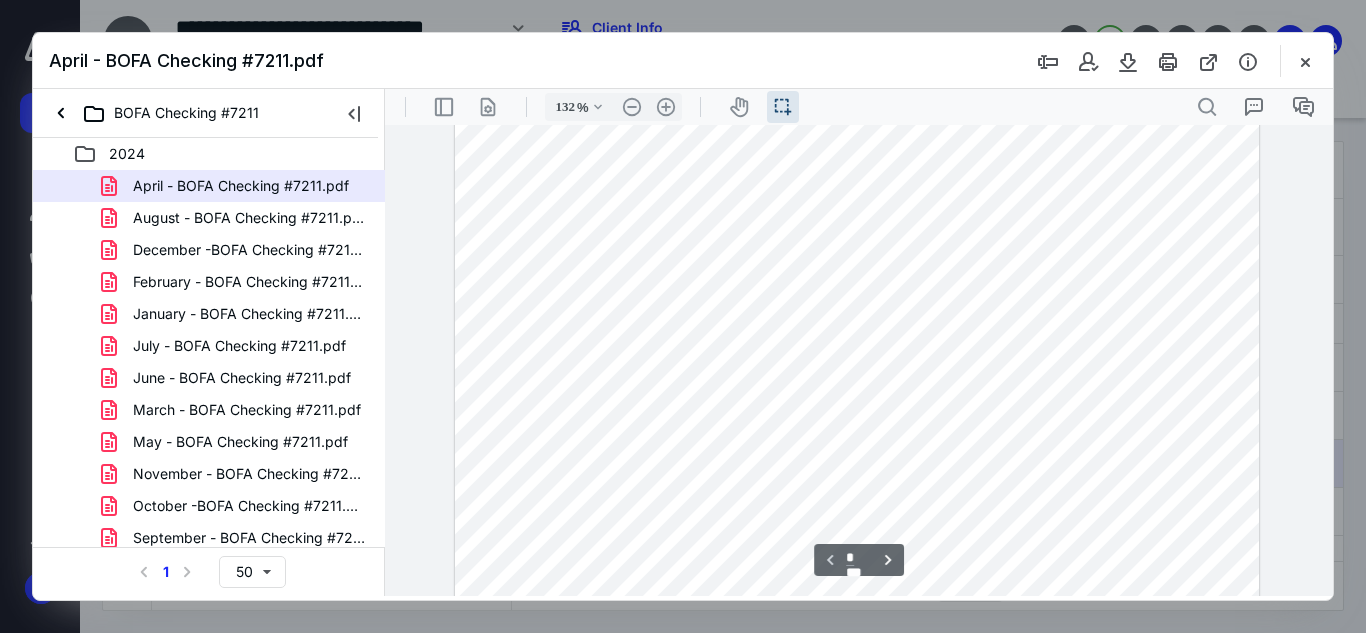 drag, startPoint x: 855, startPoint y: 316, endPoint x: 924, endPoint y: 323, distance: 69.354164 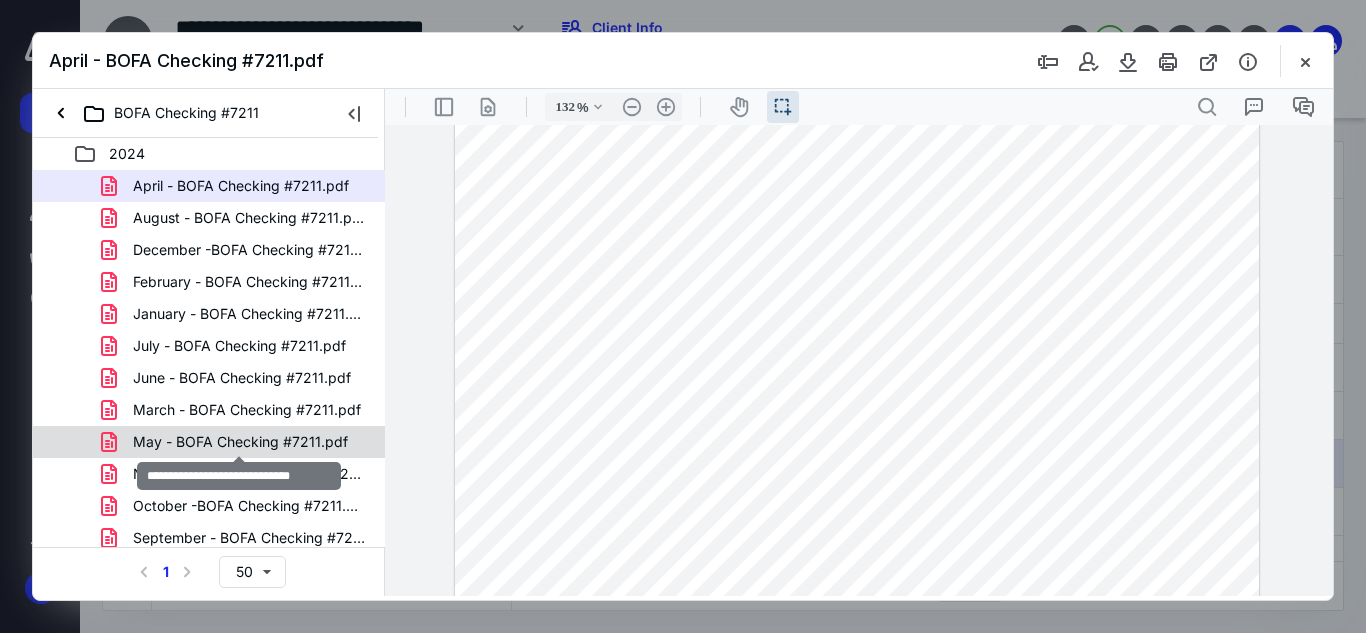 click on "May - BOFA Checking #7211.pdf" at bounding box center (240, 442) 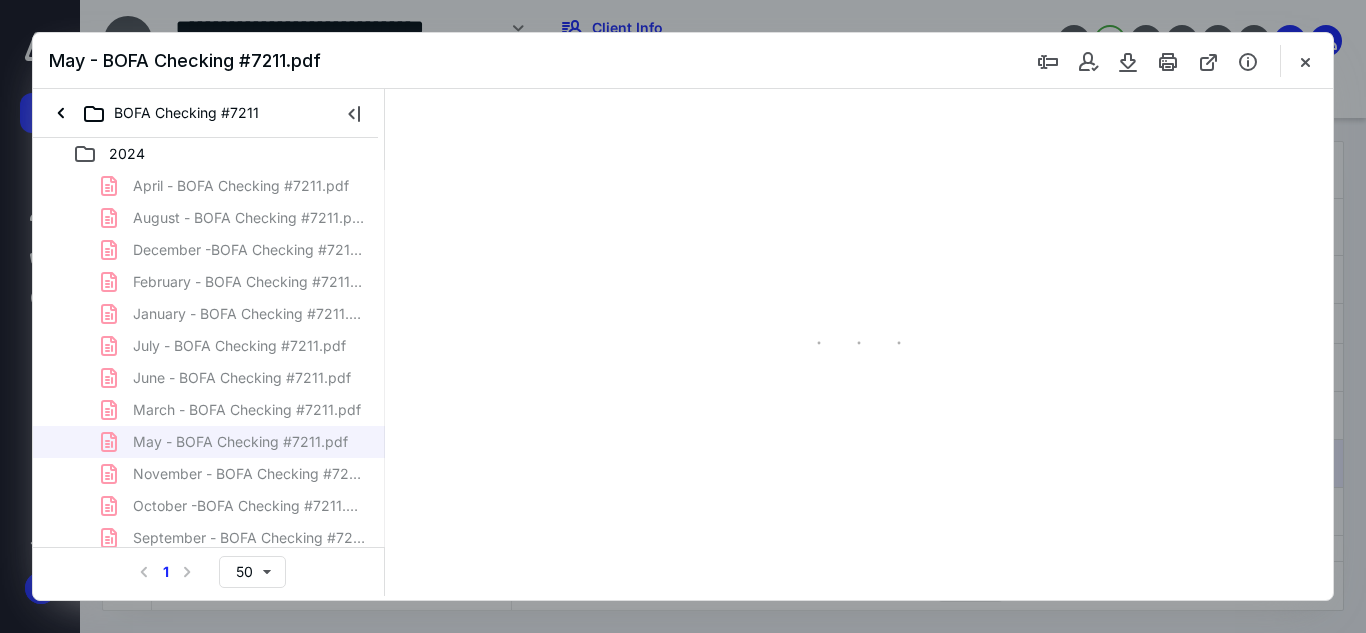click at bounding box center (859, 342) 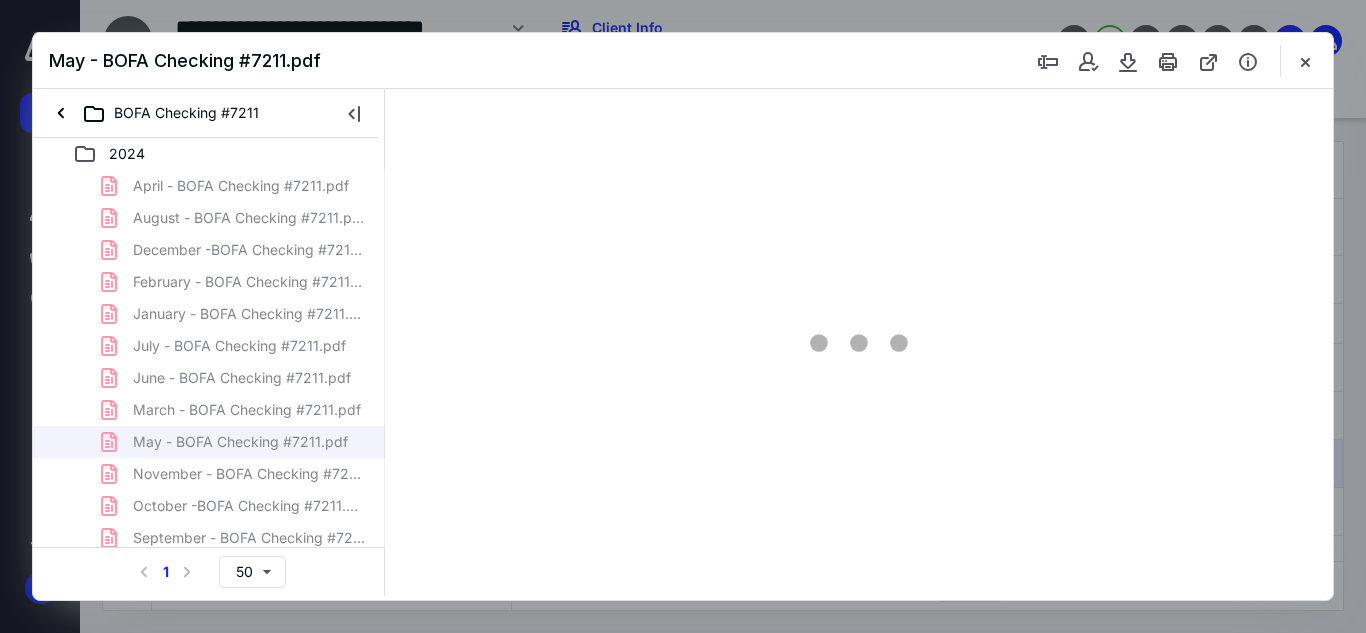 scroll, scrollTop: 38, scrollLeft: 0, axis: vertical 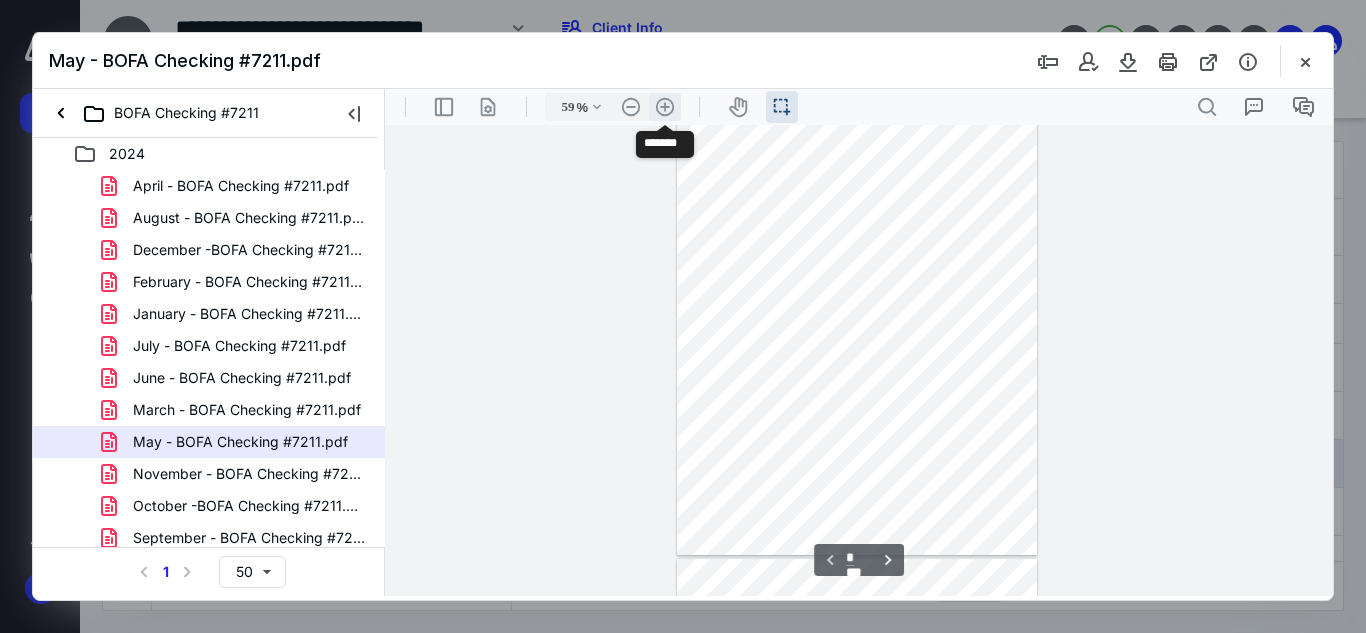 click on ".cls-1{fill:#abb0c4;} icon - header - zoom - in - line" at bounding box center (665, 107) 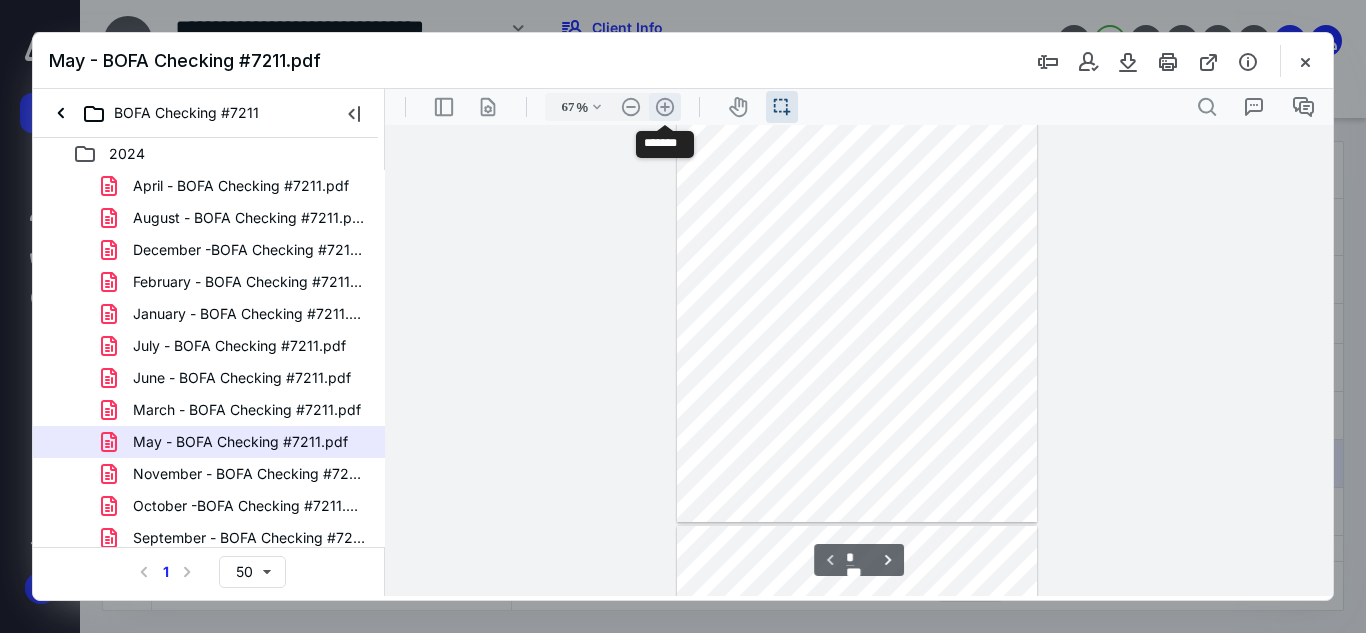 click on ".cls-1{fill:#abb0c4;} icon - header - zoom - in - line" at bounding box center [665, 107] 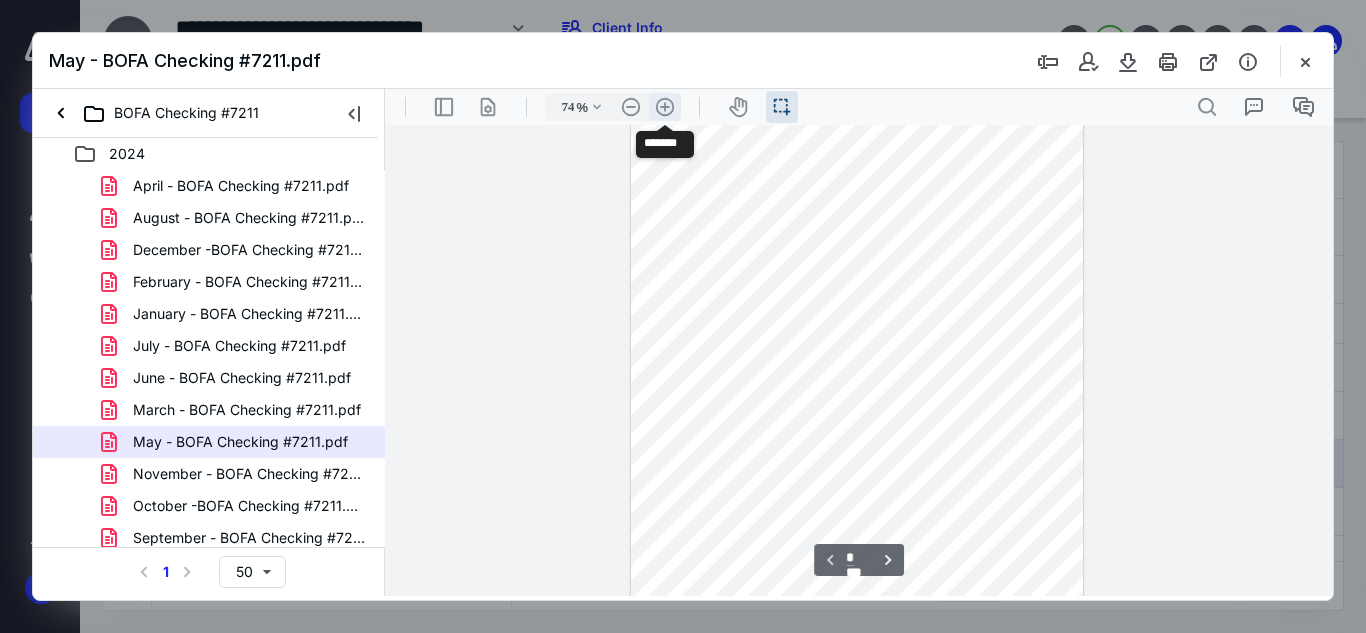 click on ".cls-1{fill:#abb0c4;} icon - header - zoom - in - line" at bounding box center [665, 107] 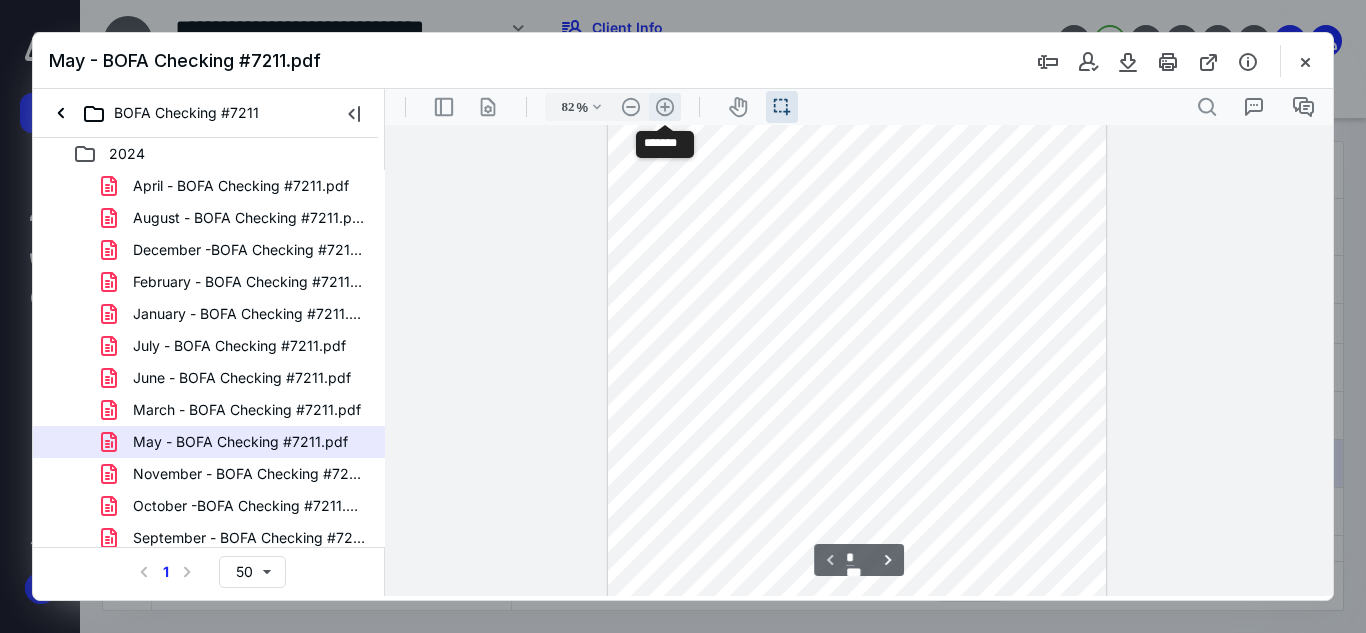 click on ".cls-1{fill:#abb0c4;} icon - header - zoom - in - line" at bounding box center [665, 107] 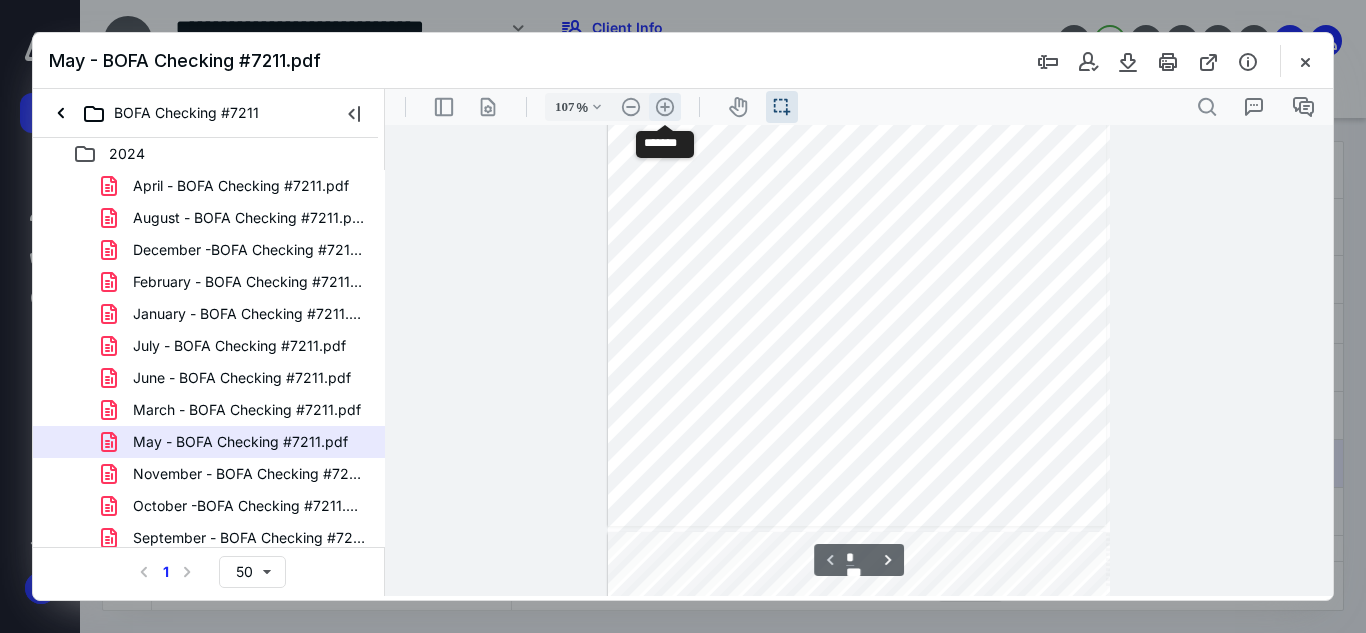 click on ".cls-1{fill:#abb0c4;} icon - header - zoom - in - line" at bounding box center [665, 107] 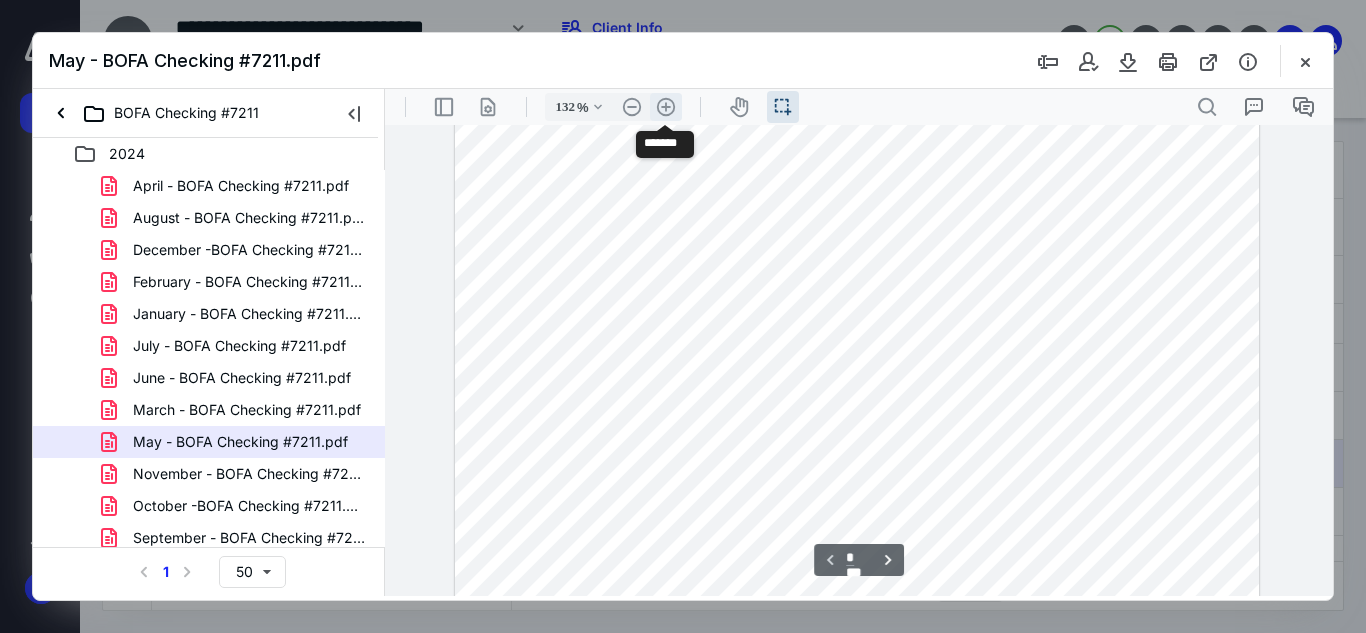 scroll, scrollTop: 355, scrollLeft: 0, axis: vertical 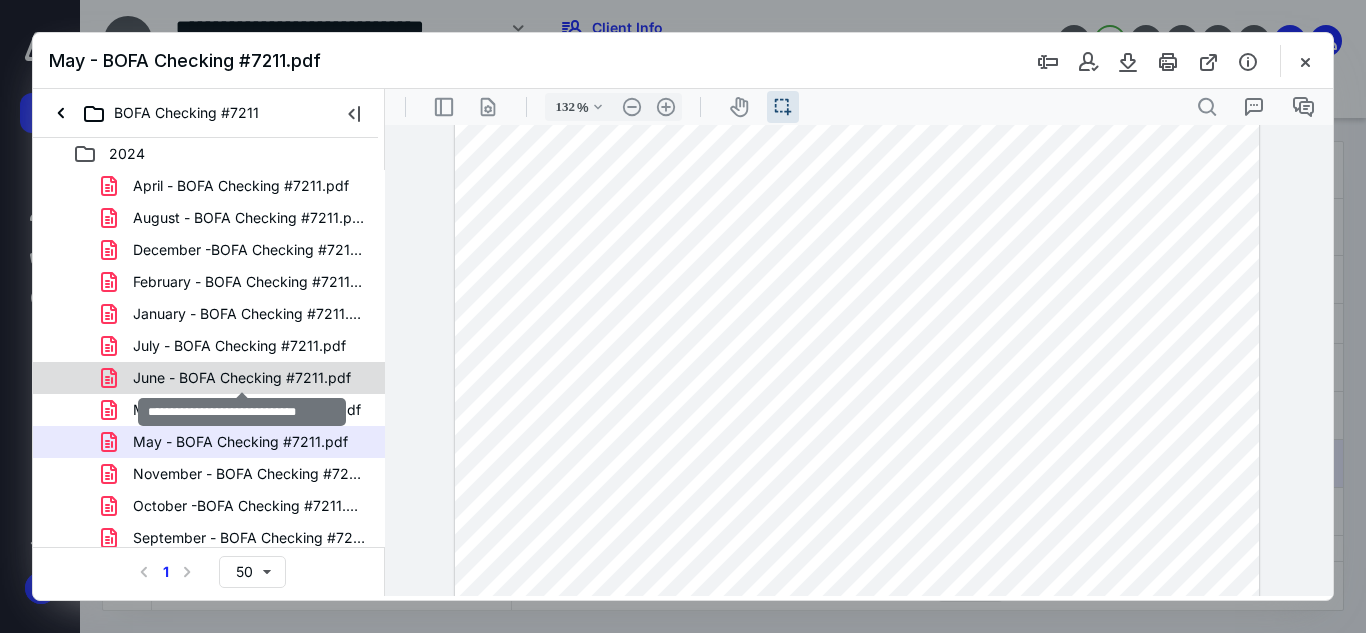 click on "June - BOFA Checking #7211.pdf" at bounding box center (242, 378) 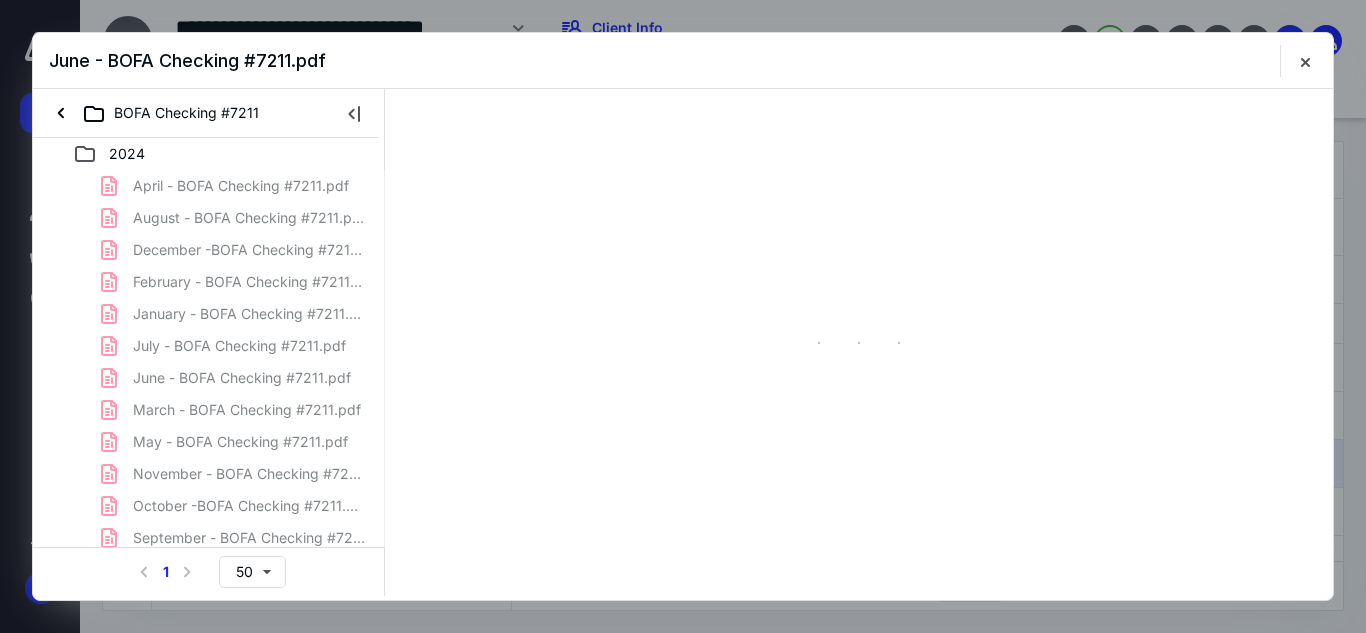 click on "April - BOFA Checking #7211.pdf August - BOFA Checking #7211.pdf December -BOFA Checking #7211.pdf February - BOFA Checking #7211.pdf January - BOFA Checking #7211.pdf July - BOFA Checking #7211.pdf June - BOFA Checking #7211.pdf March - BOFA Checking #7211.pdf May - BOFA Checking #7211.pdf November - BOFA Checking #7211.pdf October -BOFA Checking #7211.pdf September - BOFA Checking #7211.pdf" at bounding box center (209, 362) 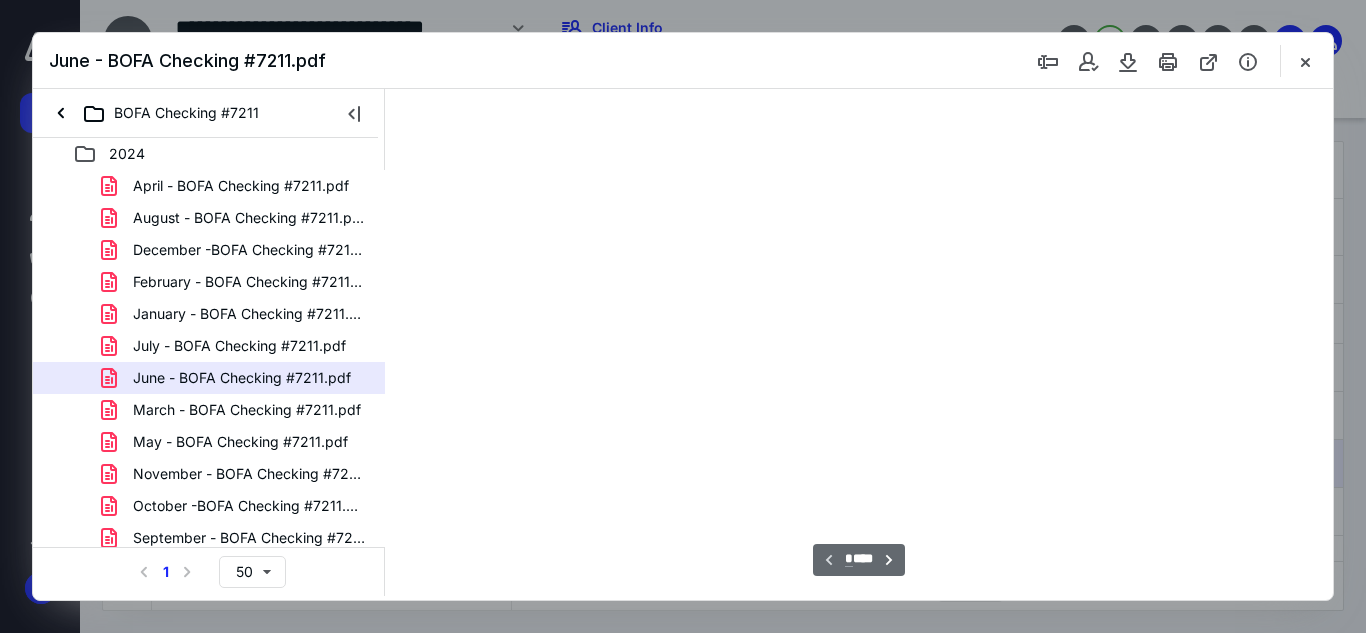 scroll, scrollTop: 38, scrollLeft: 0, axis: vertical 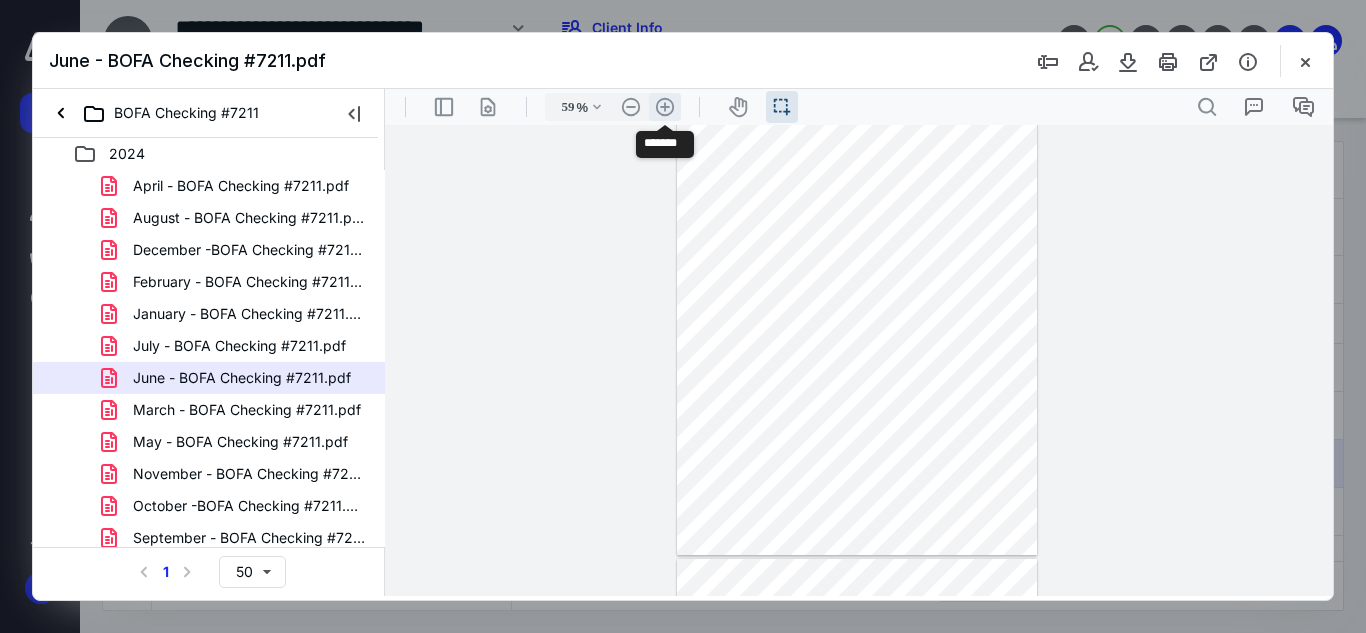 click on ".cls-1{fill:#abb0c4;} icon - header - zoom - in - line" at bounding box center (665, 107) 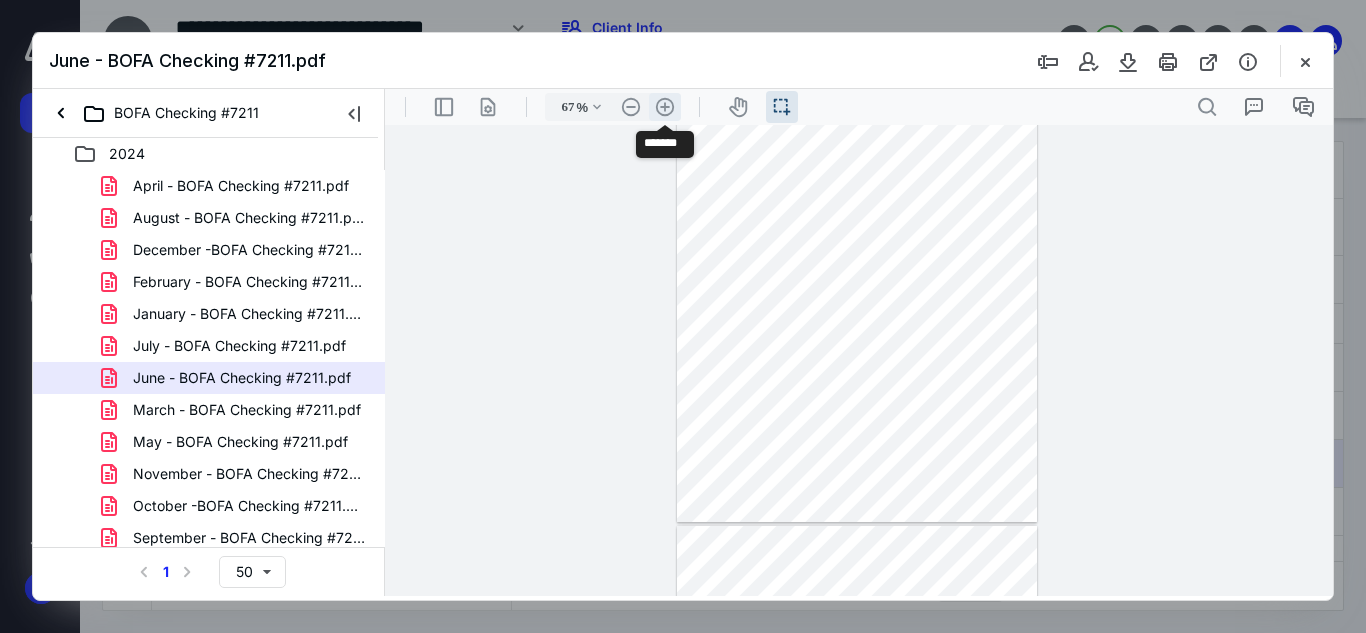 click on ".cls-1{fill:#abb0c4;} icon - header - zoom - in - line" at bounding box center [665, 107] 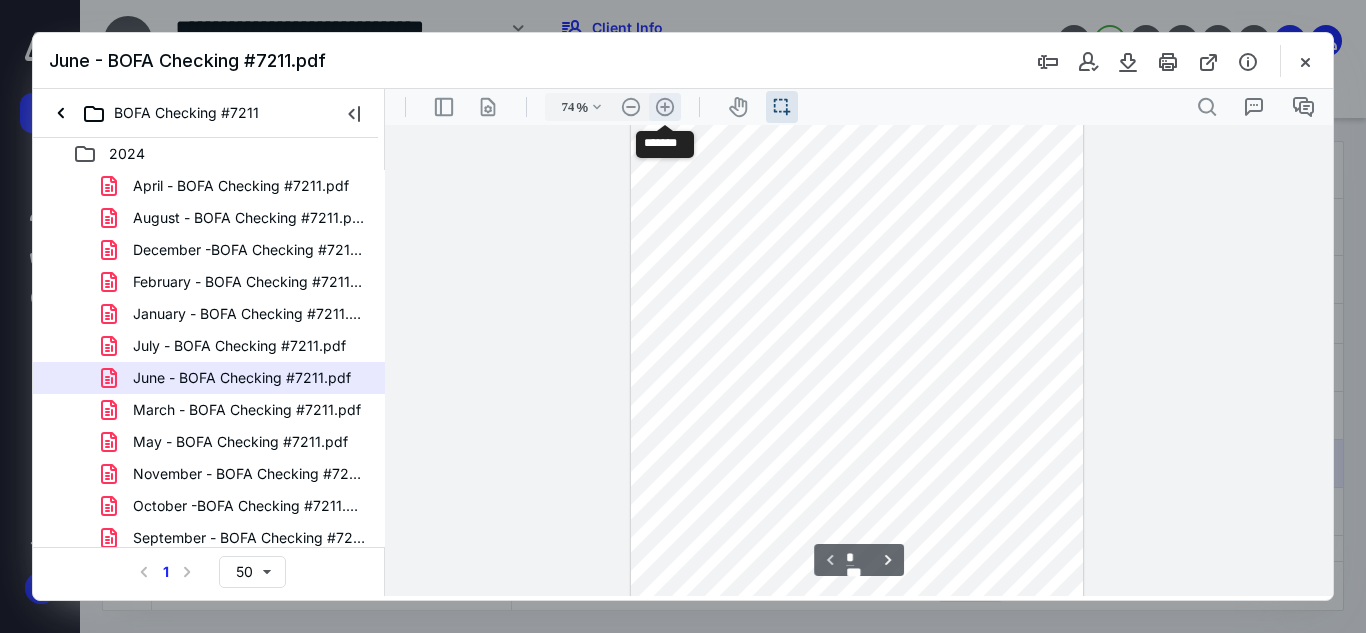 click on ".cls-1{fill:#abb0c4;} icon - header - zoom - in - line" at bounding box center (665, 107) 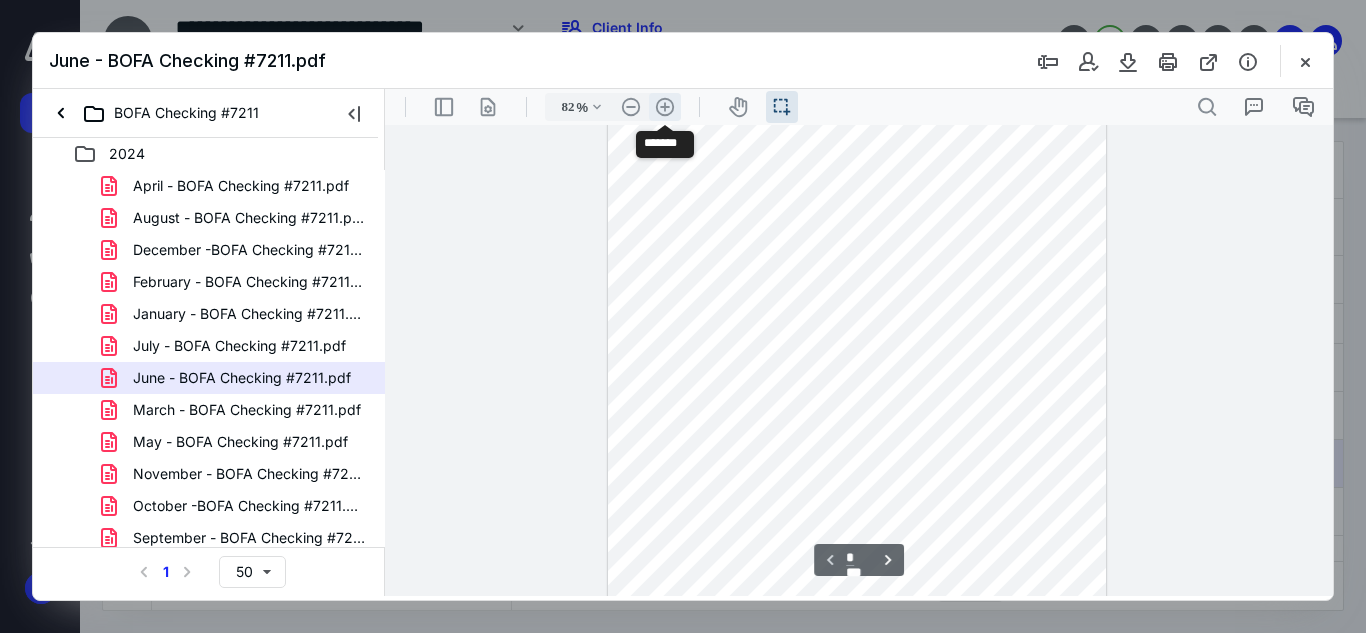 click on ".cls-1{fill:#abb0c4;} icon - header - zoom - in - line" at bounding box center (665, 107) 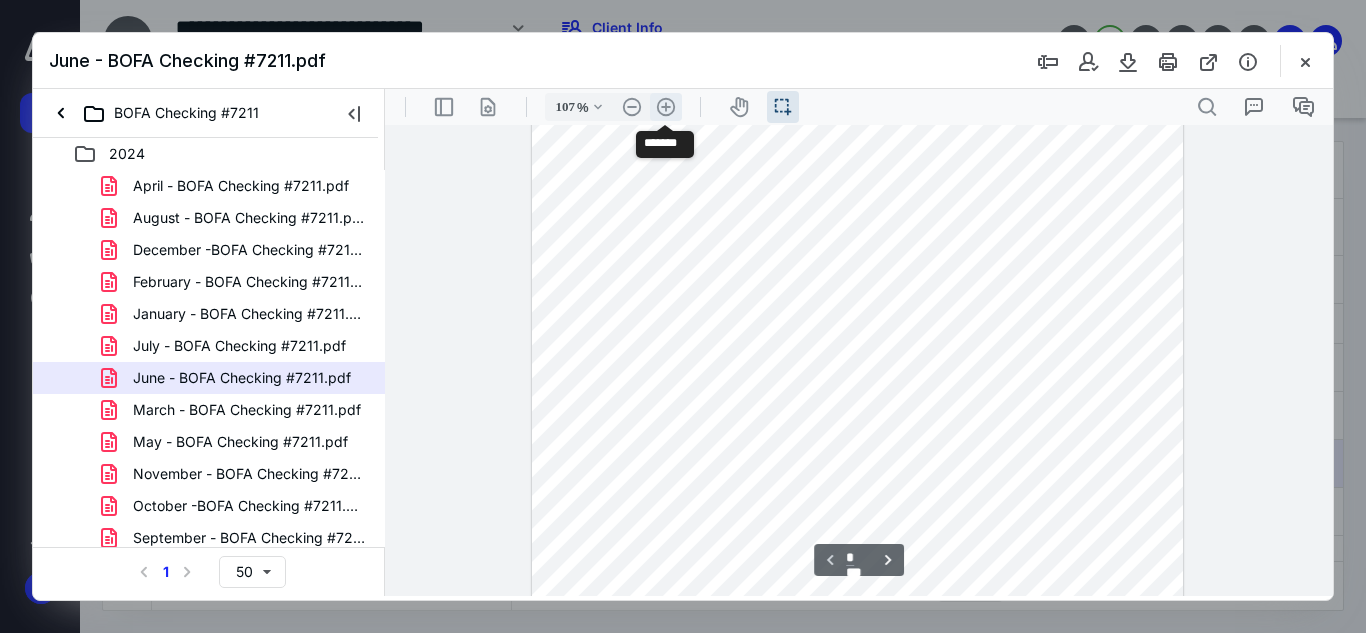 click on ".cls-1{fill:#abb0c4;} icon - header - zoom - in - line" at bounding box center [666, 107] 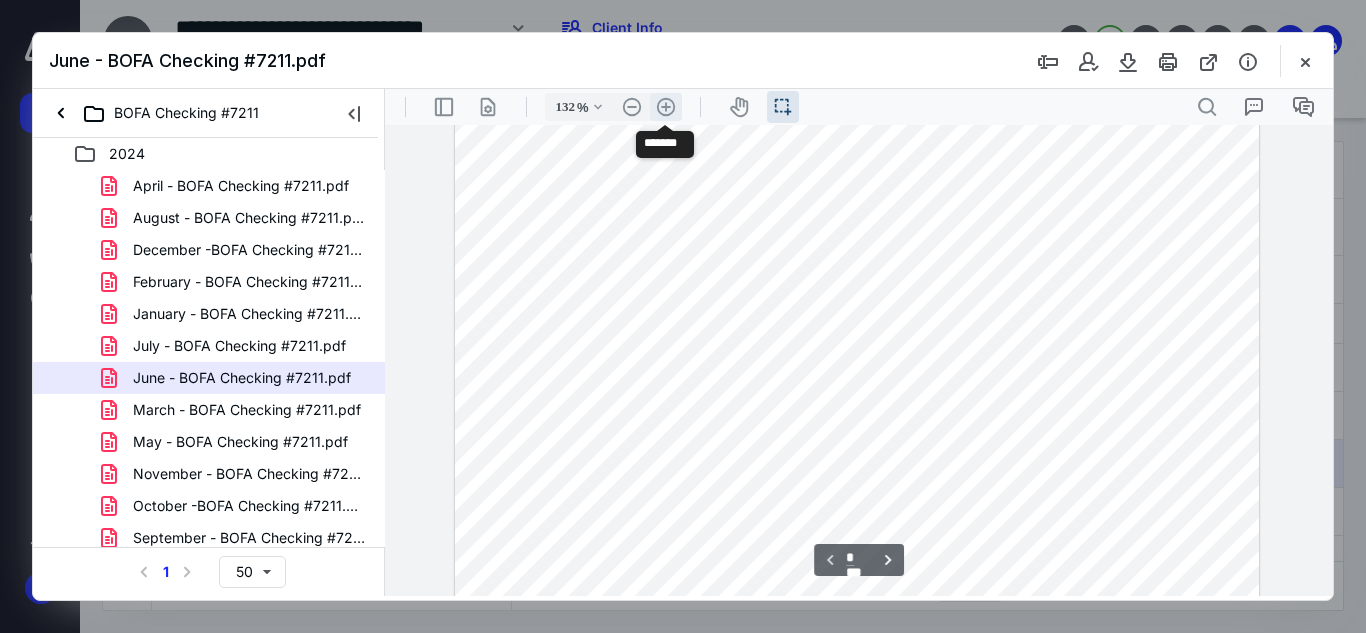 scroll, scrollTop: 355, scrollLeft: 0, axis: vertical 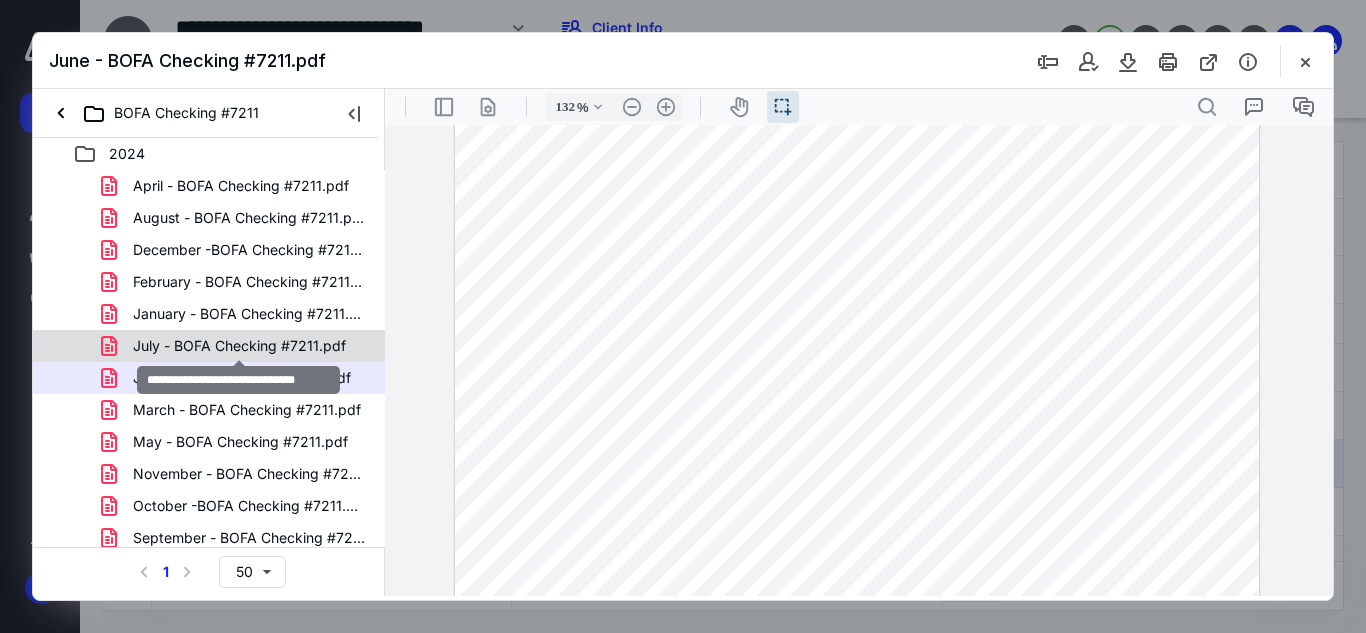 click on "July - BOFA Checking #7211.pdf" at bounding box center (239, 346) 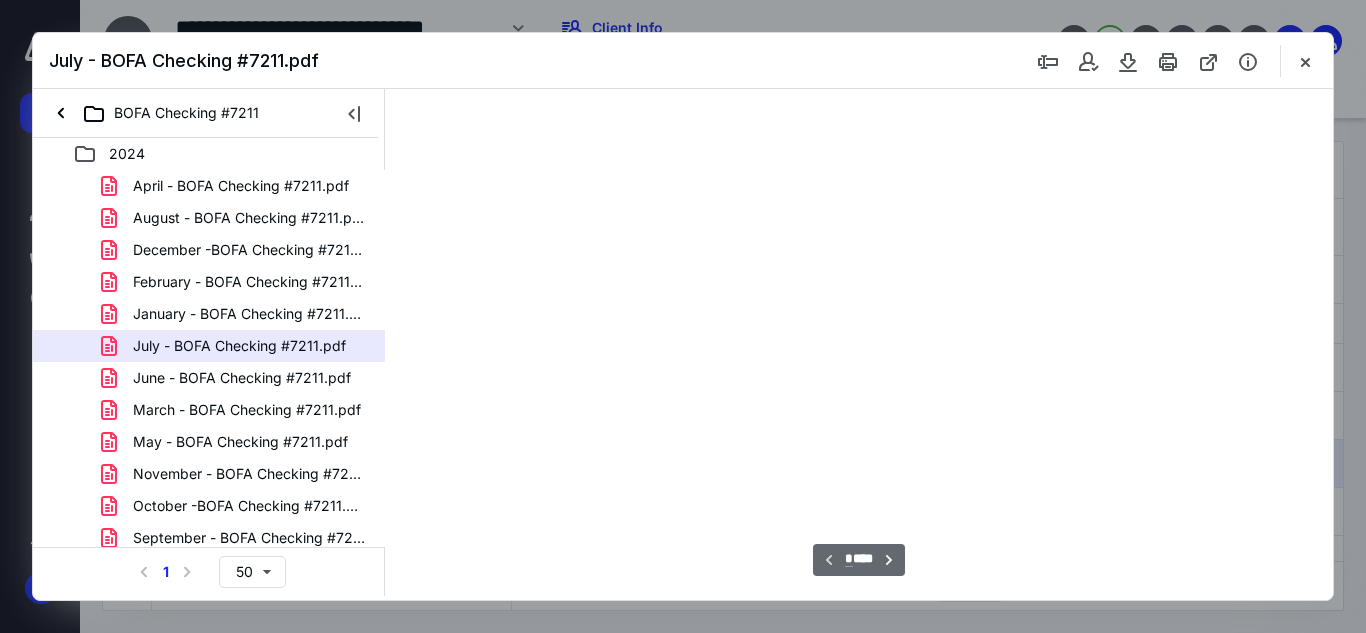scroll, scrollTop: 38, scrollLeft: 0, axis: vertical 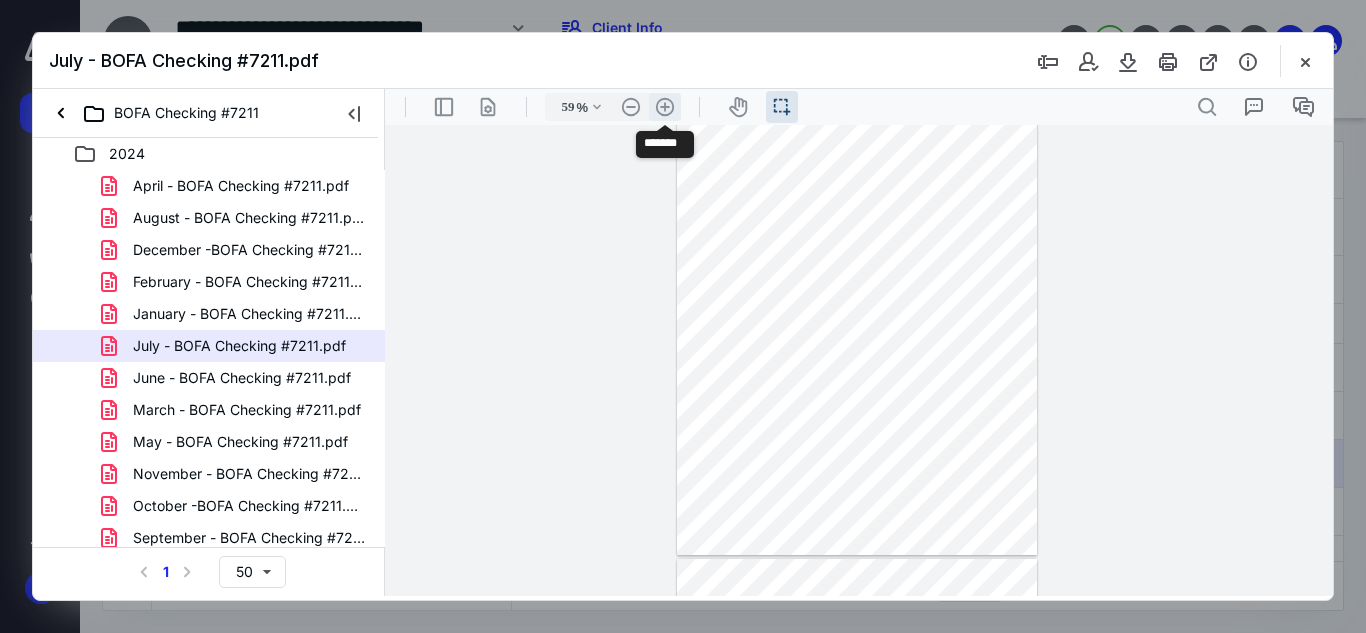 click on ".cls-1{fill:#abb0c4;} icon - header - zoom - in - line" at bounding box center (665, 107) 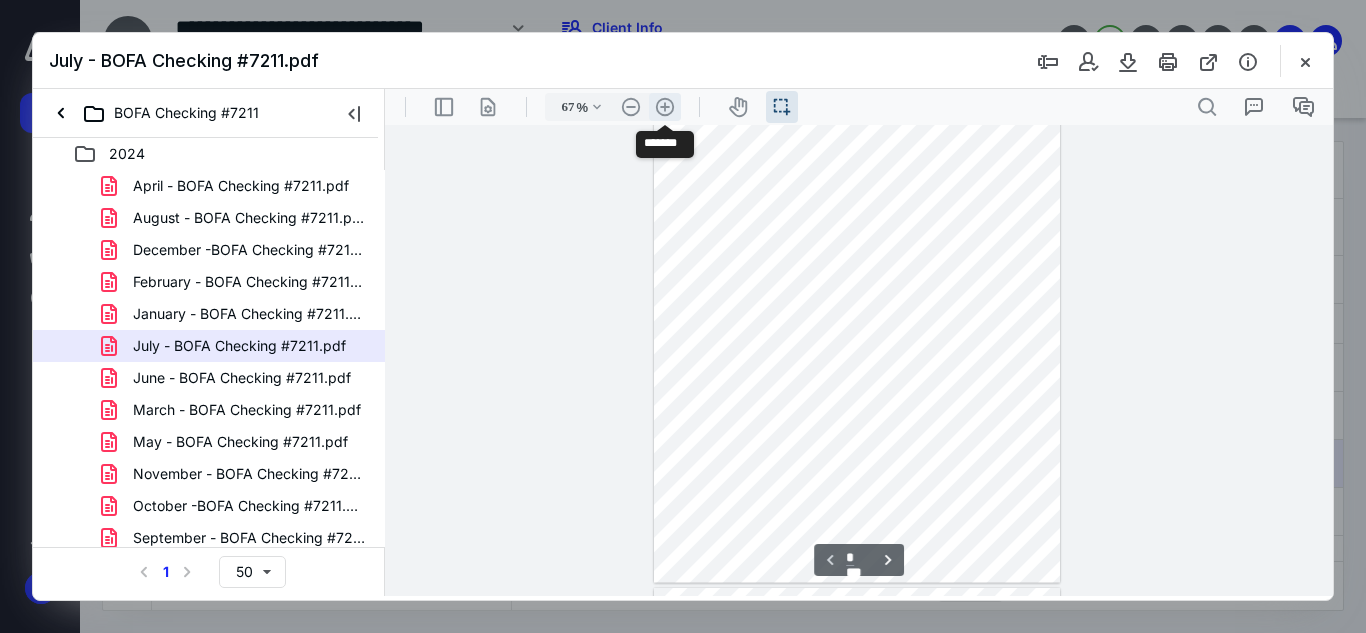 click on ".cls-1{fill:#abb0c4;} icon - header - zoom - in - line" at bounding box center (665, 107) 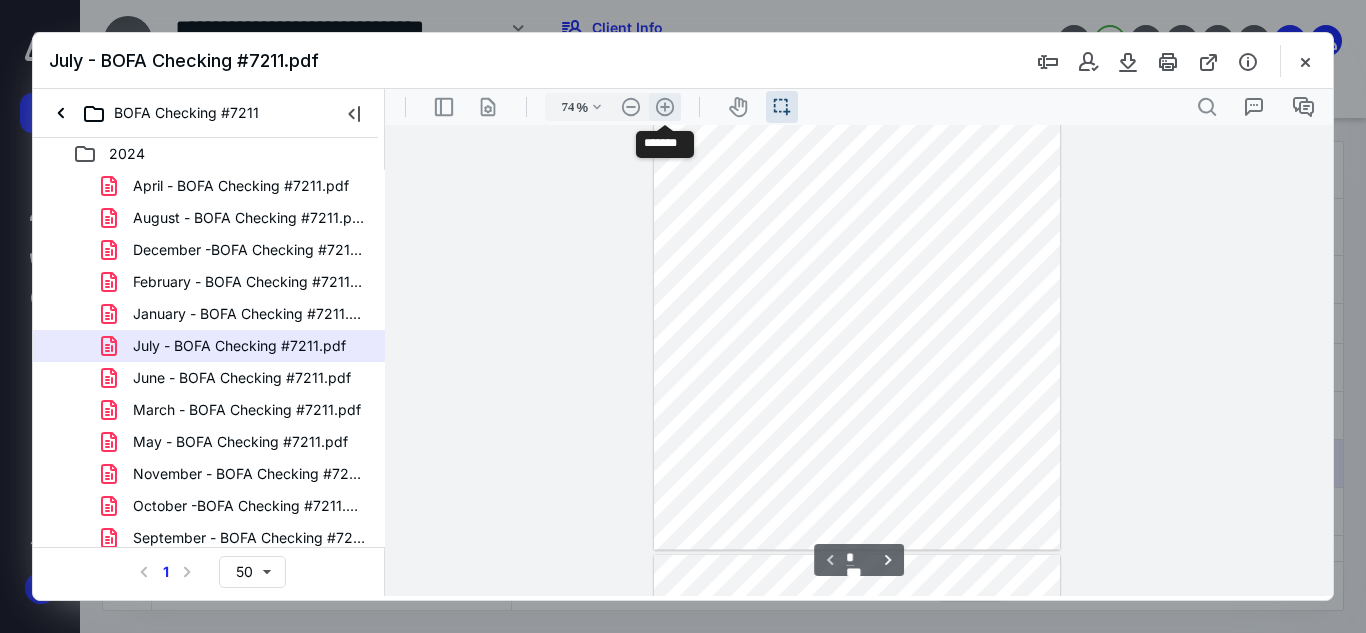 click on ".cls-1{fill:#abb0c4;} icon - header - zoom - in - line" at bounding box center [665, 107] 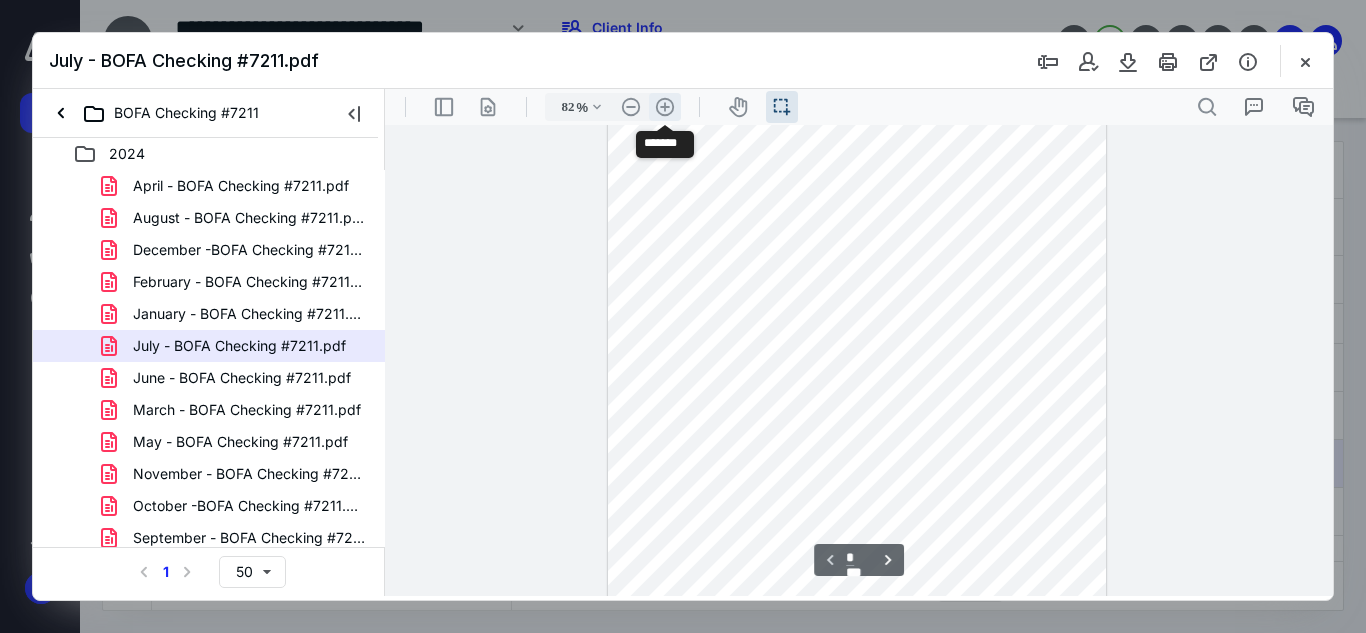 click on ".cls-1{fill:#abb0c4;} icon - header - zoom - in - line" at bounding box center (665, 107) 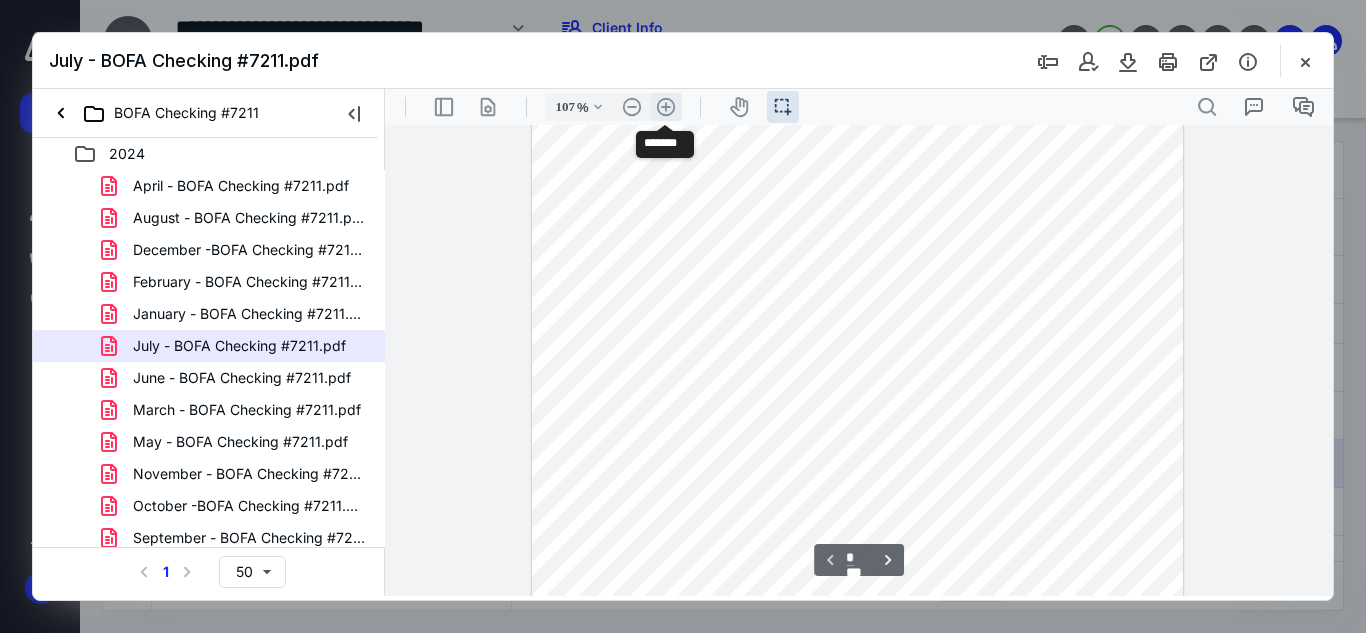 click on ".cls-1{fill:#abb0c4;} icon - header - zoom - in - line" at bounding box center (666, 107) 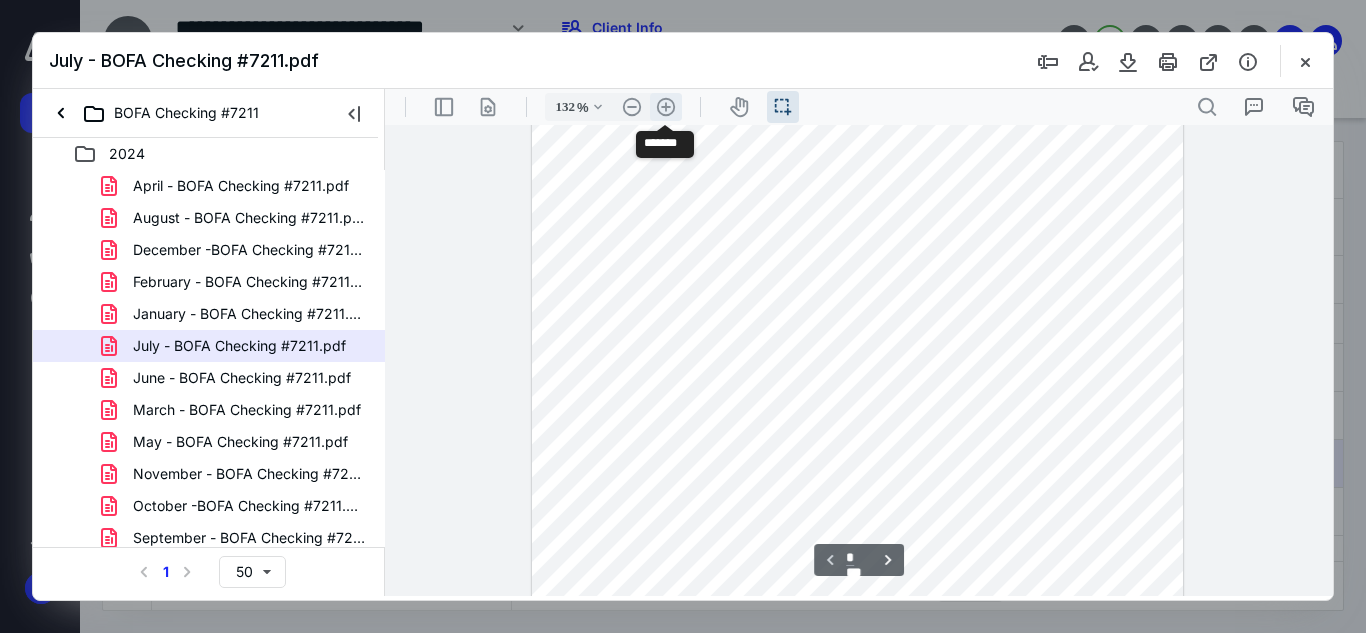 scroll, scrollTop: 355, scrollLeft: 0, axis: vertical 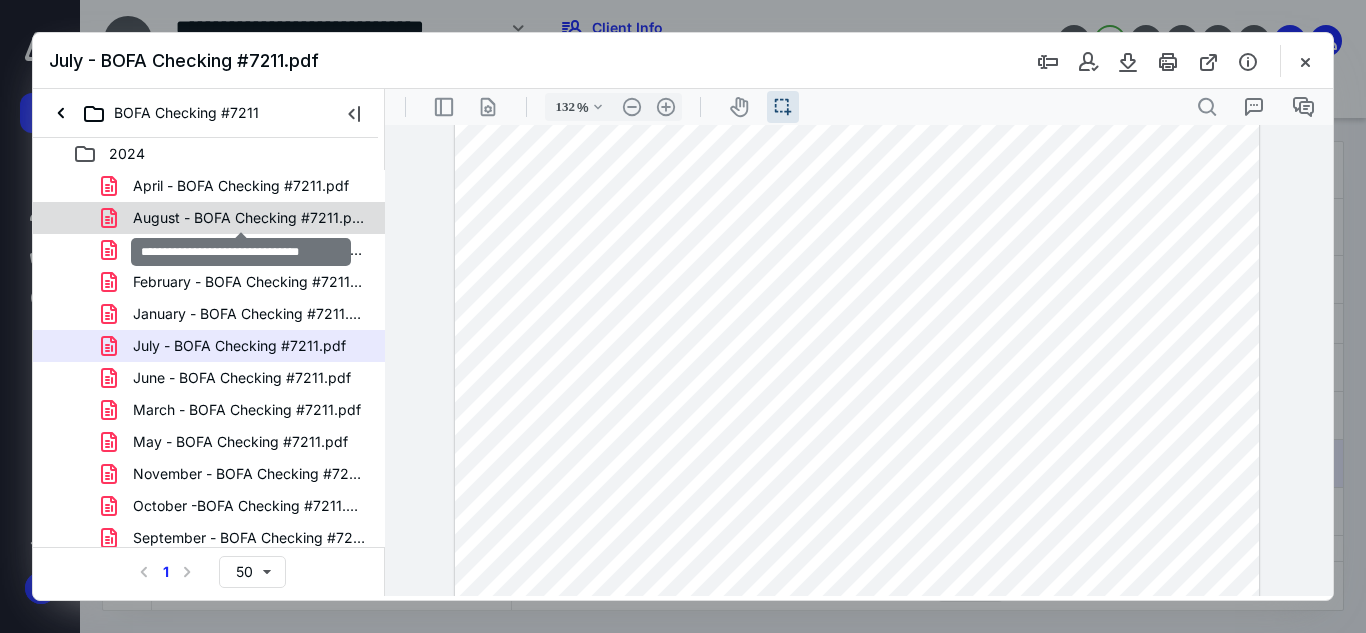 click on "August - BOFA Checking #7211.pdf" at bounding box center [249, 218] 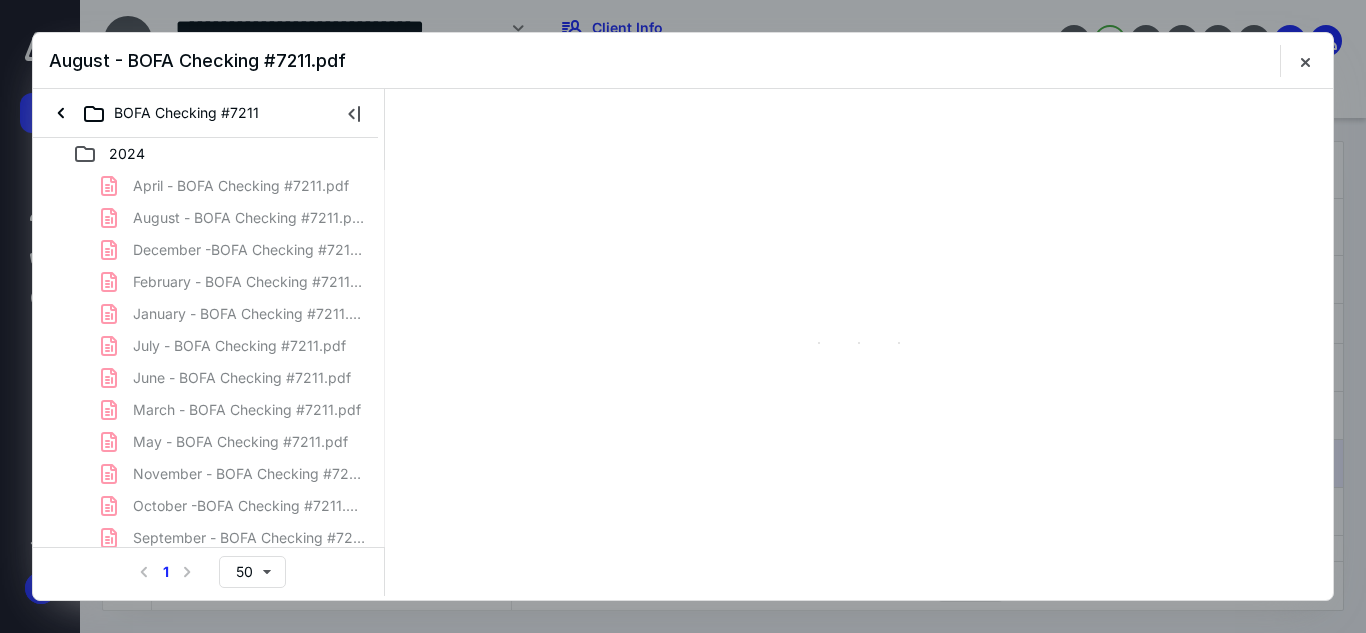 click on "April - BOFA Checking #7211.pdf August - BOFA Checking #7211.pdf December -BOFA Checking #7211.pdf February - BOFA Checking #7211.pdf January - BOFA Checking #7211.pdf July - BOFA Checking #7211.pdf June - BOFA Checking #7211.pdf March - BOFA Checking #7211.pdf May - BOFA Checking #7211.pdf November - BOFA Checking #7211.pdf October -BOFA Checking #7211.pdf September - BOFA Checking #7211.pdf" at bounding box center [209, 362] 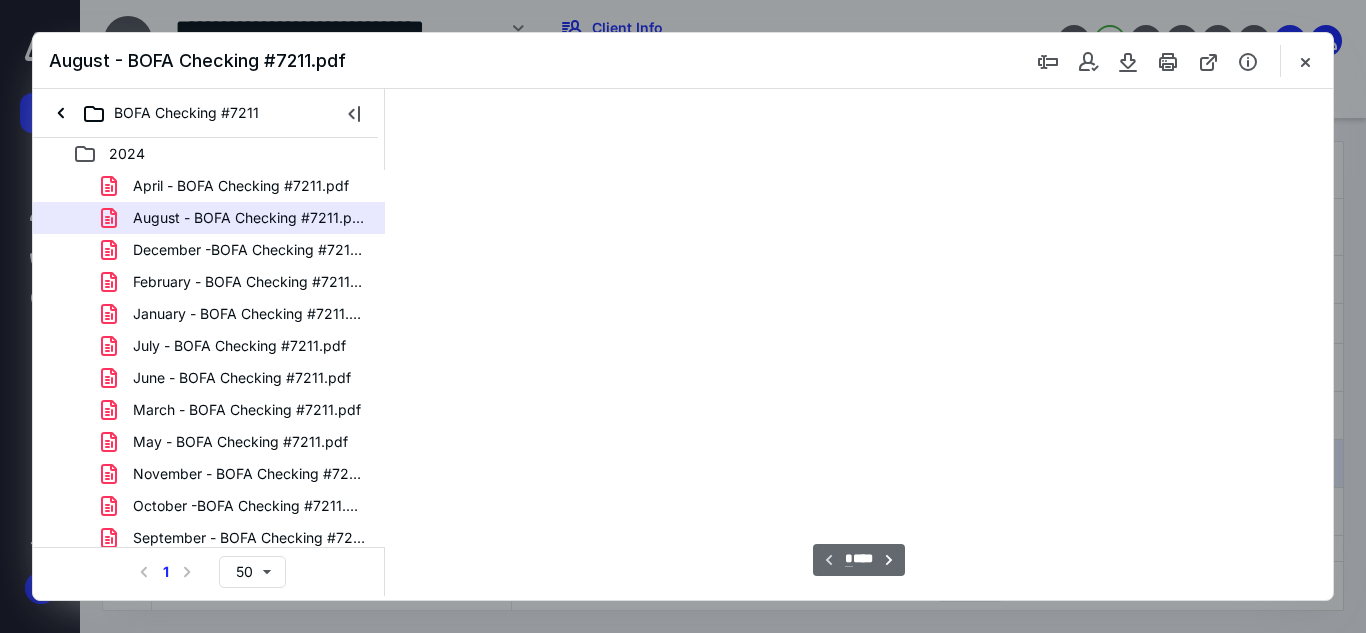 scroll, scrollTop: 38, scrollLeft: 0, axis: vertical 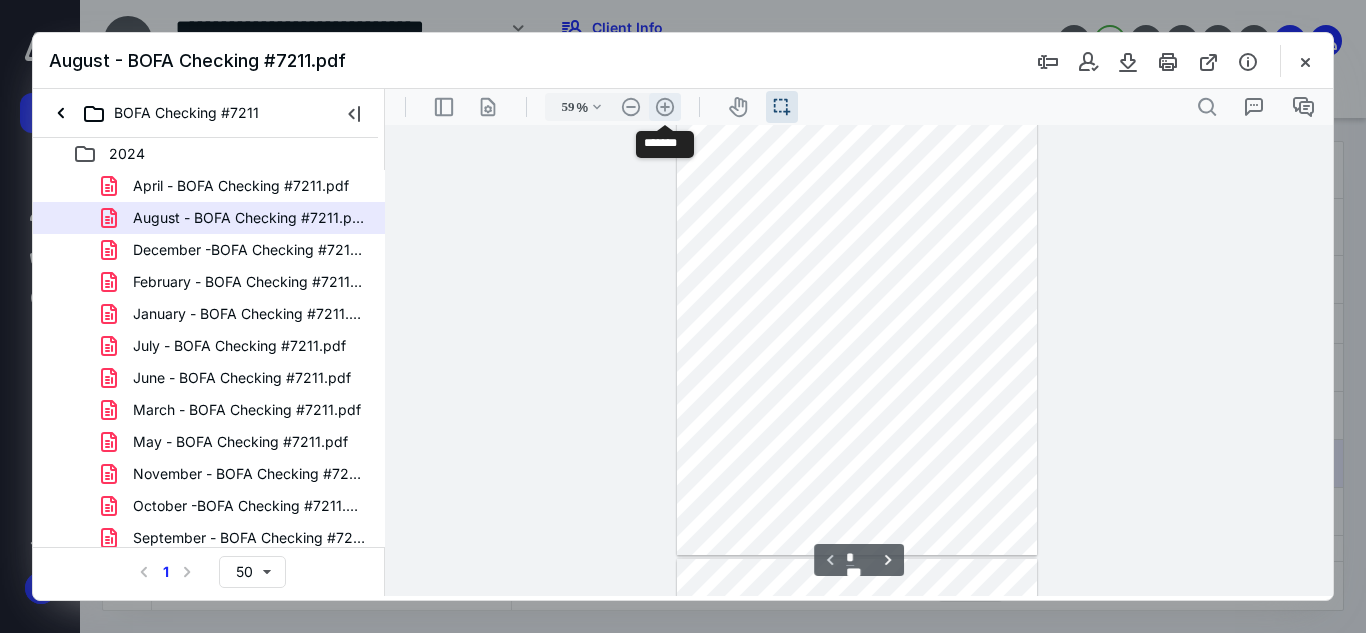 click on ".cls-1{fill:#abb0c4;} icon - header - zoom - in - line" at bounding box center (665, 107) 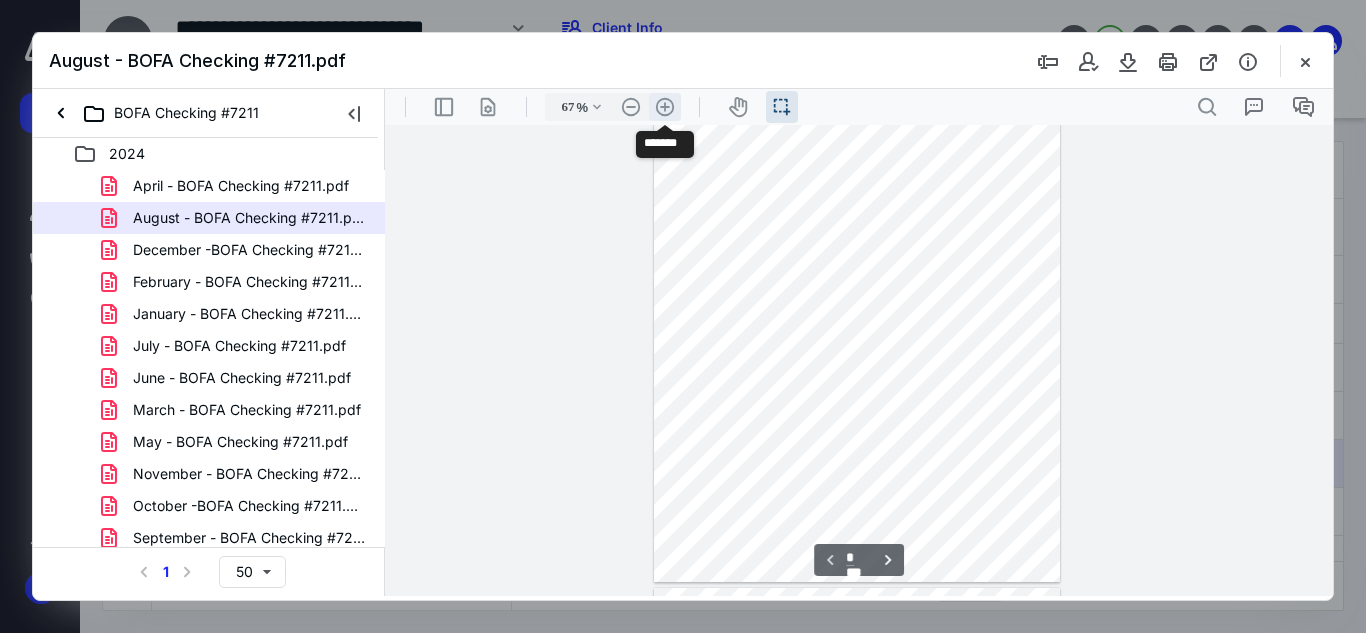 click on ".cls-1{fill:#abb0c4;} icon - header - zoom - in - line" at bounding box center [665, 107] 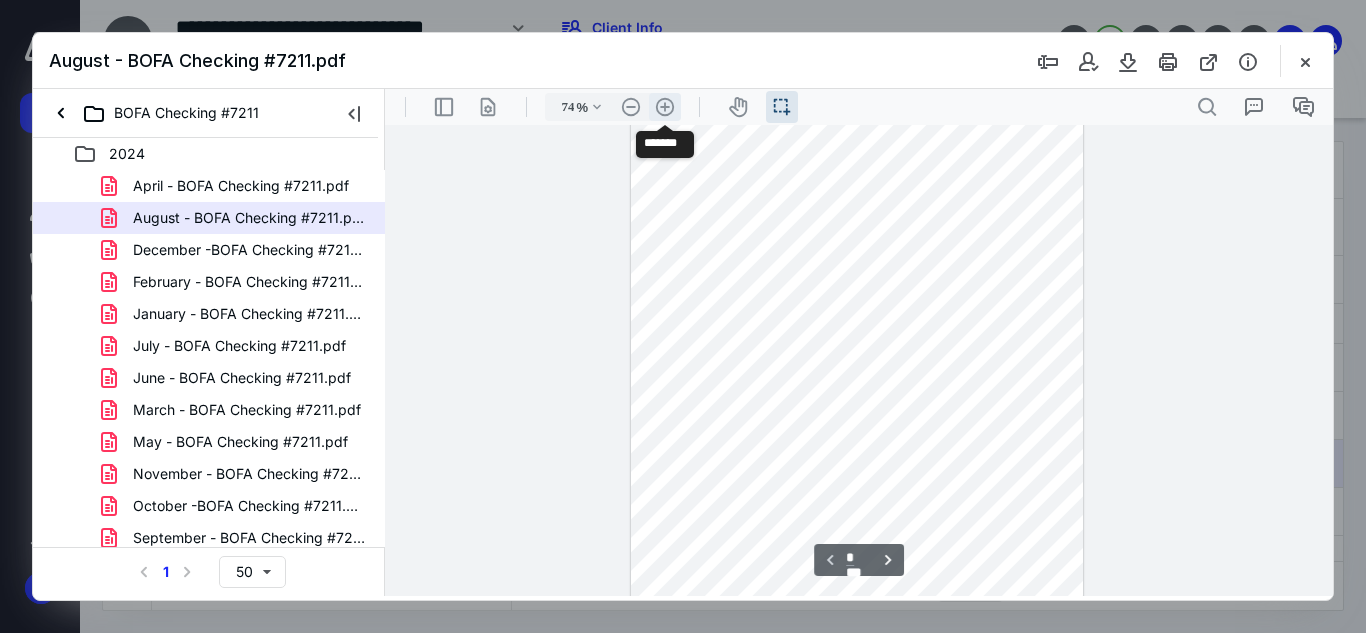 click on ".cls-1{fill:#abb0c4;} icon - header - zoom - in - line" at bounding box center [665, 107] 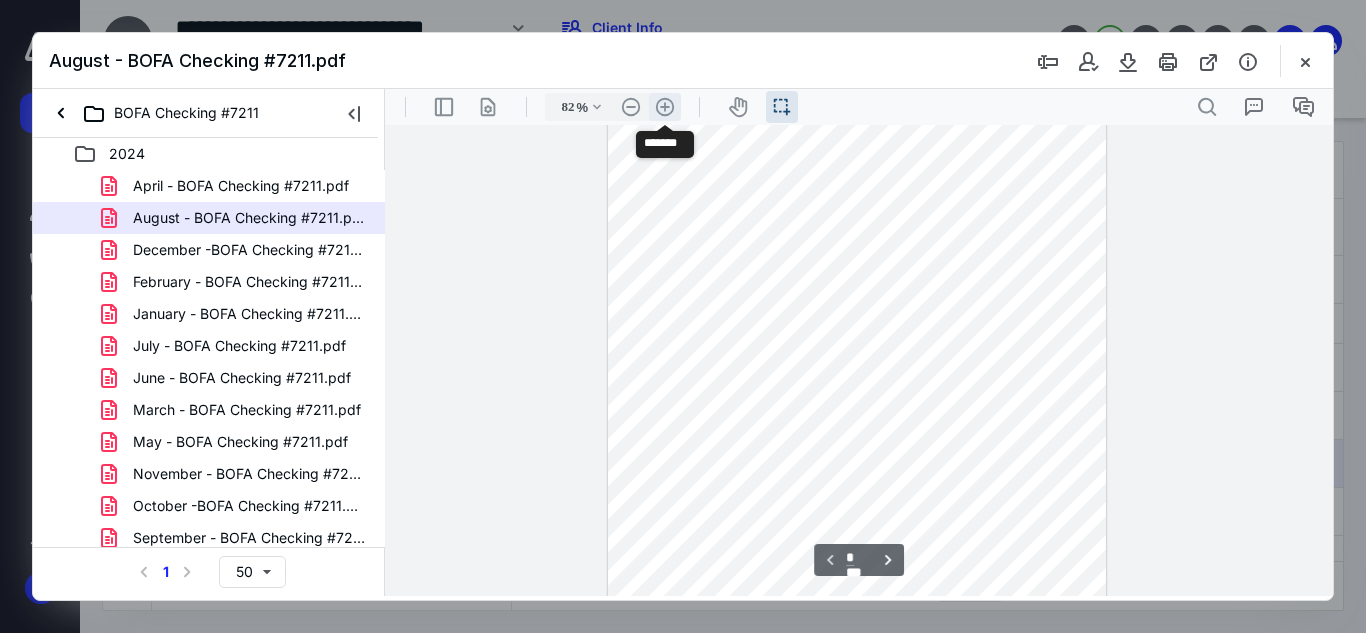 click on ".cls-1{fill:#abb0c4;} icon - header - zoom - in - line" at bounding box center [665, 107] 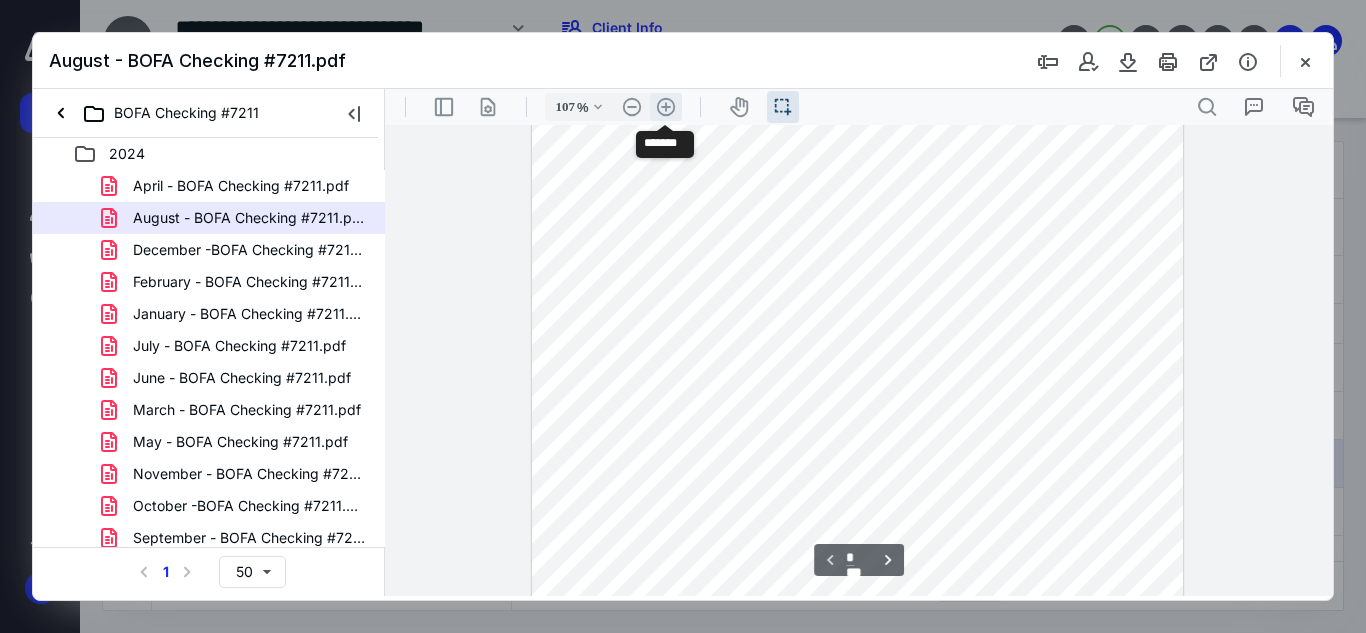 click on ".cls-1{fill:#abb0c4;} icon - header - zoom - in - line" at bounding box center [666, 107] 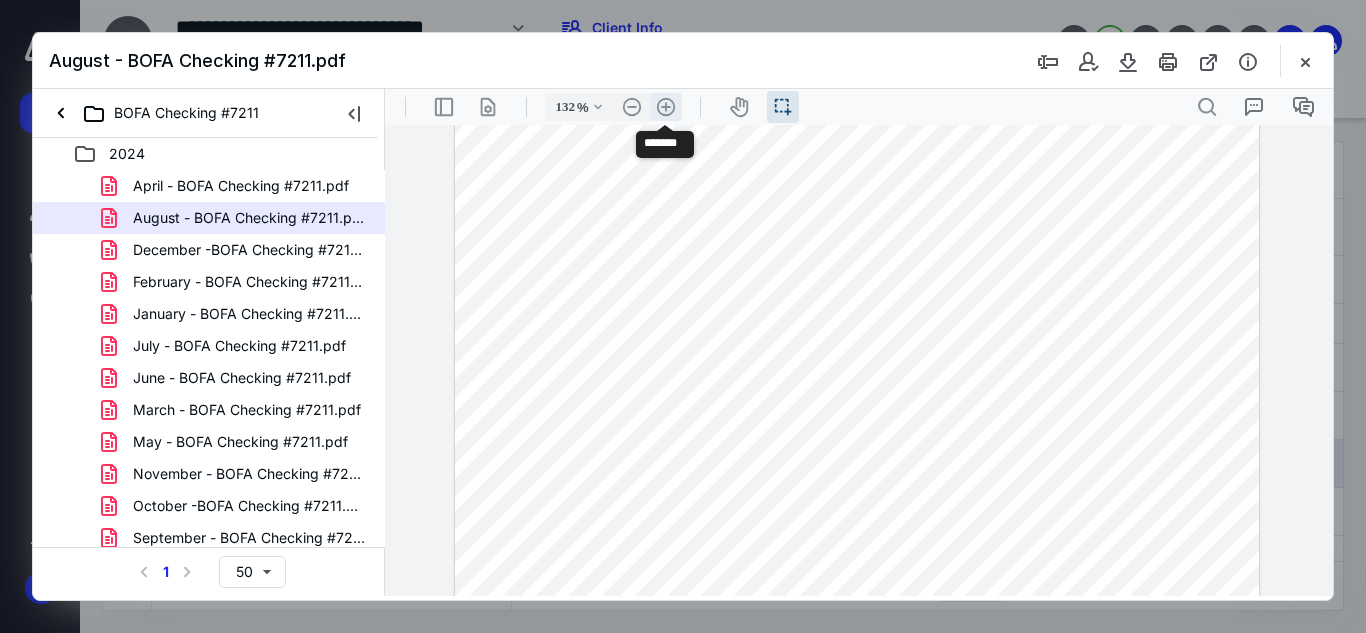 scroll, scrollTop: 355, scrollLeft: 0, axis: vertical 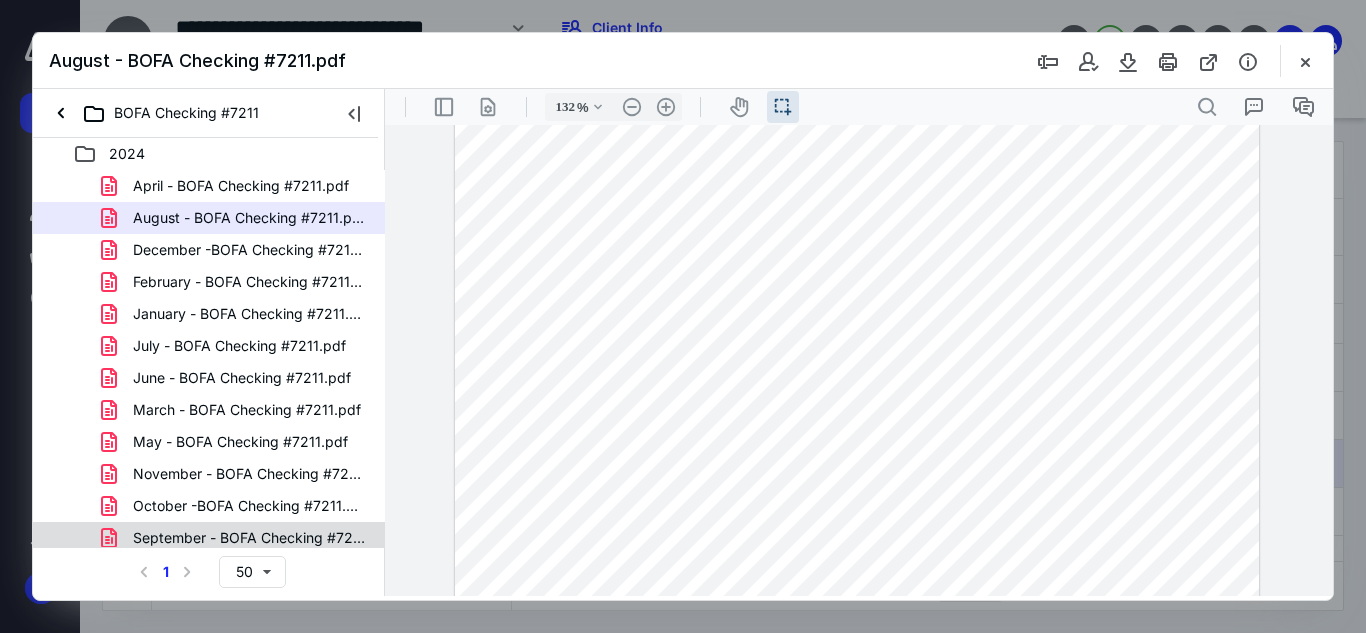 click on "September - BOFA Checking #7211.pdf" at bounding box center (209, 538) 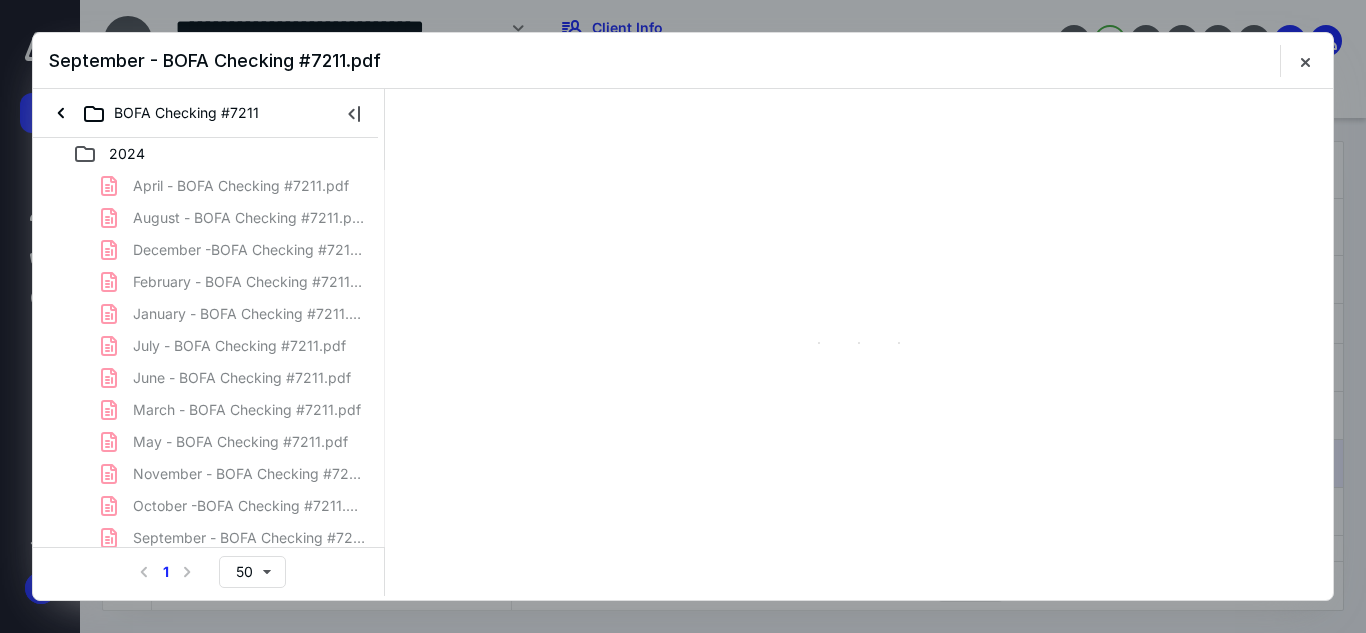 click on "April - BOFA Checking #7211.pdf August - BOFA Checking #7211.pdf December -BOFA Checking #7211.pdf February - BOFA Checking #7211.pdf January - BOFA Checking #7211.pdf July - BOFA Checking #7211.pdf June - BOFA Checking #7211.pdf March - BOFA Checking #7211.pdf May - BOFA Checking #7211.pdf November - BOFA Checking #7211.pdf October -BOFA Checking #7211.pdf September - BOFA Checking #7211.pdf" at bounding box center (209, 362) 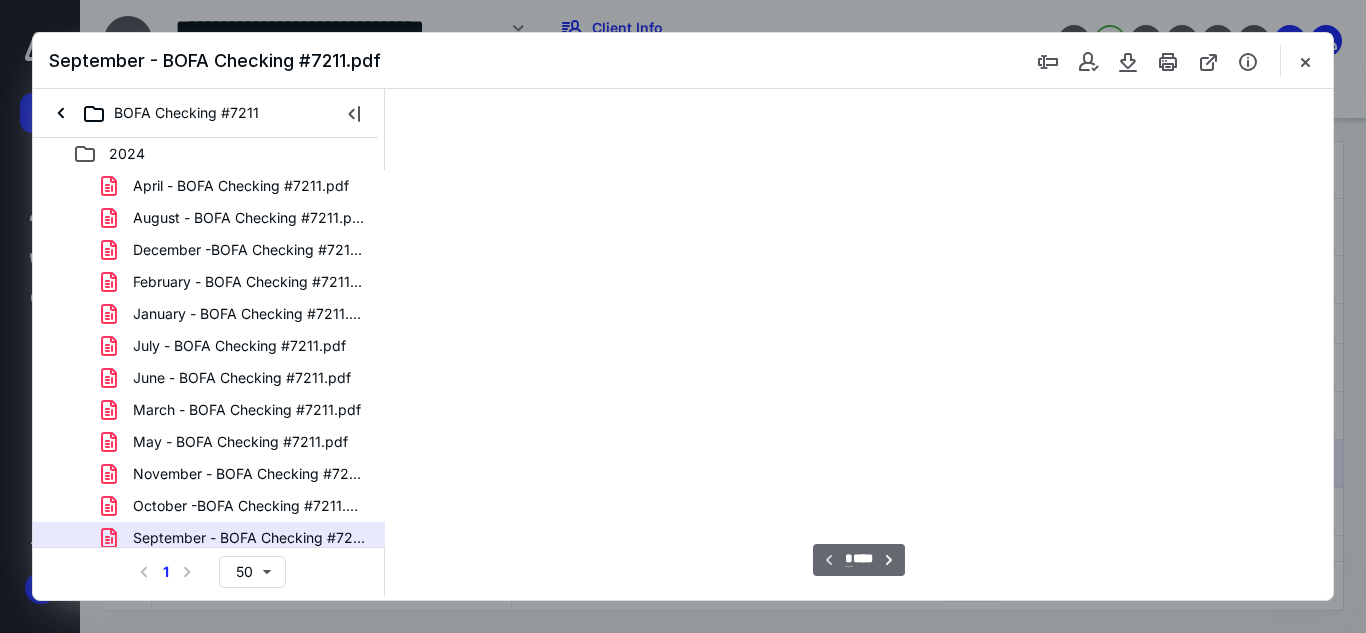 scroll, scrollTop: 38, scrollLeft: 0, axis: vertical 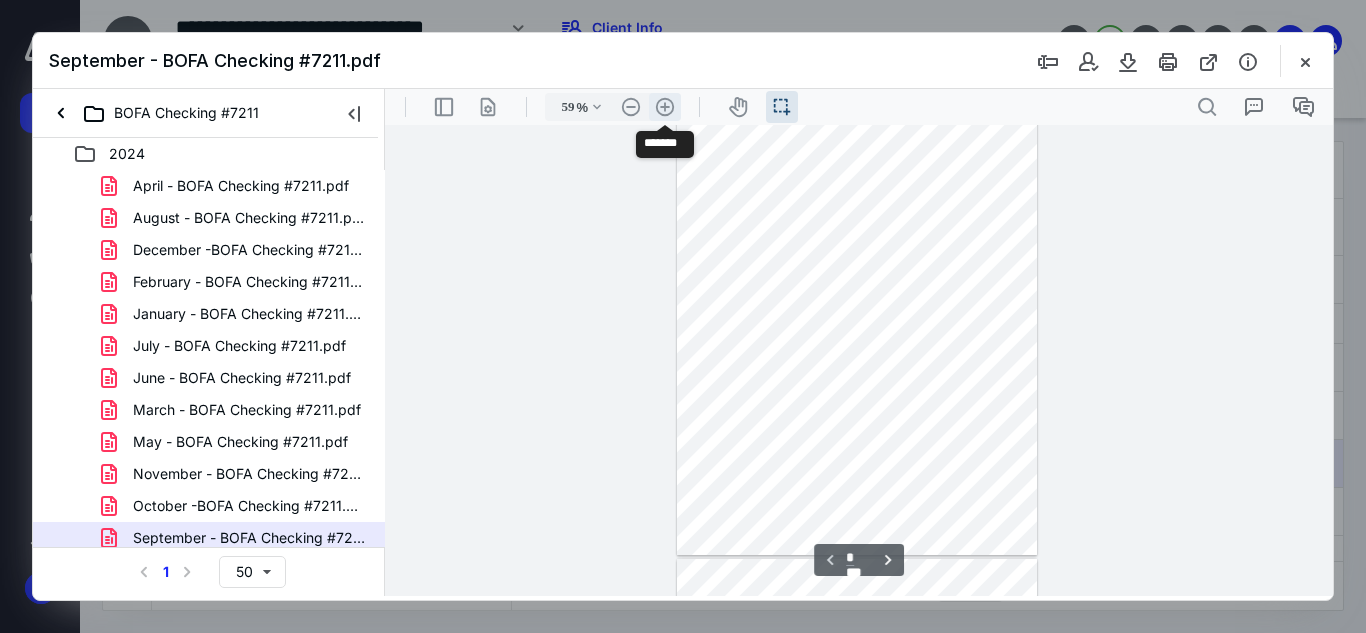 click on ".cls-1{fill:#abb0c4;} icon - header - zoom - in - line" at bounding box center (665, 107) 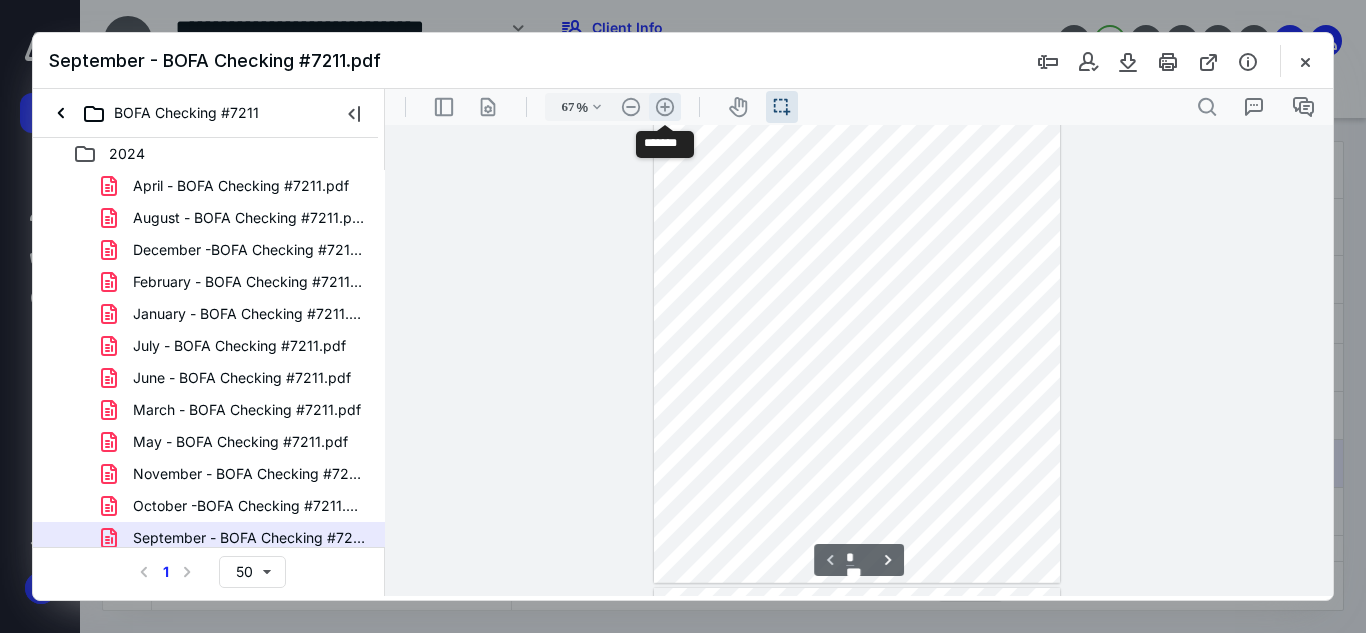 click on ".cls-1{fill:#abb0c4;} icon - header - zoom - in - line" at bounding box center (665, 107) 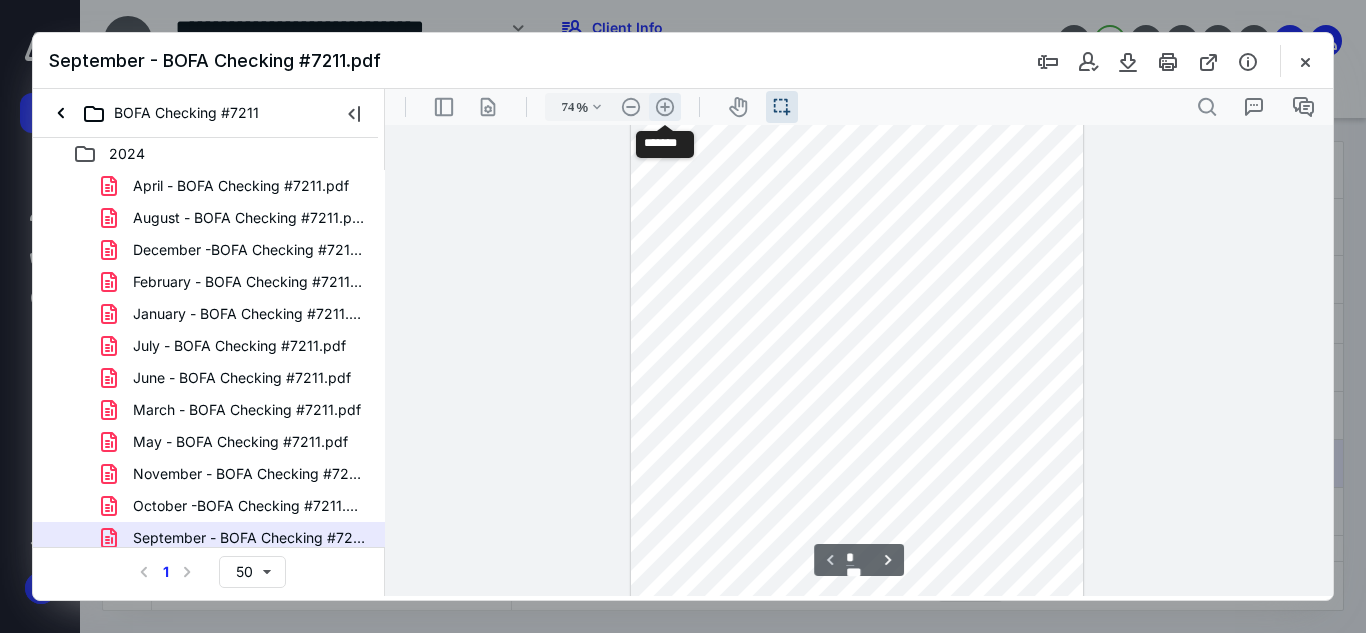 click on ".cls-1{fill:#abb0c4;} icon - header - zoom - in - line" at bounding box center (665, 107) 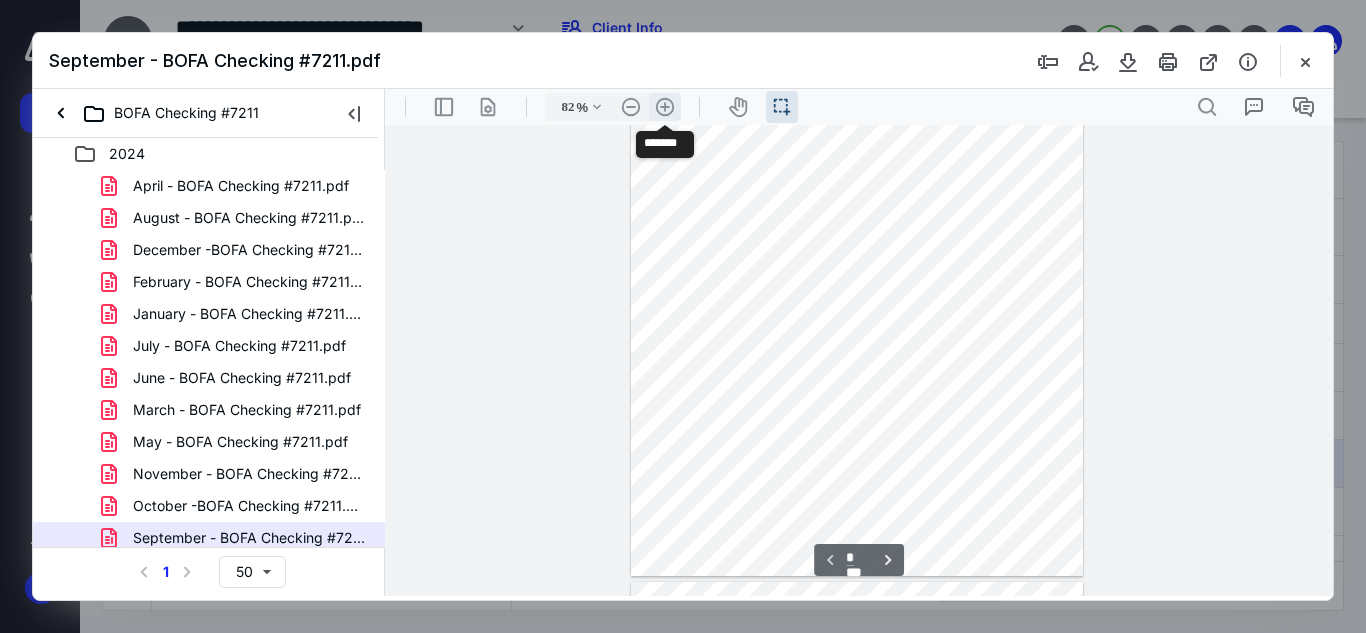 click on ".cls-1{fill:#abb0c4;} icon - header - zoom - in - line" at bounding box center [665, 107] 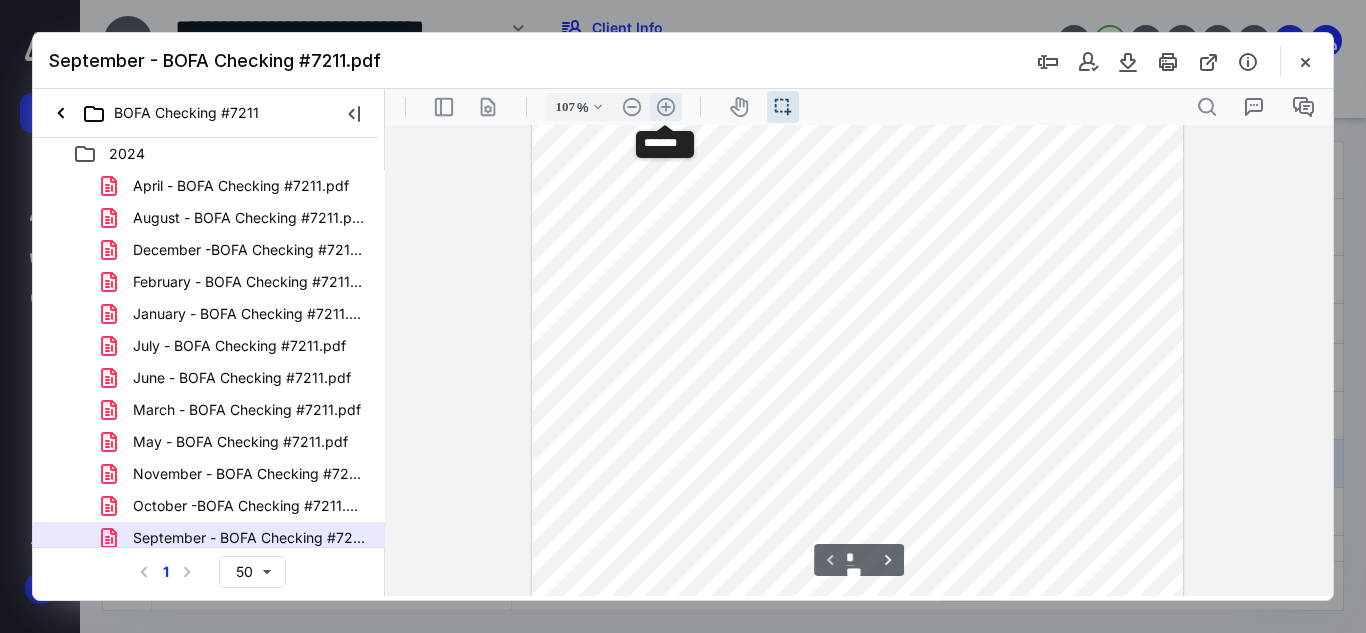 click on ".cls-1{fill:#abb0c4;} icon - header - zoom - in - line" at bounding box center (666, 107) 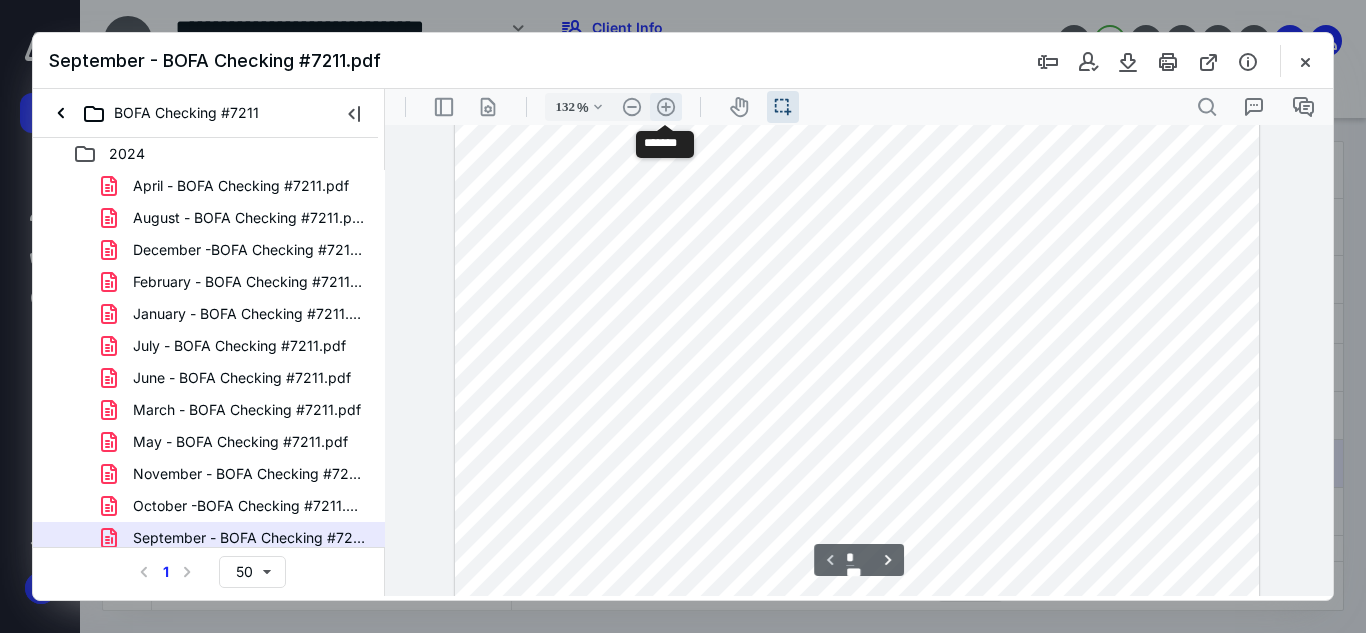 scroll, scrollTop: 355, scrollLeft: 0, axis: vertical 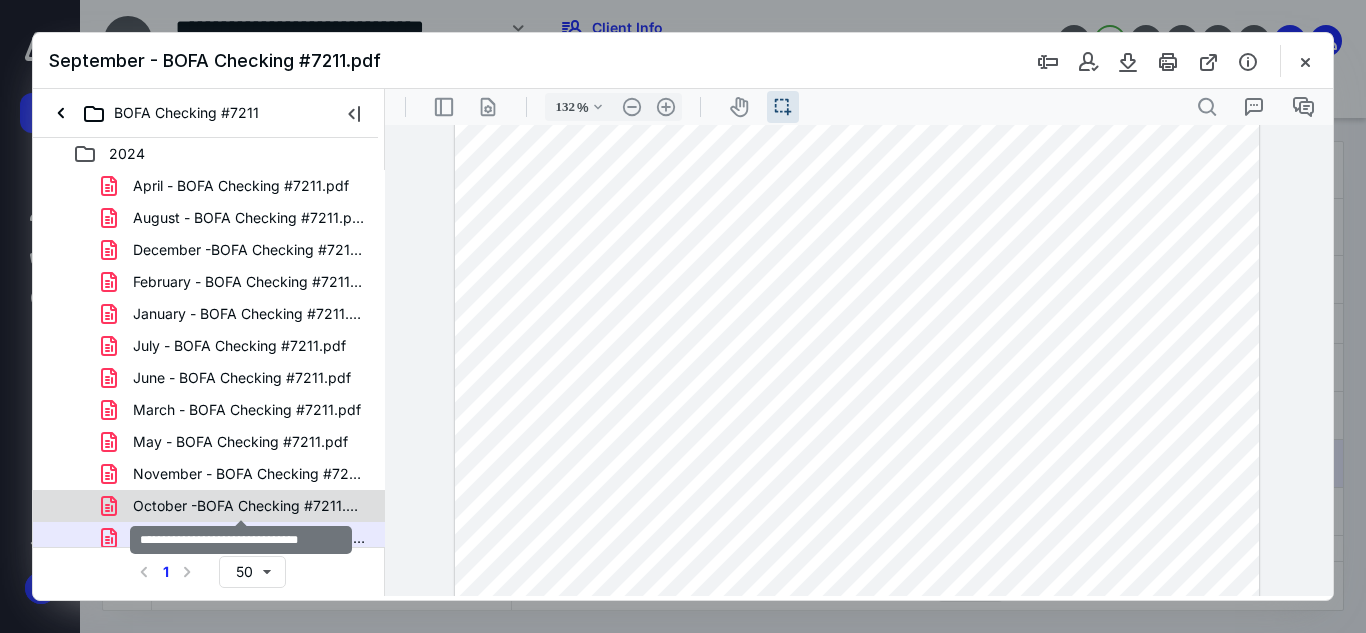 click on "October -BOFA Checking #7211.pdf" at bounding box center (249, 506) 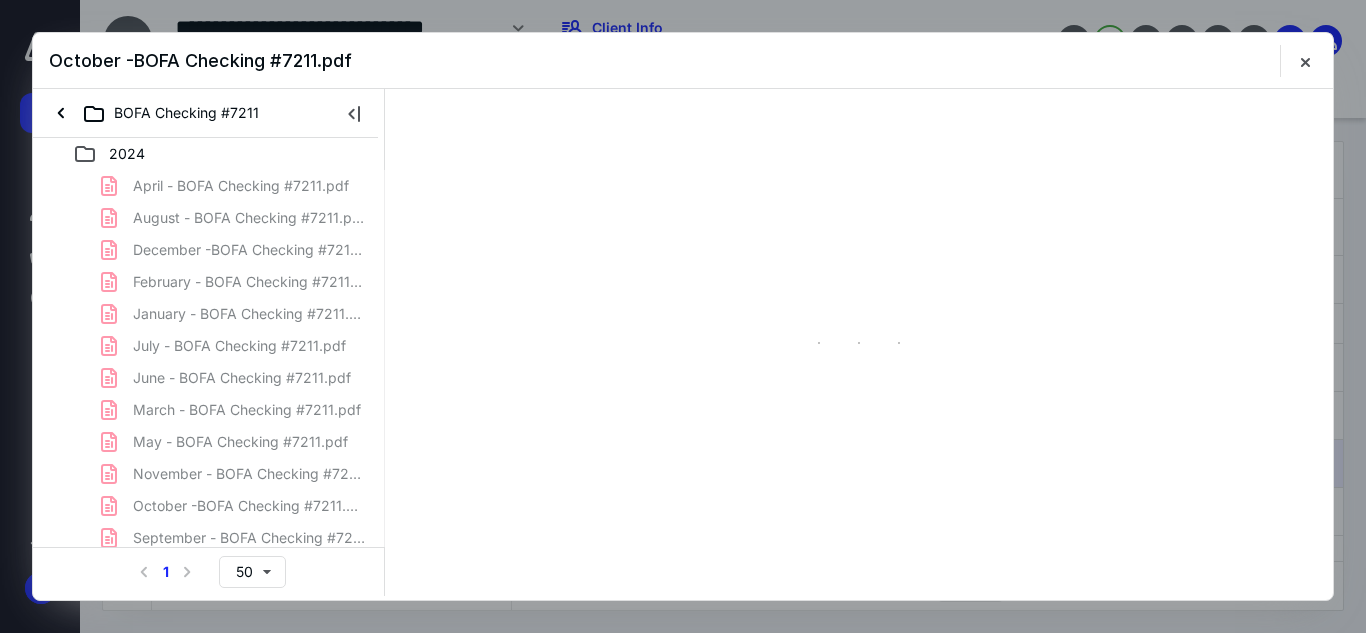 click on "April - BOFA Checking #7211.pdf August - BOFA Checking #7211.pdf December -BOFA Checking #7211.pdf February - BOFA Checking #7211.pdf January - BOFA Checking #7211.pdf July - BOFA Checking #7211.pdf June - BOFA Checking #7211.pdf March - BOFA Checking #7211.pdf May - BOFA Checking #7211.pdf November - BOFA Checking #7211.pdf October -BOFA Checking #7211.pdf September - BOFA Checking #7211.pdf" at bounding box center (209, 362) 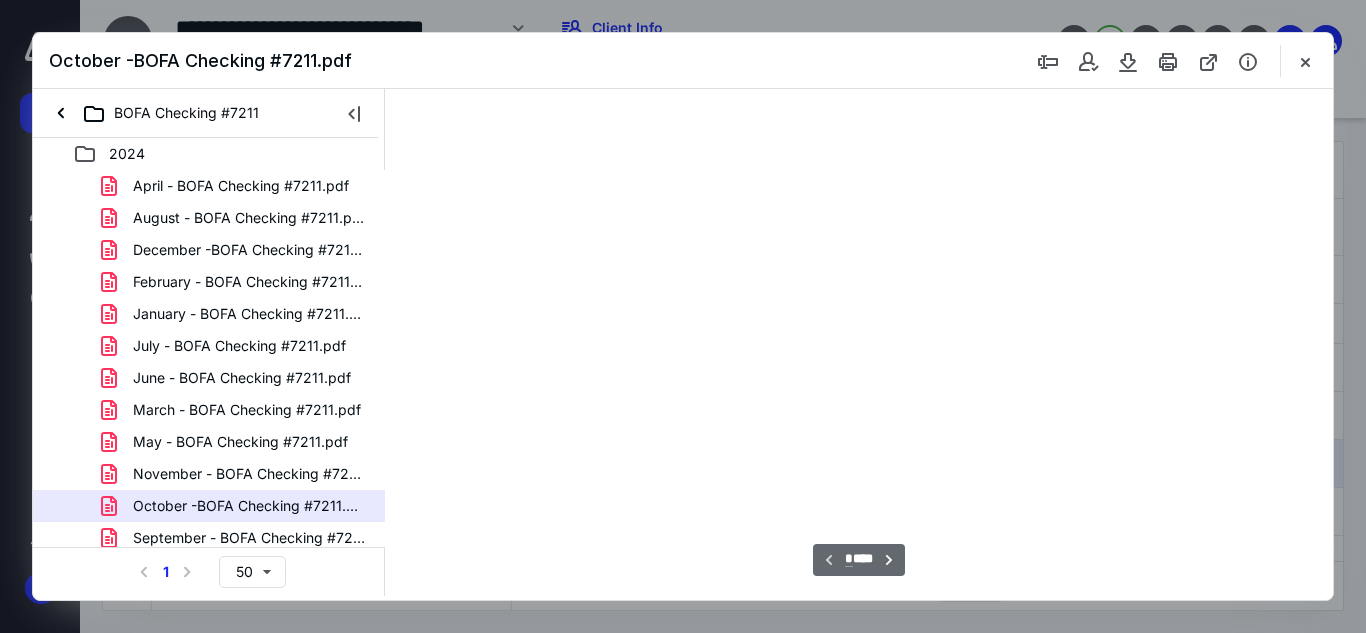 scroll, scrollTop: 38, scrollLeft: 0, axis: vertical 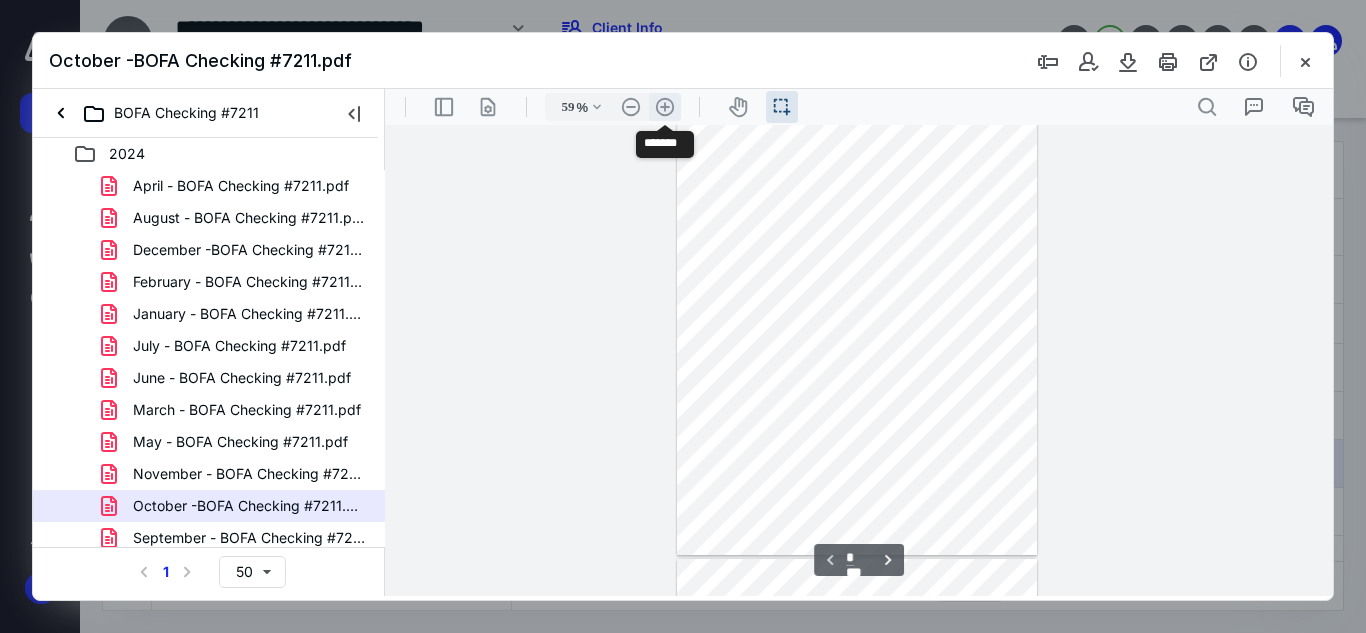 click on ".cls-1{fill:#abb0c4;} icon - header - zoom - in - line" at bounding box center (665, 107) 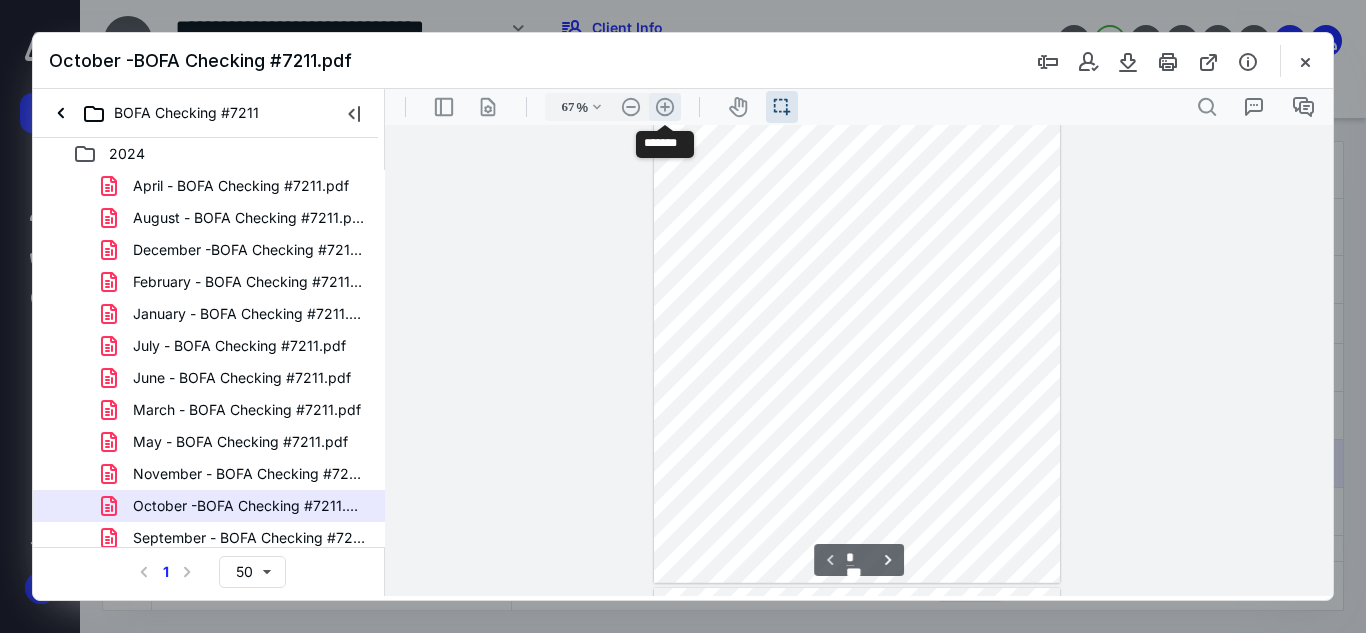 click on ".cls-1{fill:#abb0c4;} icon - header - zoom - in - line" at bounding box center (665, 107) 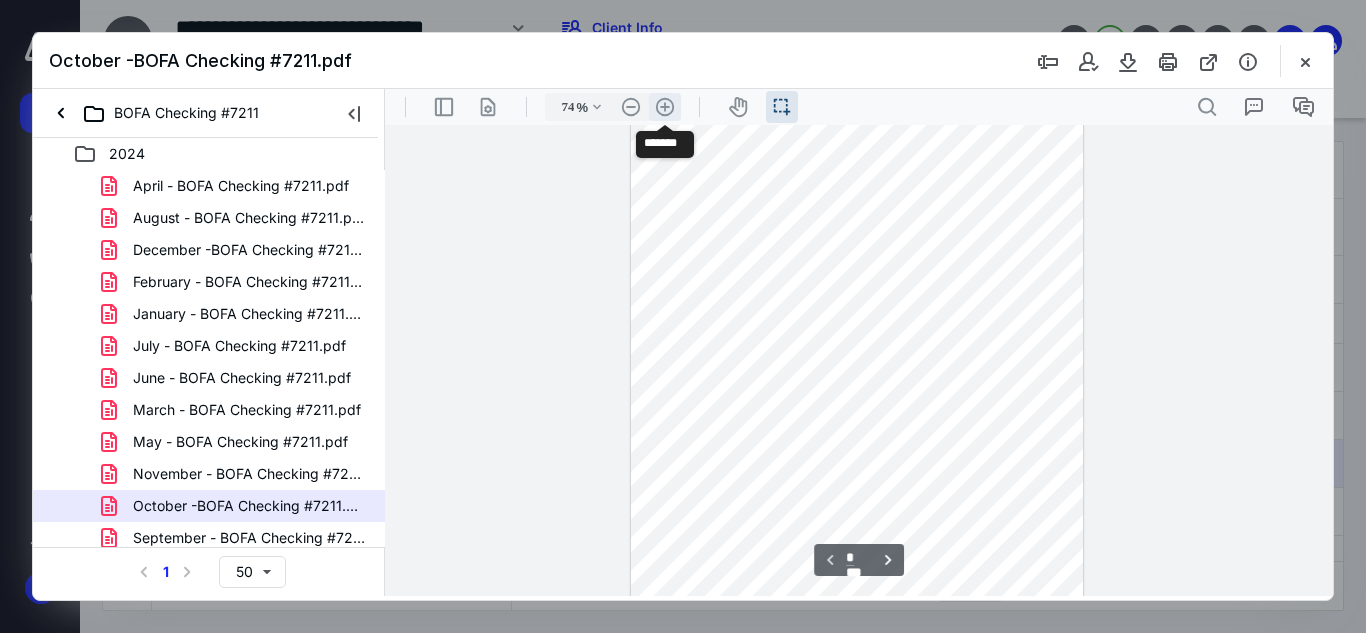 click on ".cls-1{fill:#abb0c4;} icon - header - zoom - in - line" at bounding box center [665, 107] 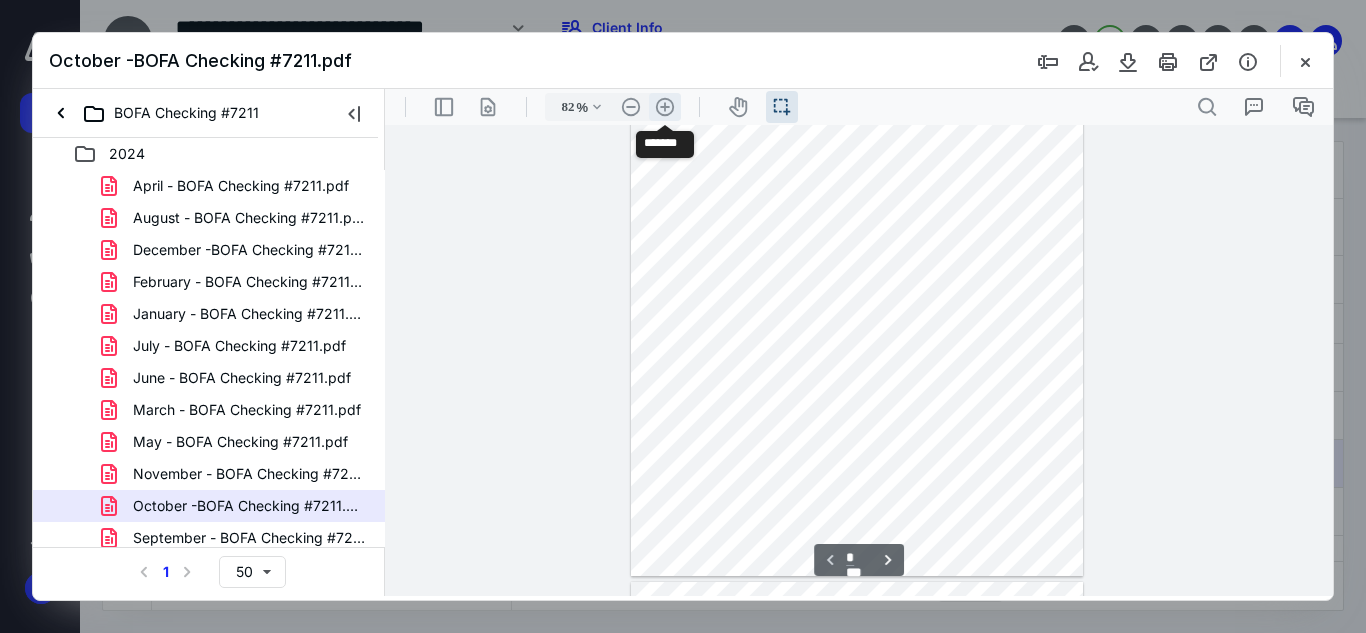 click on ".cls-1{fill:#abb0c4;} icon - header - zoom - in - line" at bounding box center [665, 107] 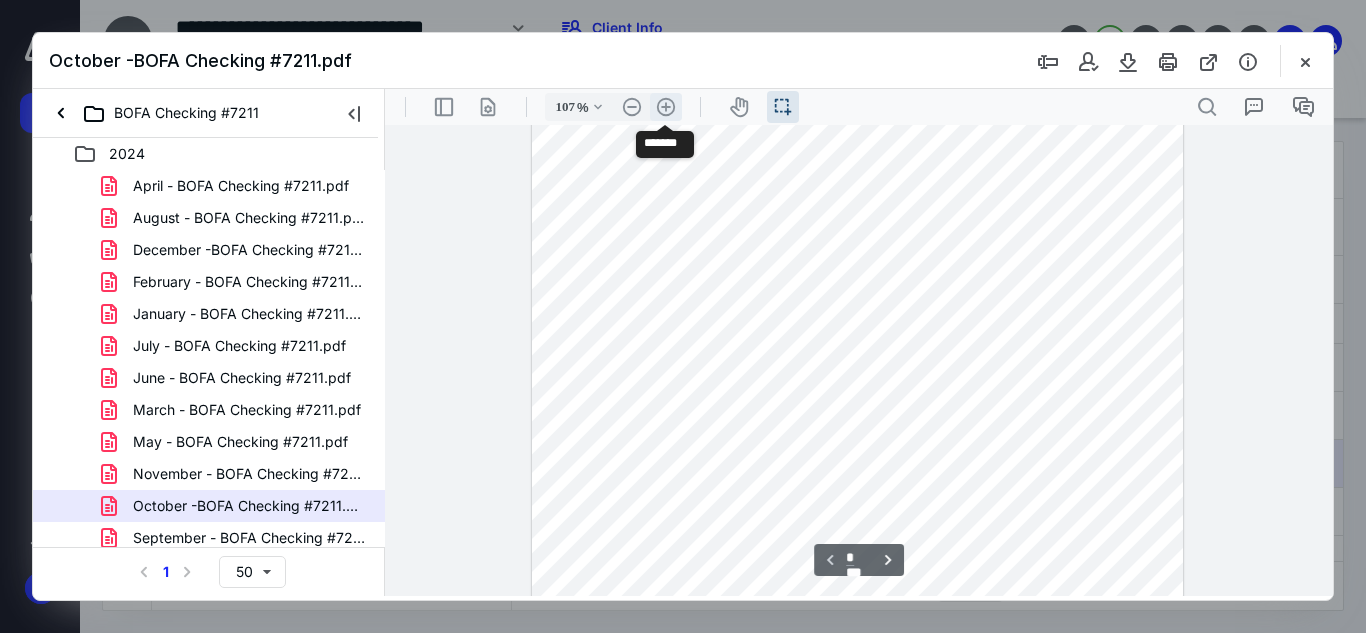 click on ".cls-1{fill:#abb0c4;} icon - header - zoom - in - line" at bounding box center [666, 107] 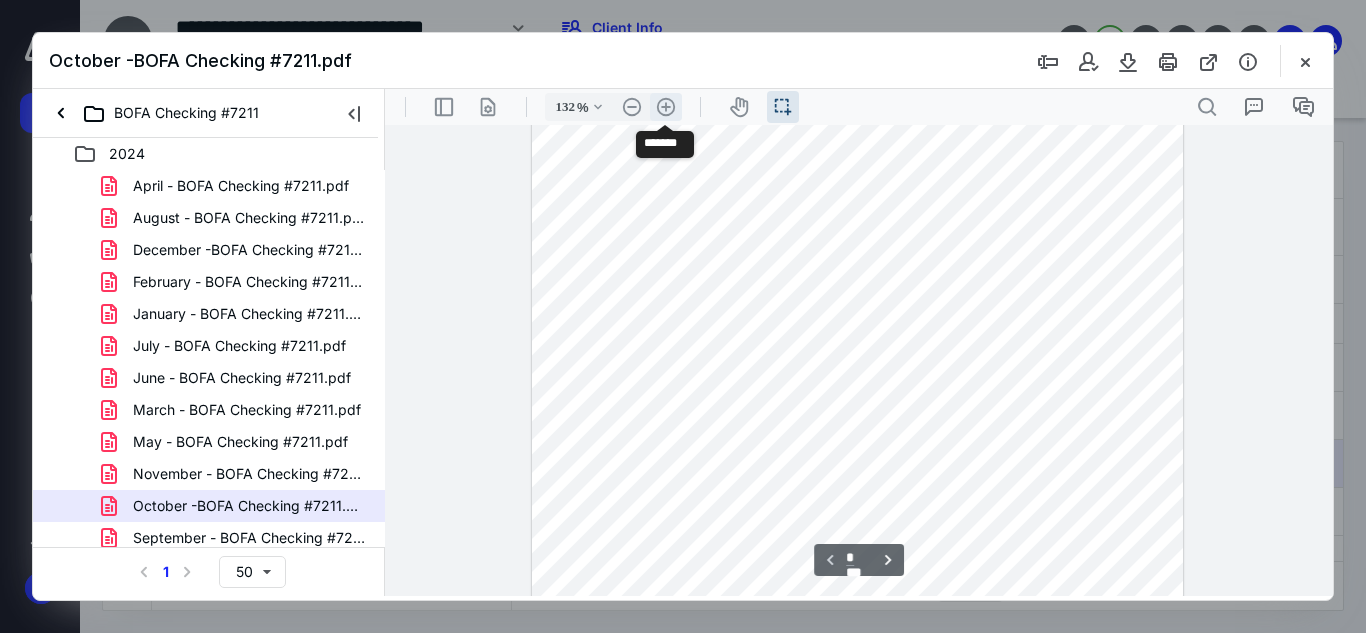 scroll, scrollTop: 355, scrollLeft: 0, axis: vertical 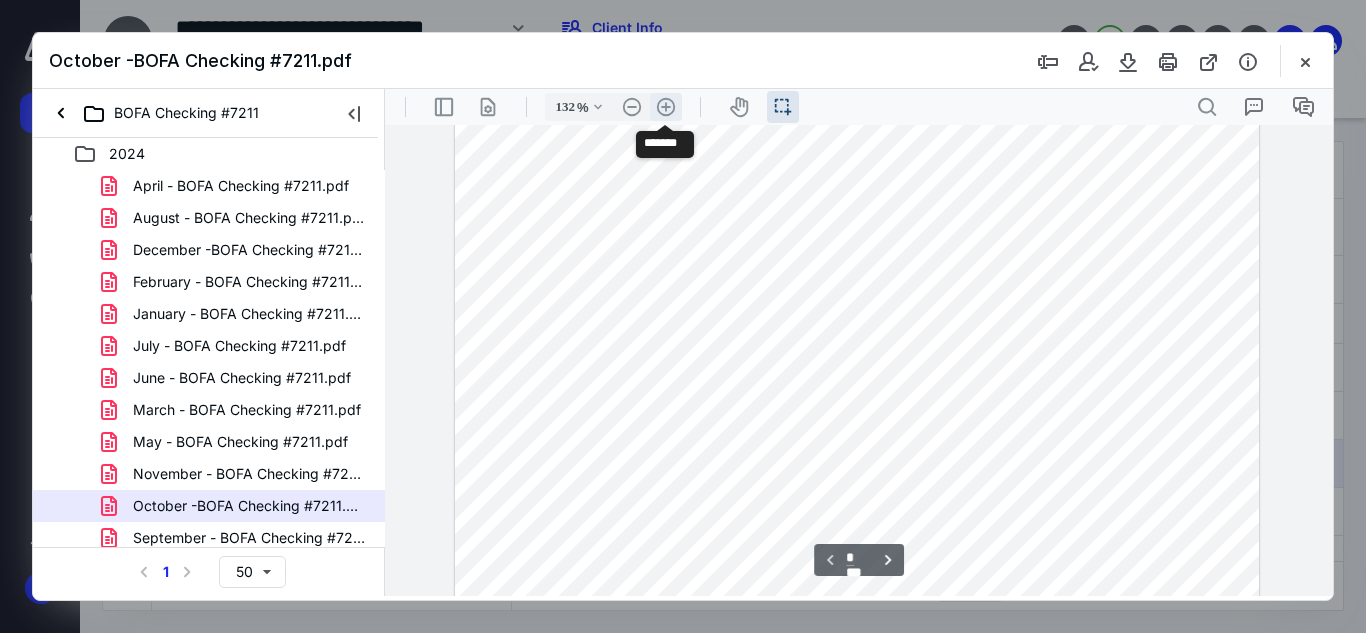 click on ".cls-1{fill:#abb0c4;} icon - header - zoom - in - line" at bounding box center [666, 107] 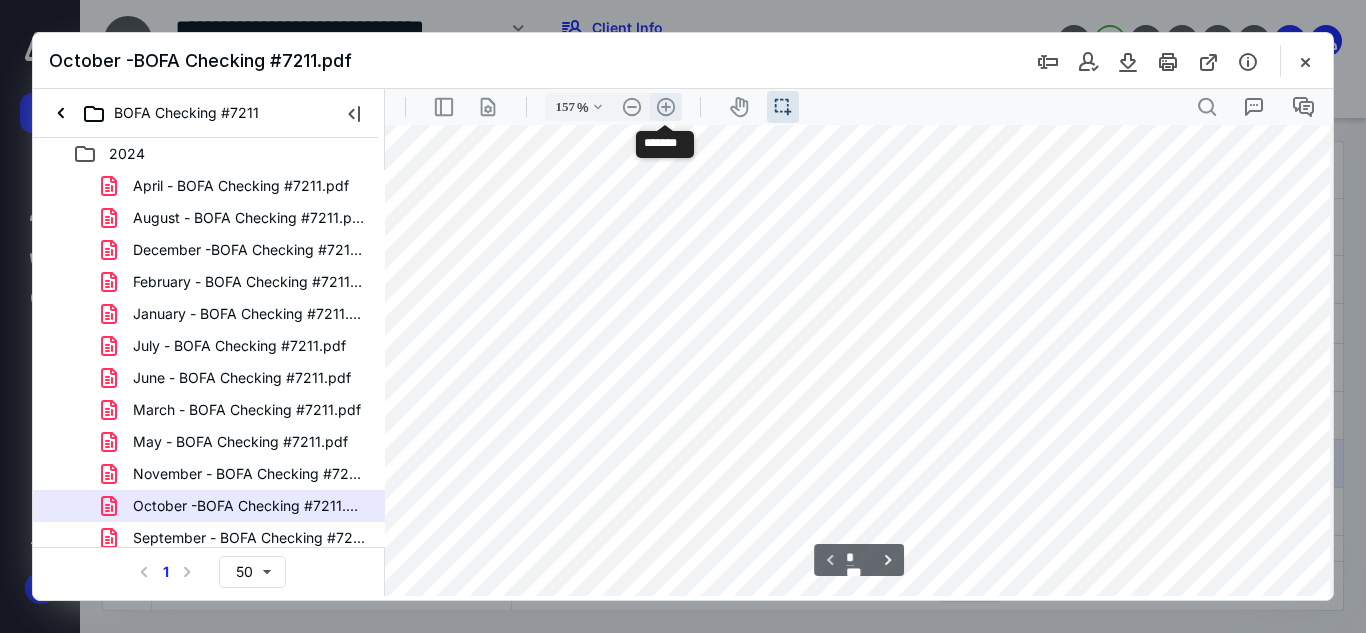 click on ".cls-1{fill:#abb0c4;} icon - header - zoom - in - line" at bounding box center (666, 107) 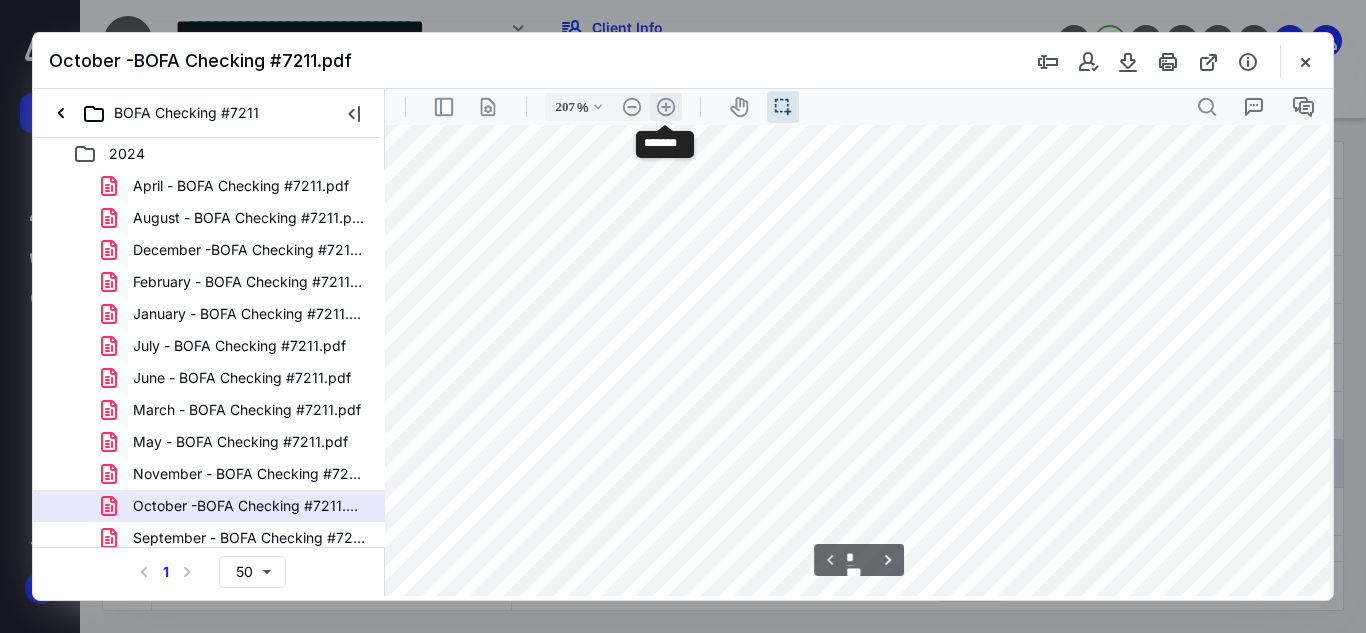 scroll, scrollTop: 682, scrollLeft: 173, axis: both 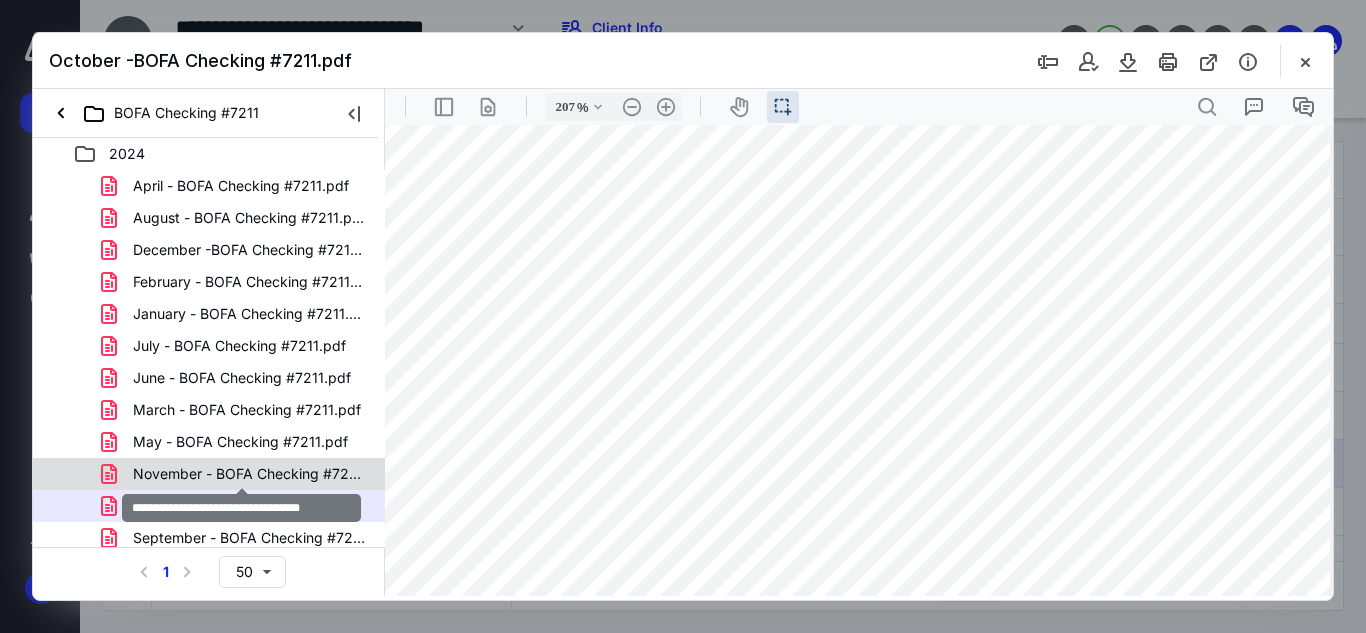 click on "November - BOFA Checking #7211.pdf" at bounding box center (249, 474) 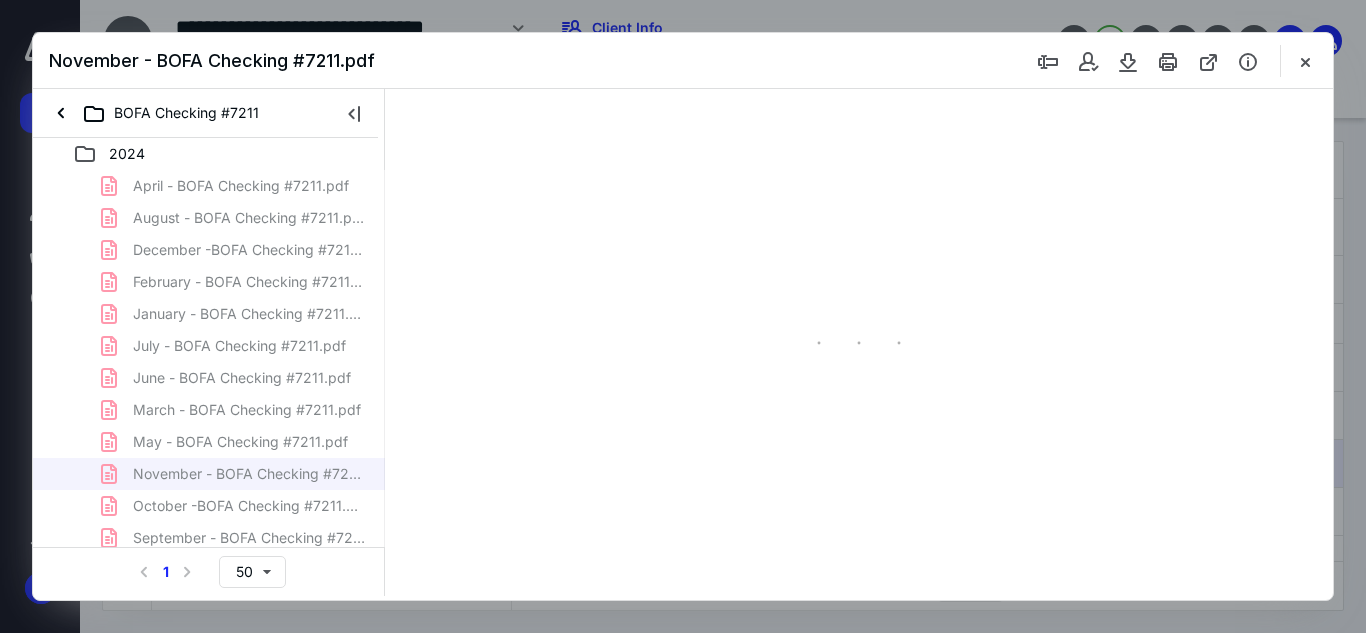 scroll, scrollTop: 38, scrollLeft: 0, axis: vertical 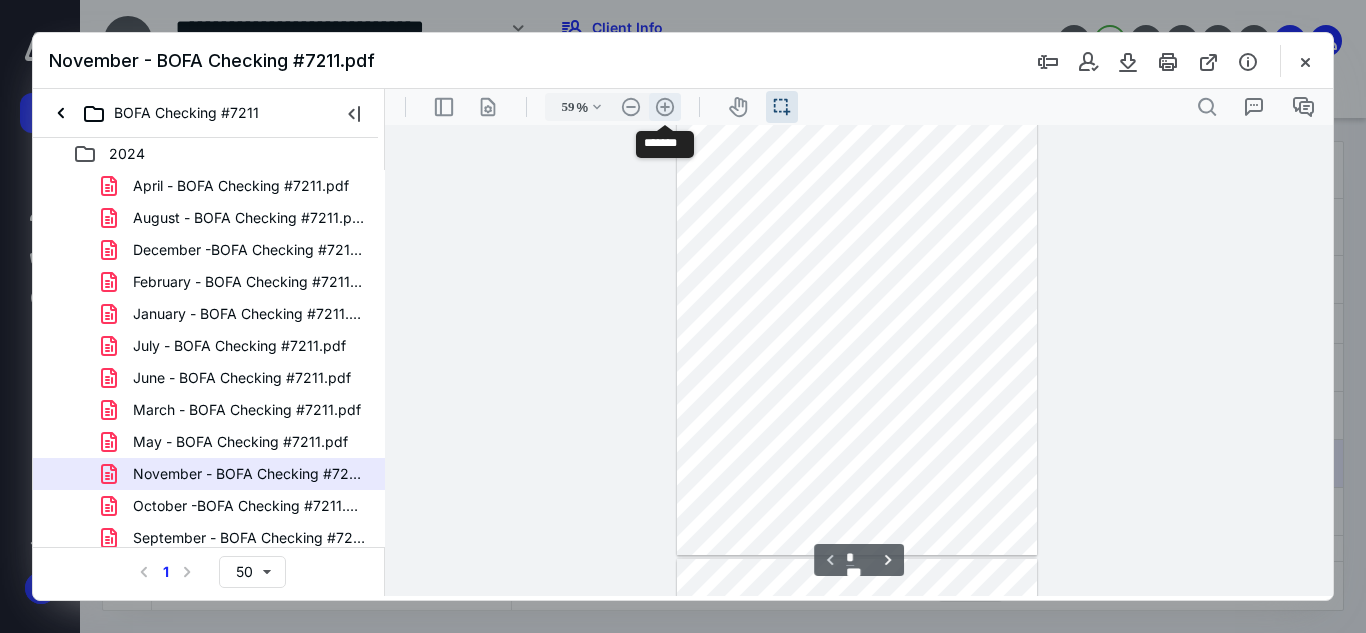 click on ".cls-1{fill:#abb0c4;} icon - header - zoom - in - line" at bounding box center [665, 107] 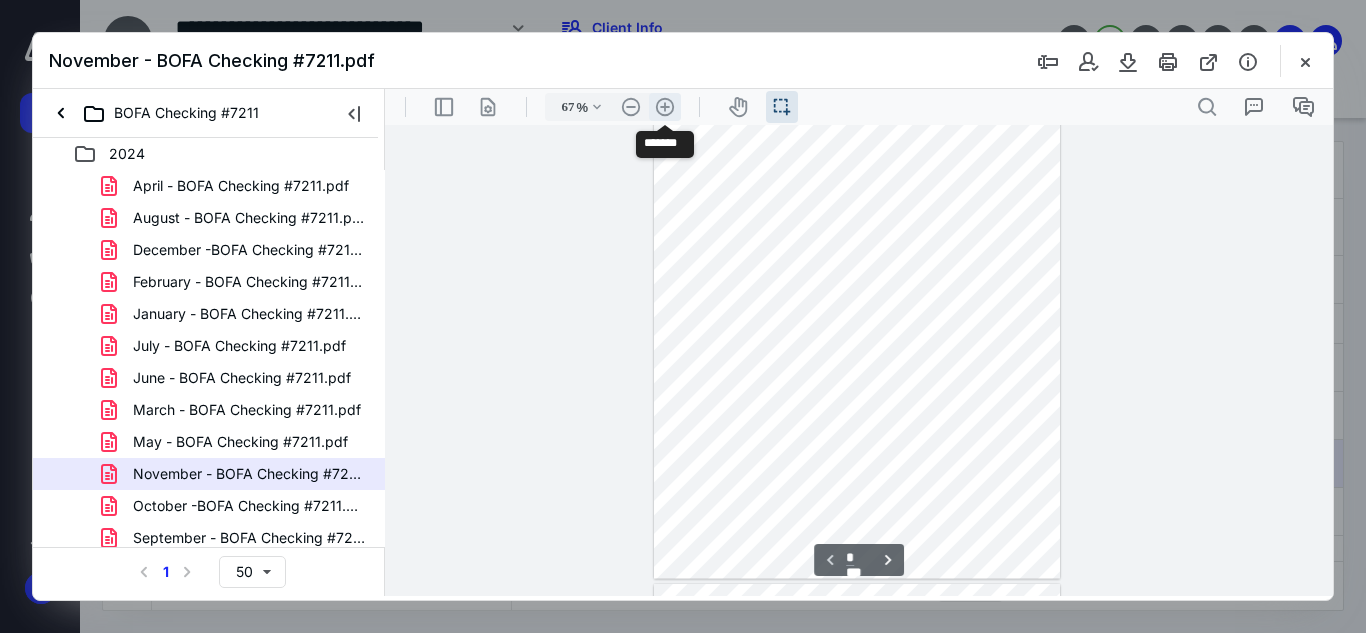 click on ".cls-1{fill:#abb0c4;} icon - header - zoom - in - line" at bounding box center [665, 107] 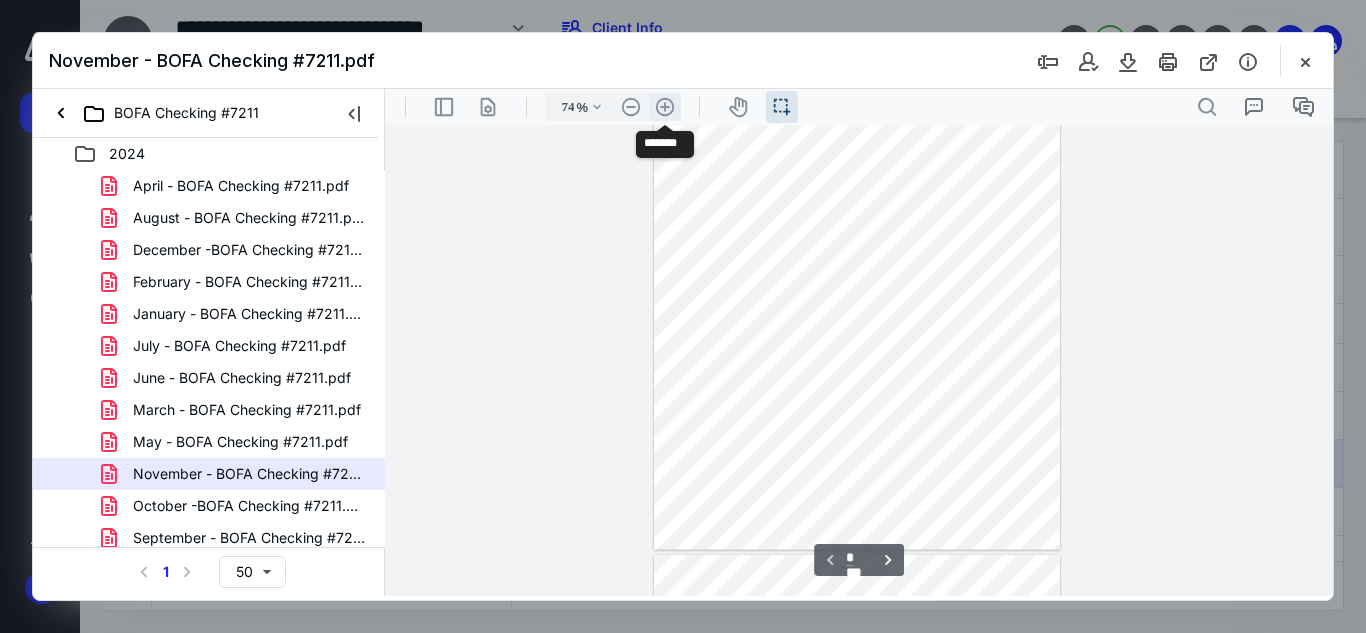 click on ".cls-1{fill:#abb0c4;} icon - header - zoom - in - line" at bounding box center [665, 107] 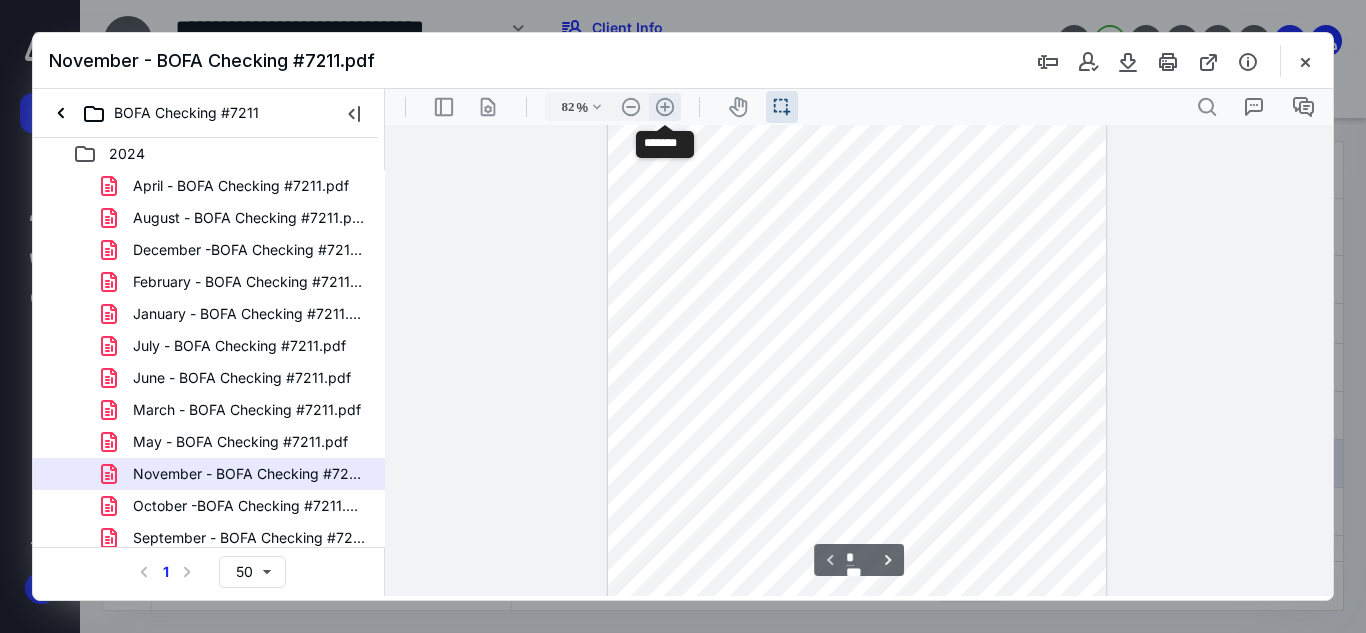 click on ".cls-1{fill:#abb0c4;} icon - header - zoom - in - line" at bounding box center (665, 107) 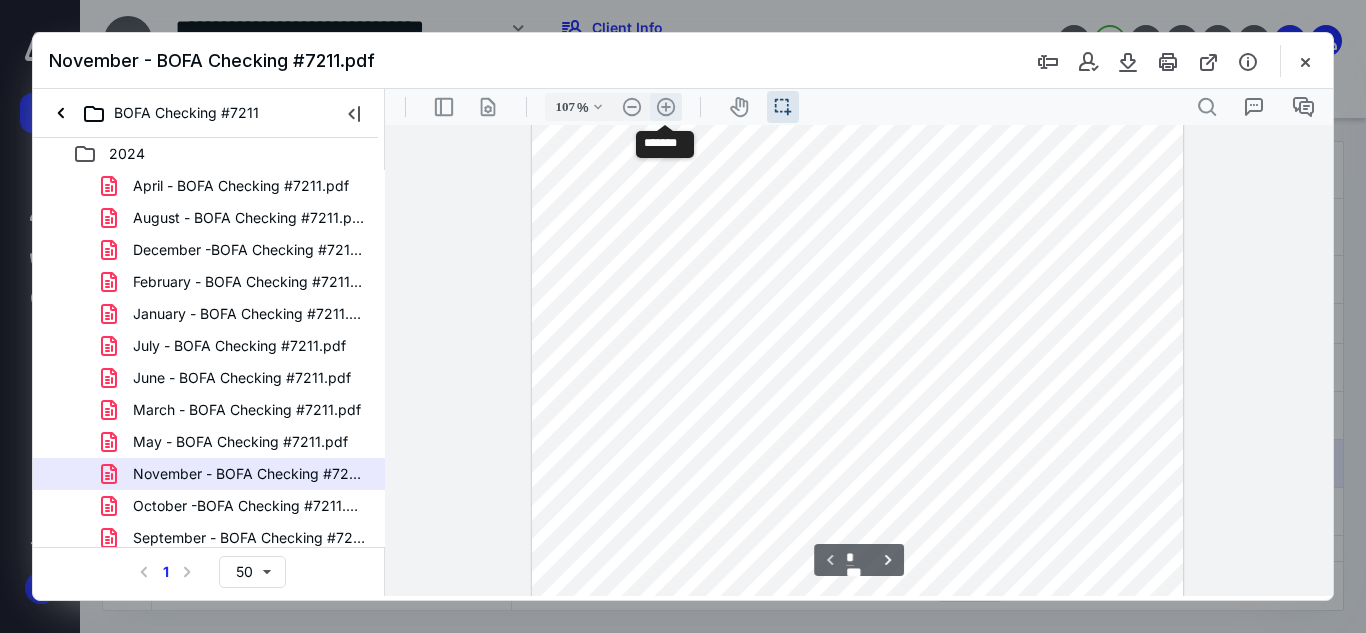 scroll, scrollTop: 246, scrollLeft: 0, axis: vertical 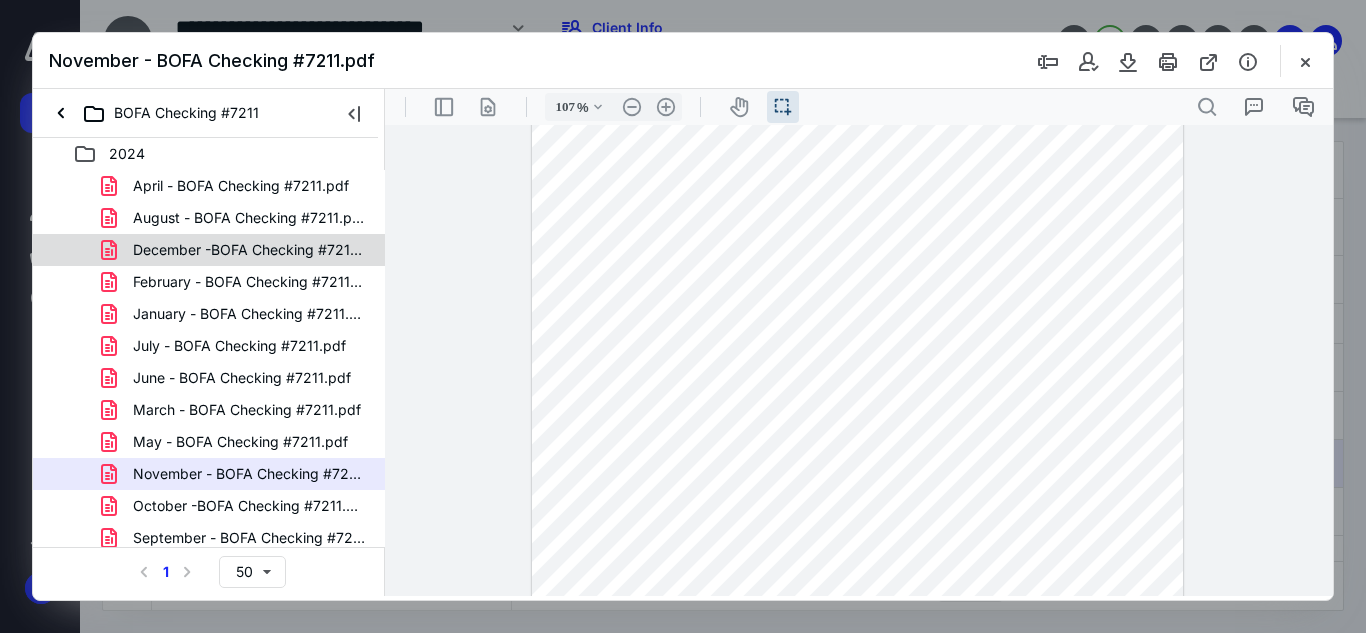 click on "December -BOFA Checking #7211.pdf" at bounding box center [209, 250] 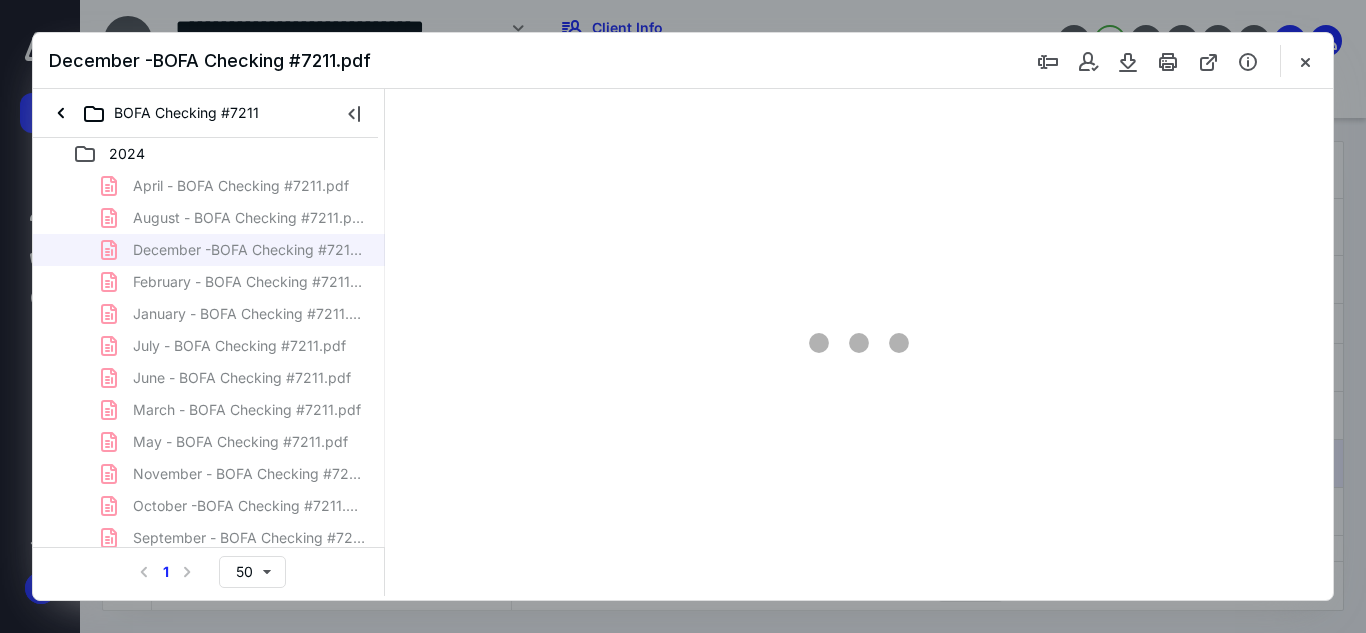 click at bounding box center [859, 342] 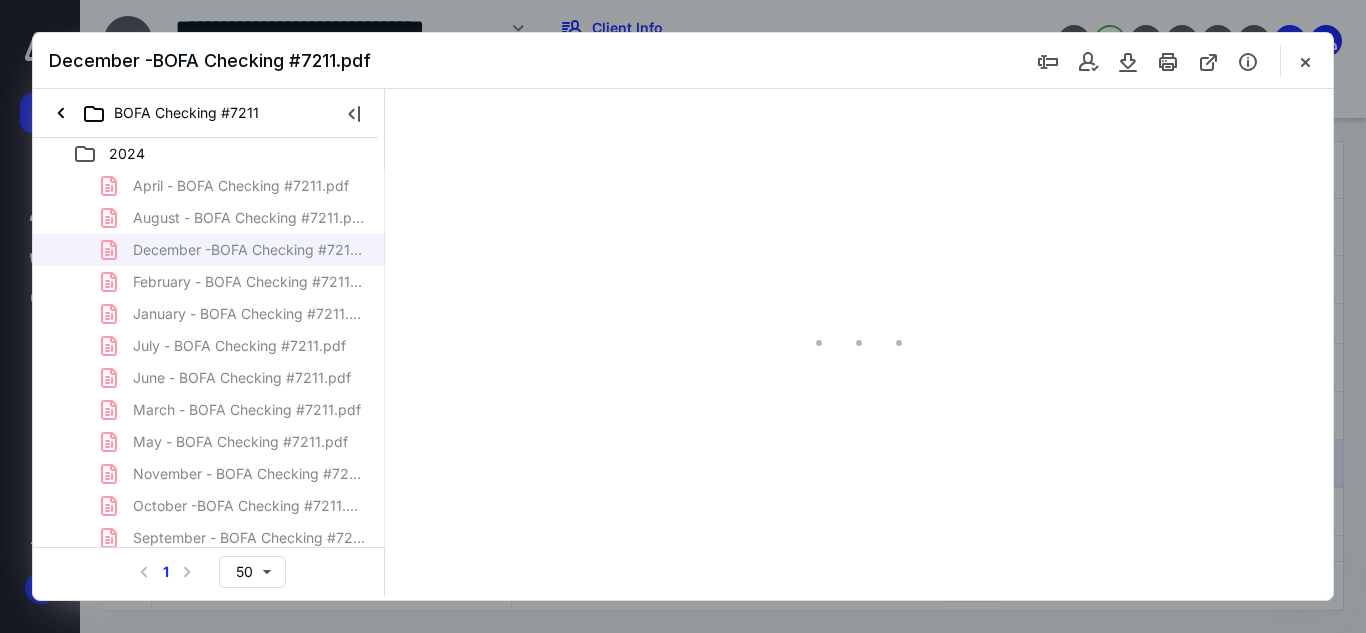 click at bounding box center (859, 342) 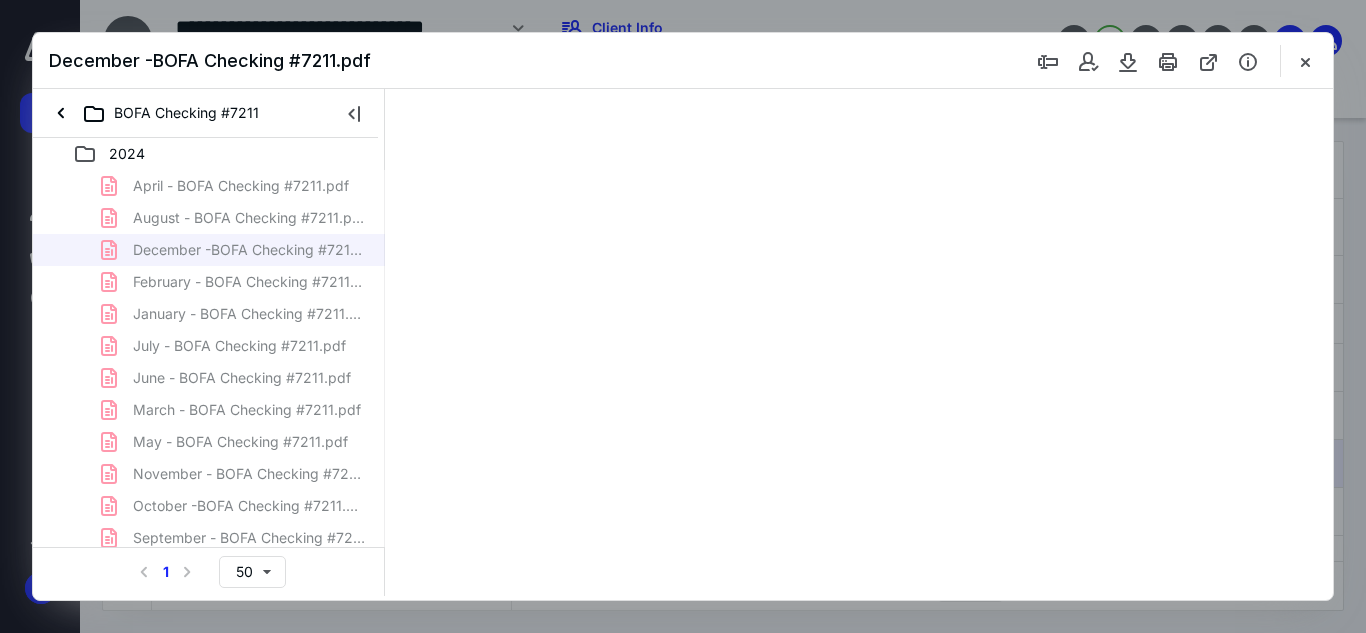 scroll, scrollTop: 38, scrollLeft: 0, axis: vertical 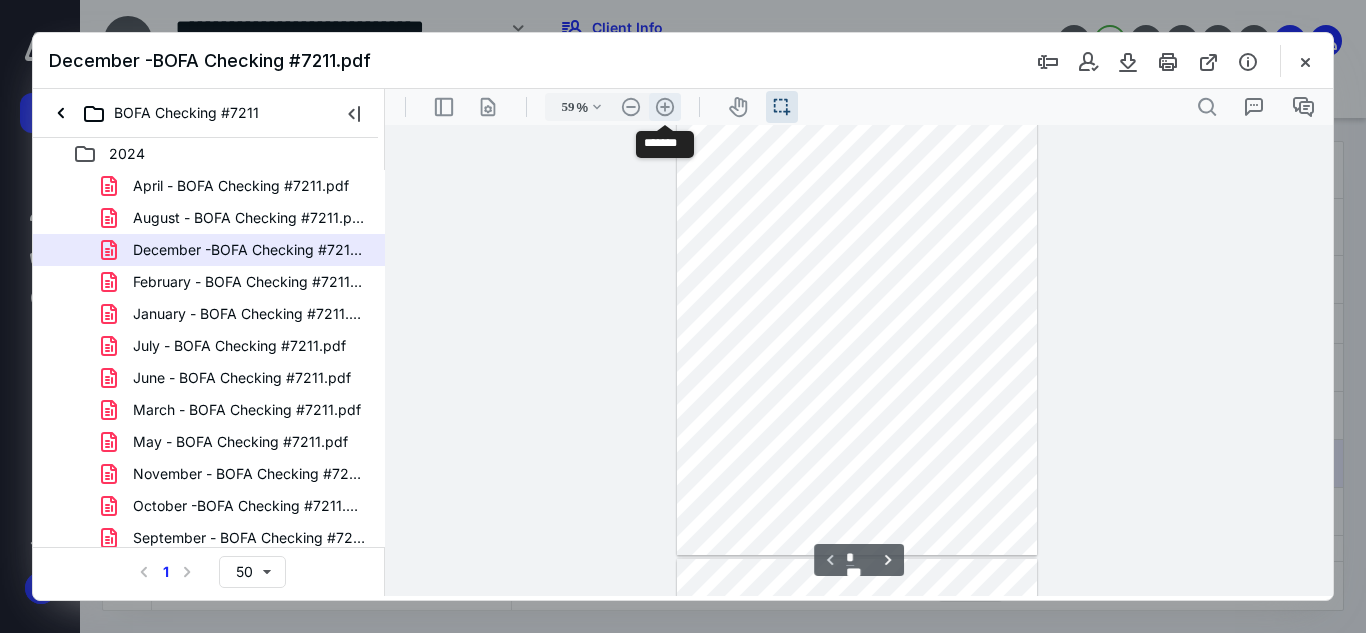 click on ".cls-1{fill:#abb0c4;} icon - header - zoom - in - line" at bounding box center (665, 107) 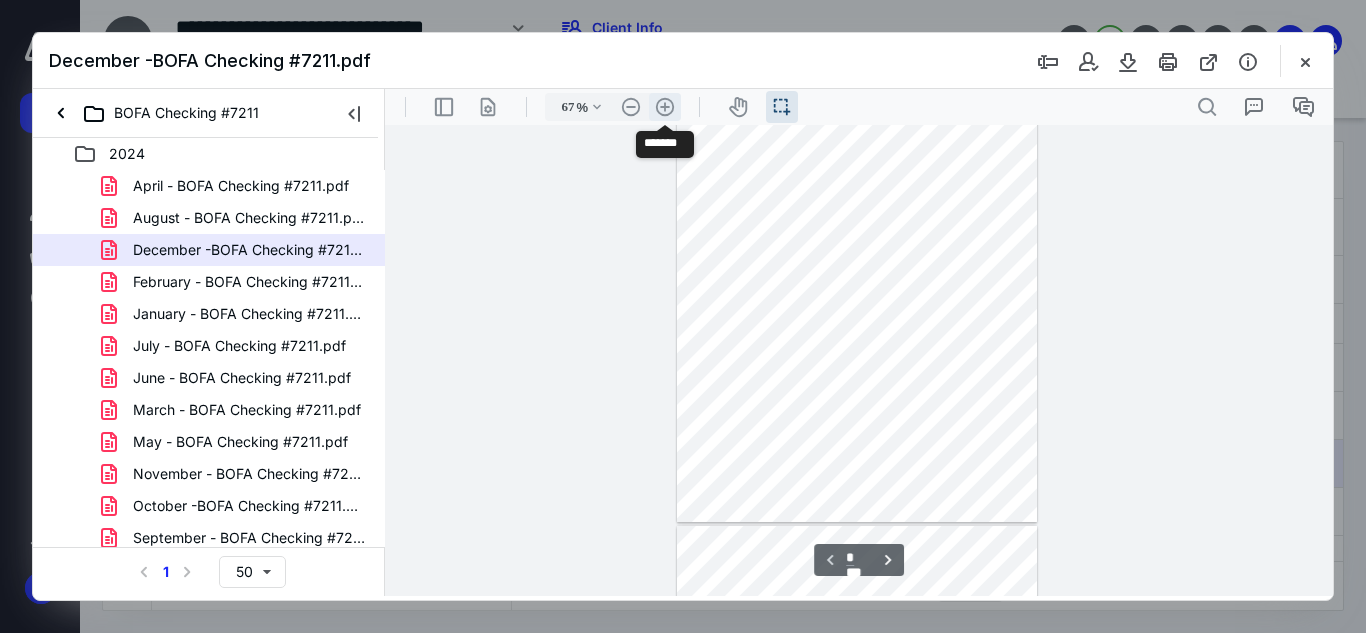 click on ".cls-1{fill:#abb0c4;} icon - header - zoom - in - line" at bounding box center (665, 107) 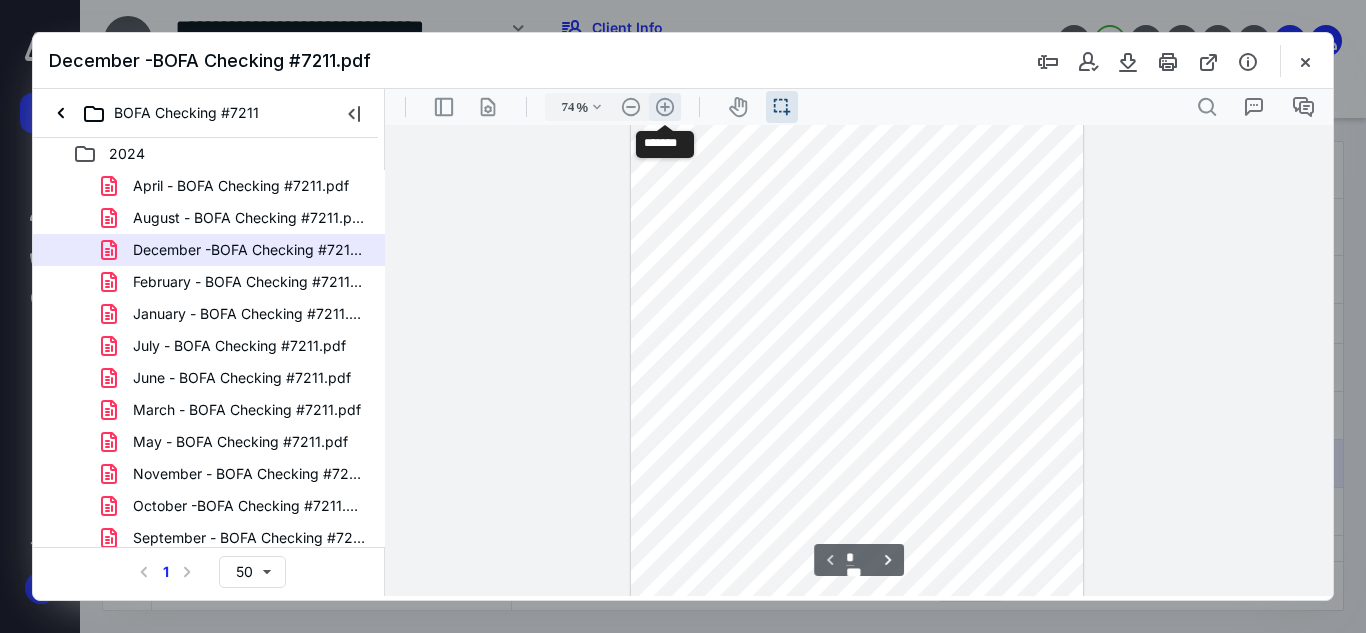 click on ".cls-1{fill:#abb0c4;} icon - header - zoom - in - line" at bounding box center [665, 107] 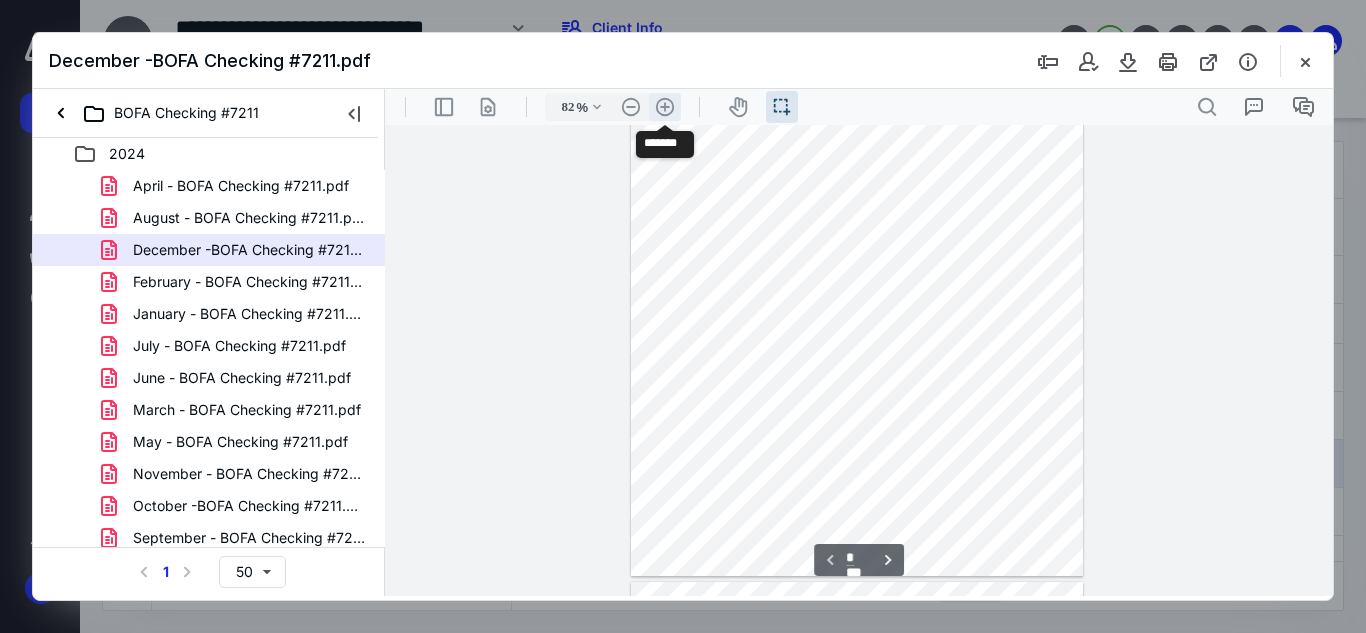 click on ".cls-1{fill:#abb0c4;} icon - header - zoom - in - line" at bounding box center [665, 107] 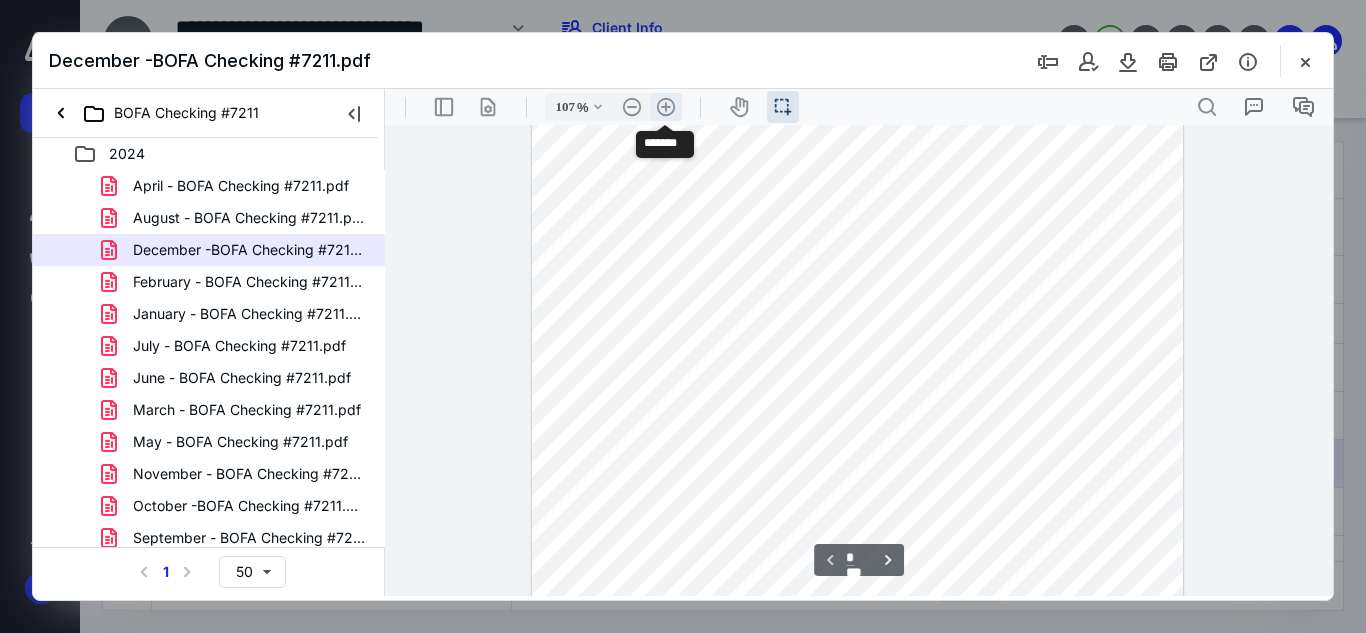click on ".cls-1{fill:#abb0c4;} icon - header - zoom - in - line" at bounding box center [666, 107] 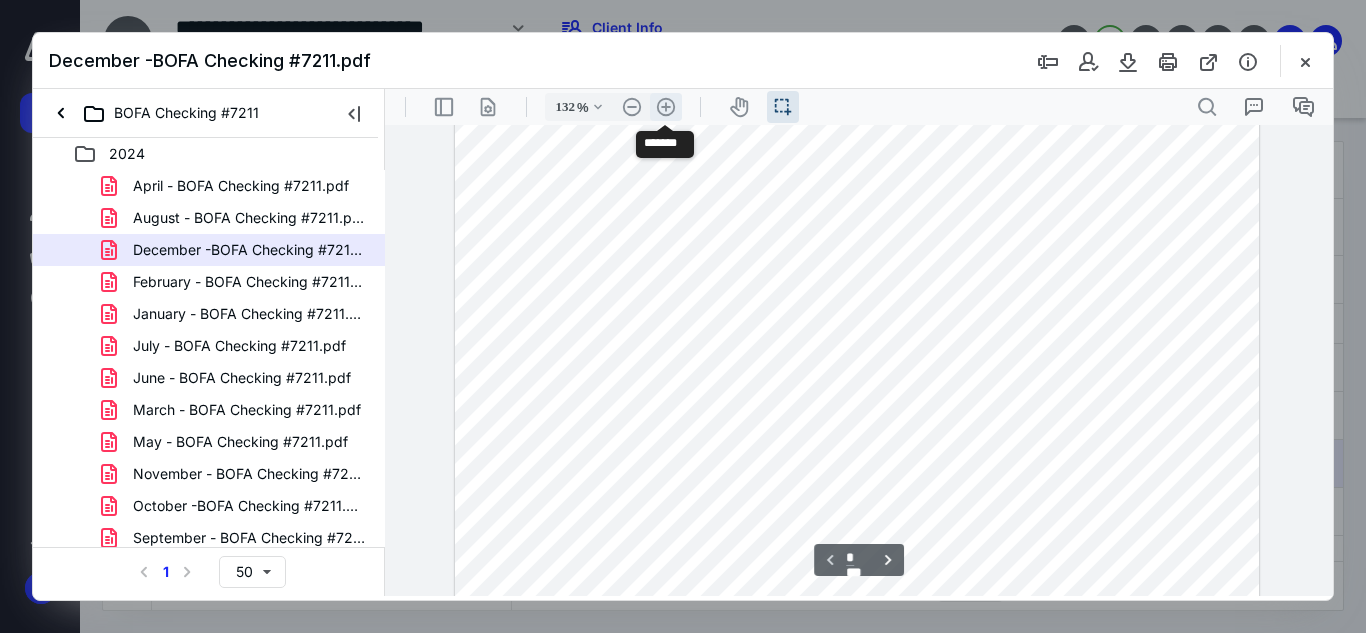 scroll, scrollTop: 355, scrollLeft: 0, axis: vertical 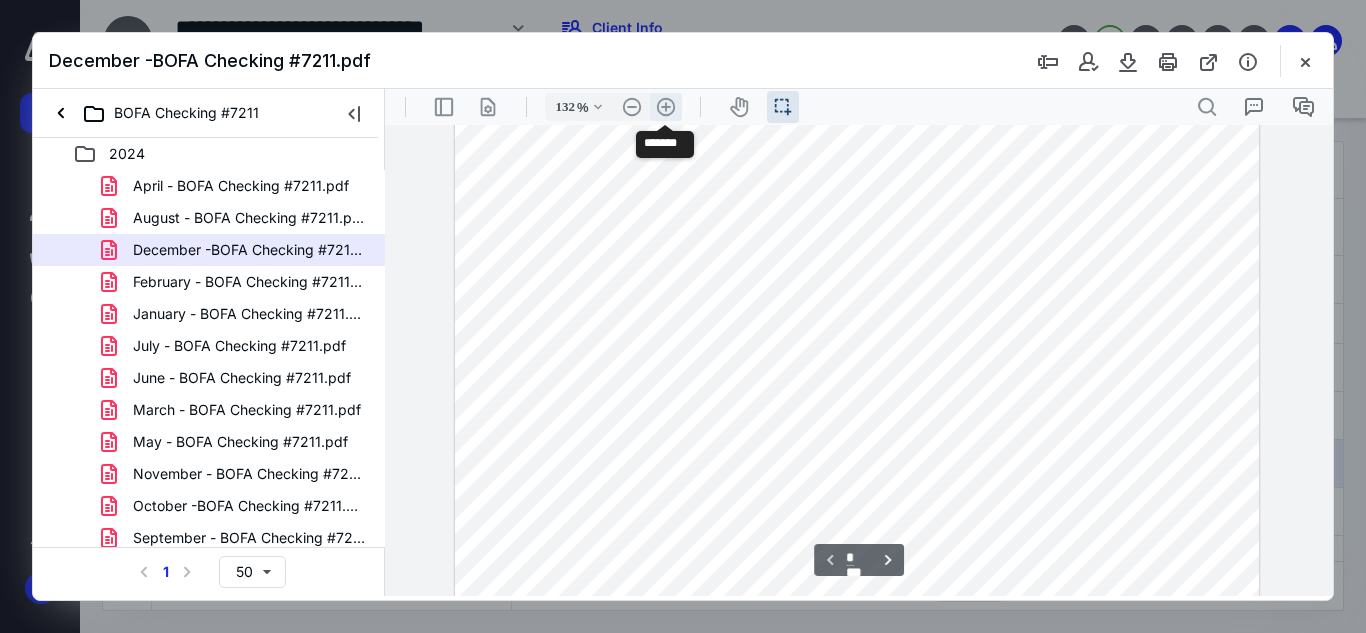 click on ".cls-1{fill:#abb0c4;} icon - header - zoom - in - line" at bounding box center (666, 107) 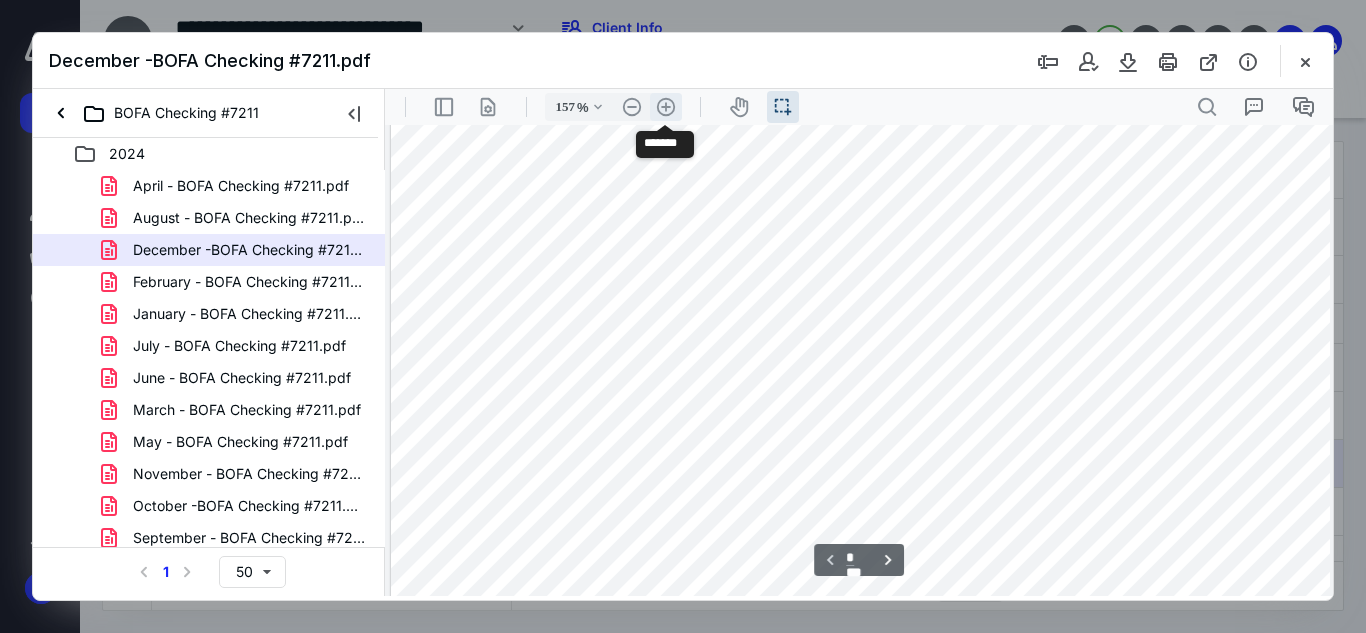 scroll, scrollTop: 464, scrollLeft: 16, axis: both 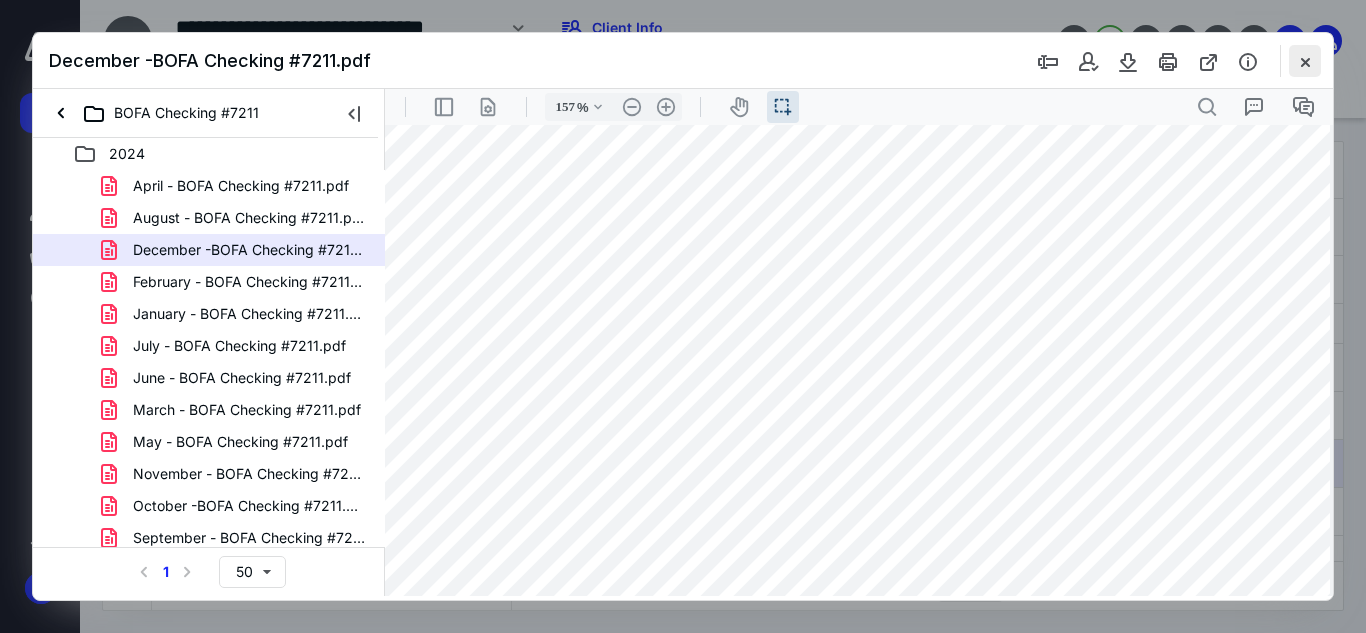 click at bounding box center [1305, 61] 